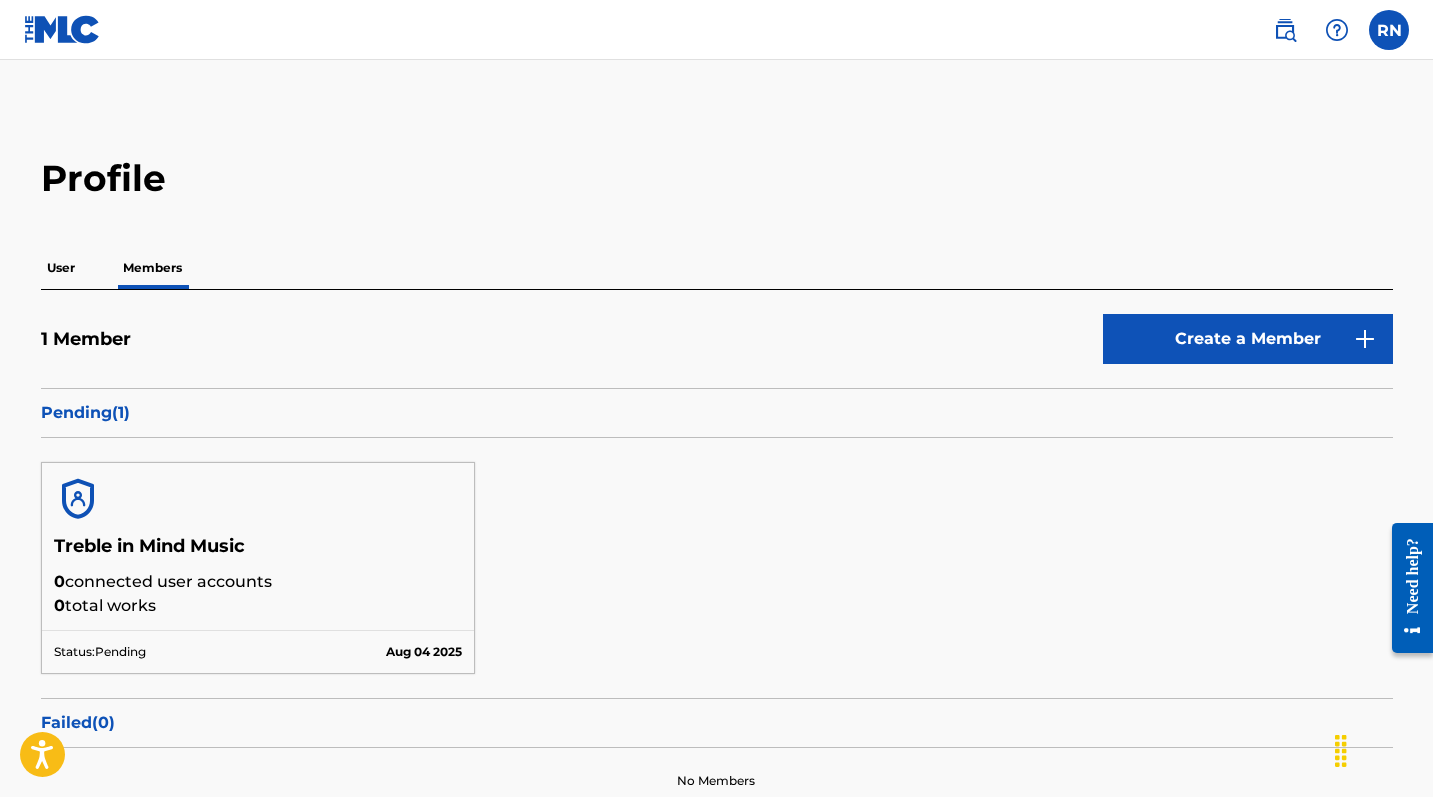 scroll, scrollTop: 0, scrollLeft: 0, axis: both 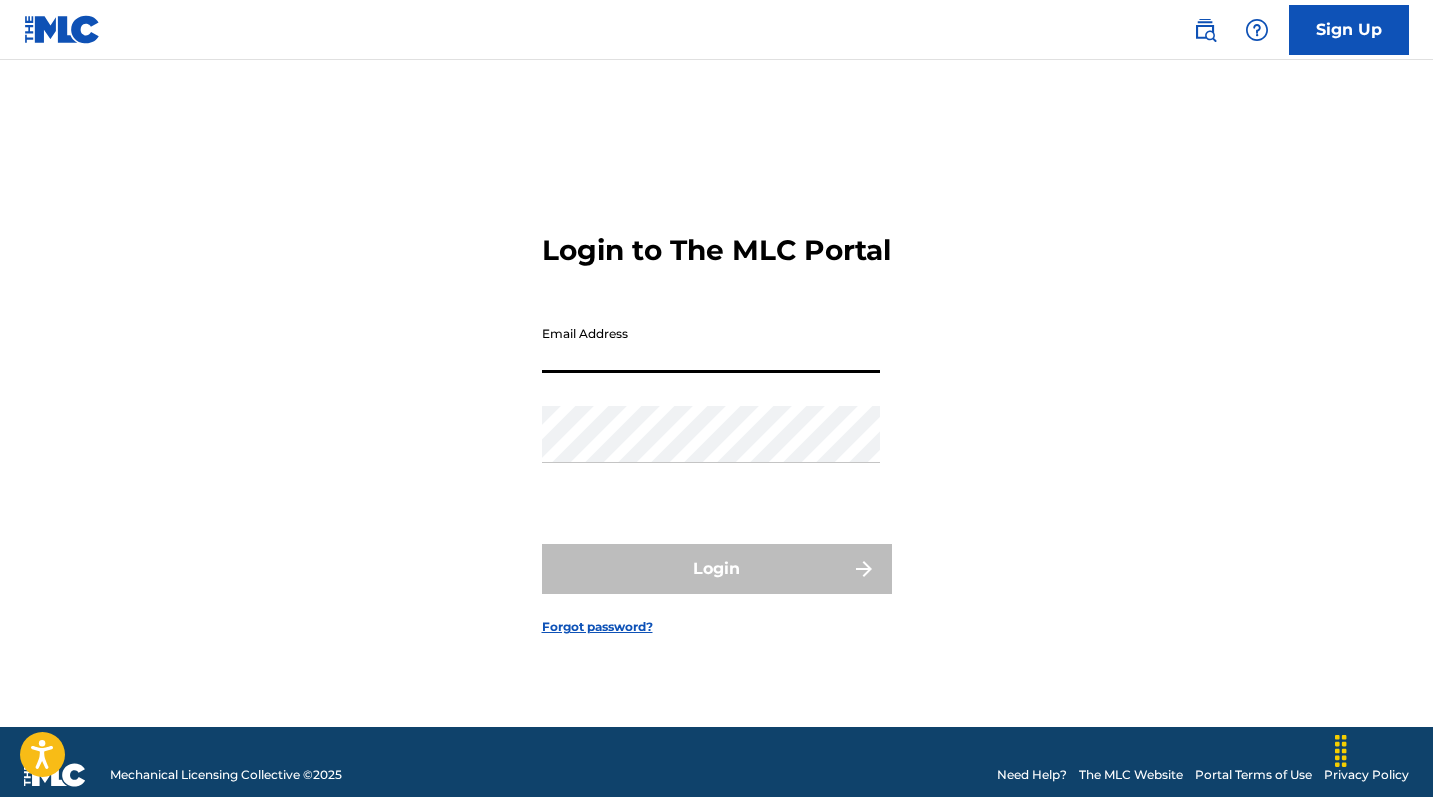 type on "[EMAIL]" 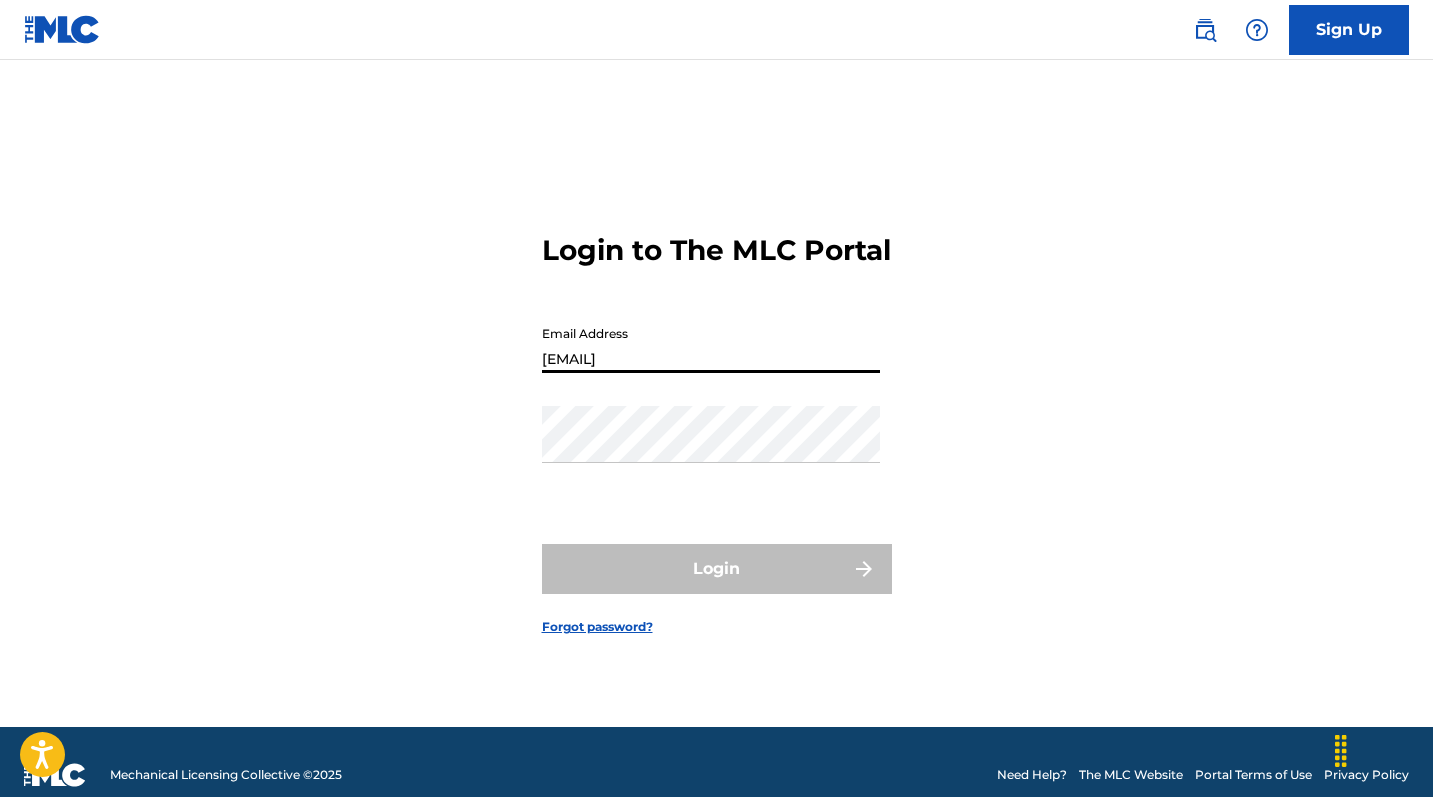 click on "Login" at bounding box center [717, 569] 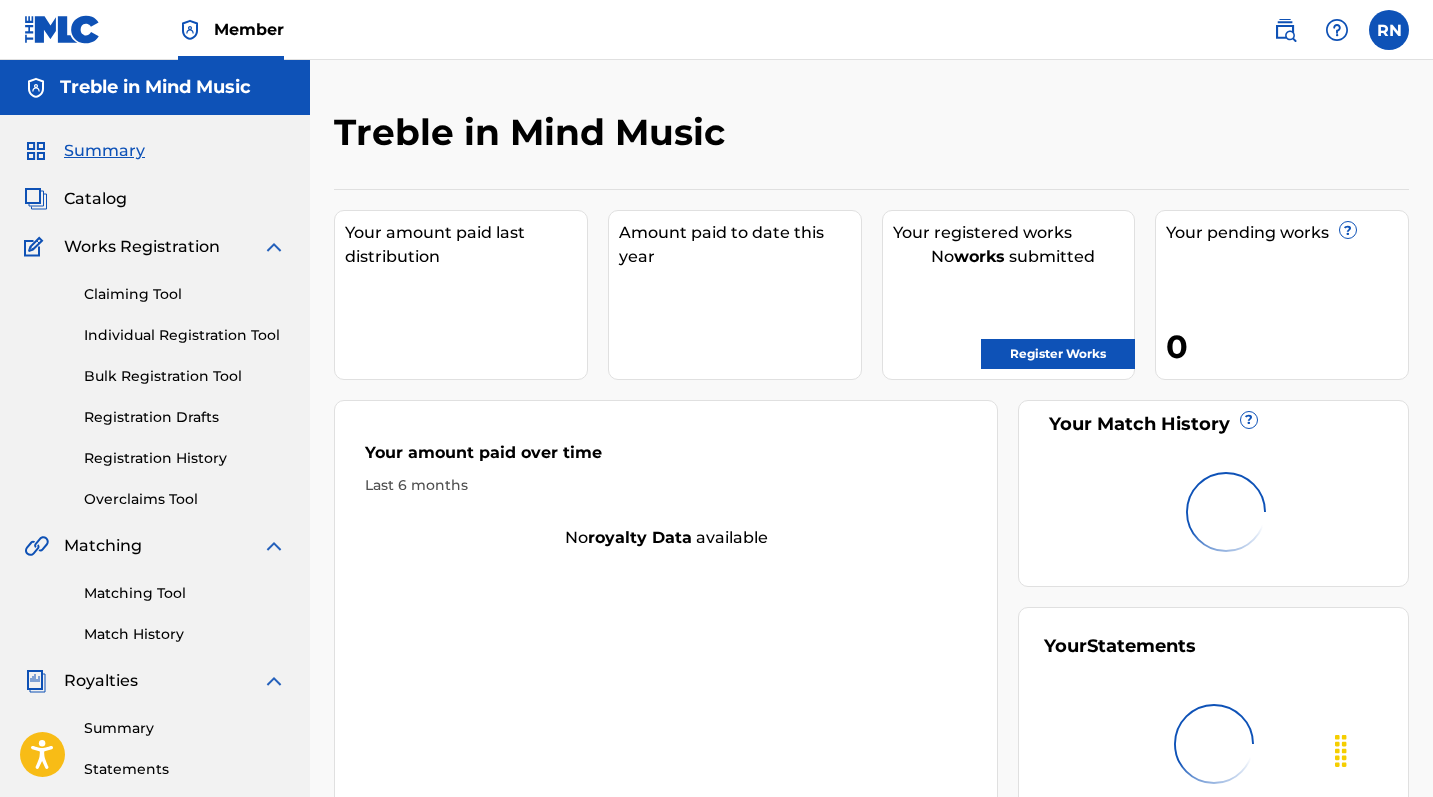 scroll, scrollTop: 0, scrollLeft: 0, axis: both 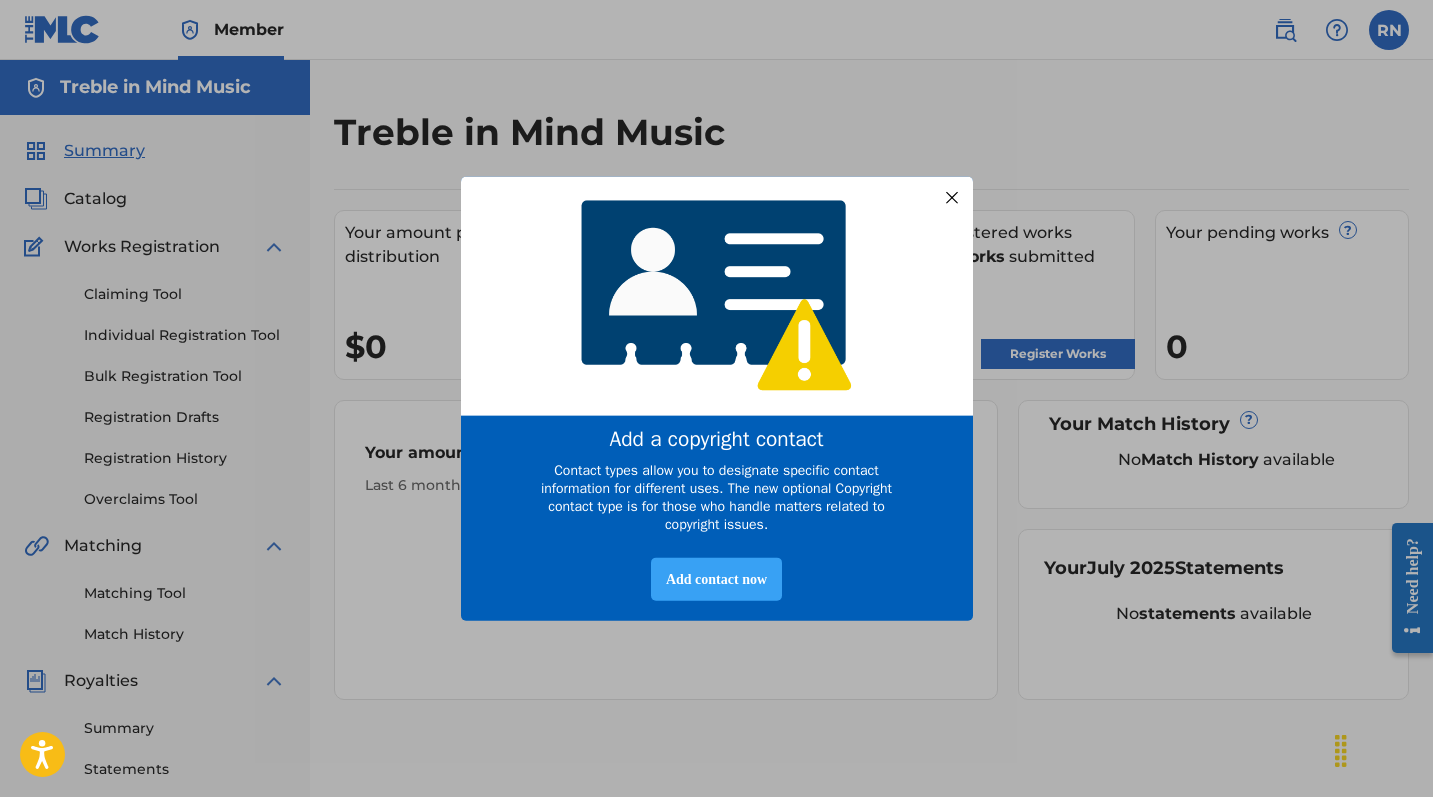 click on "Add contact now" at bounding box center (716, 579) 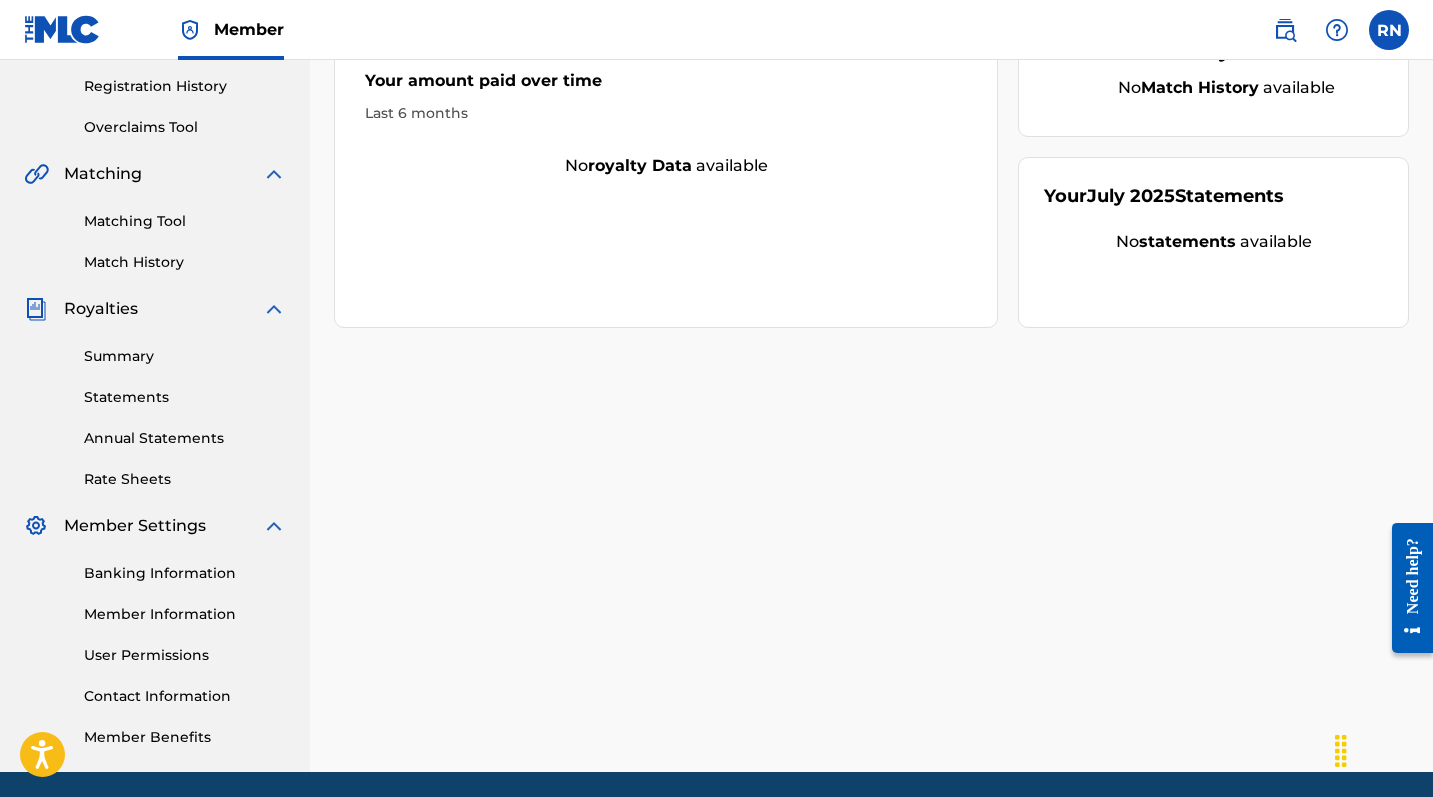scroll, scrollTop: 443, scrollLeft: 0, axis: vertical 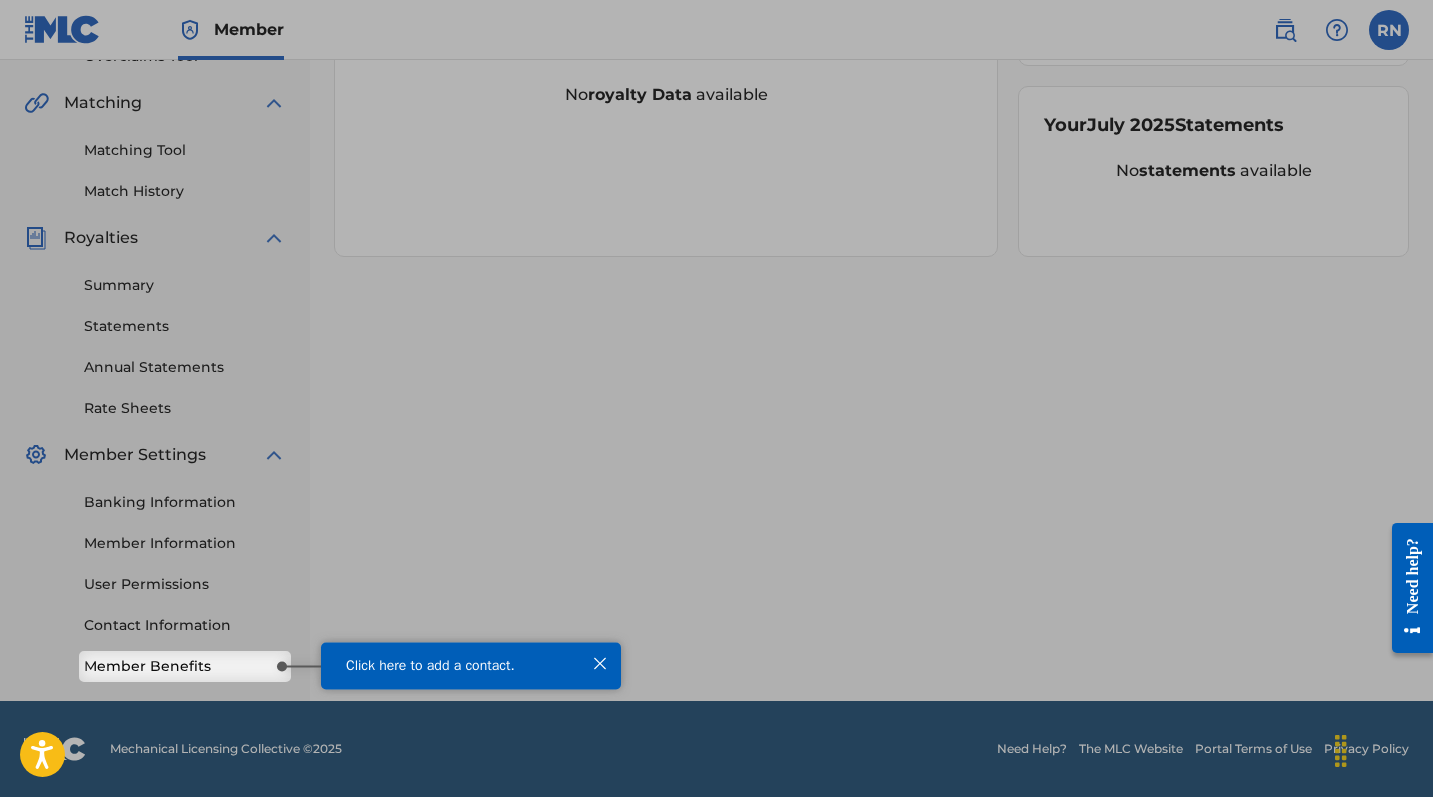 click on "Member Benefits" at bounding box center (185, 666) 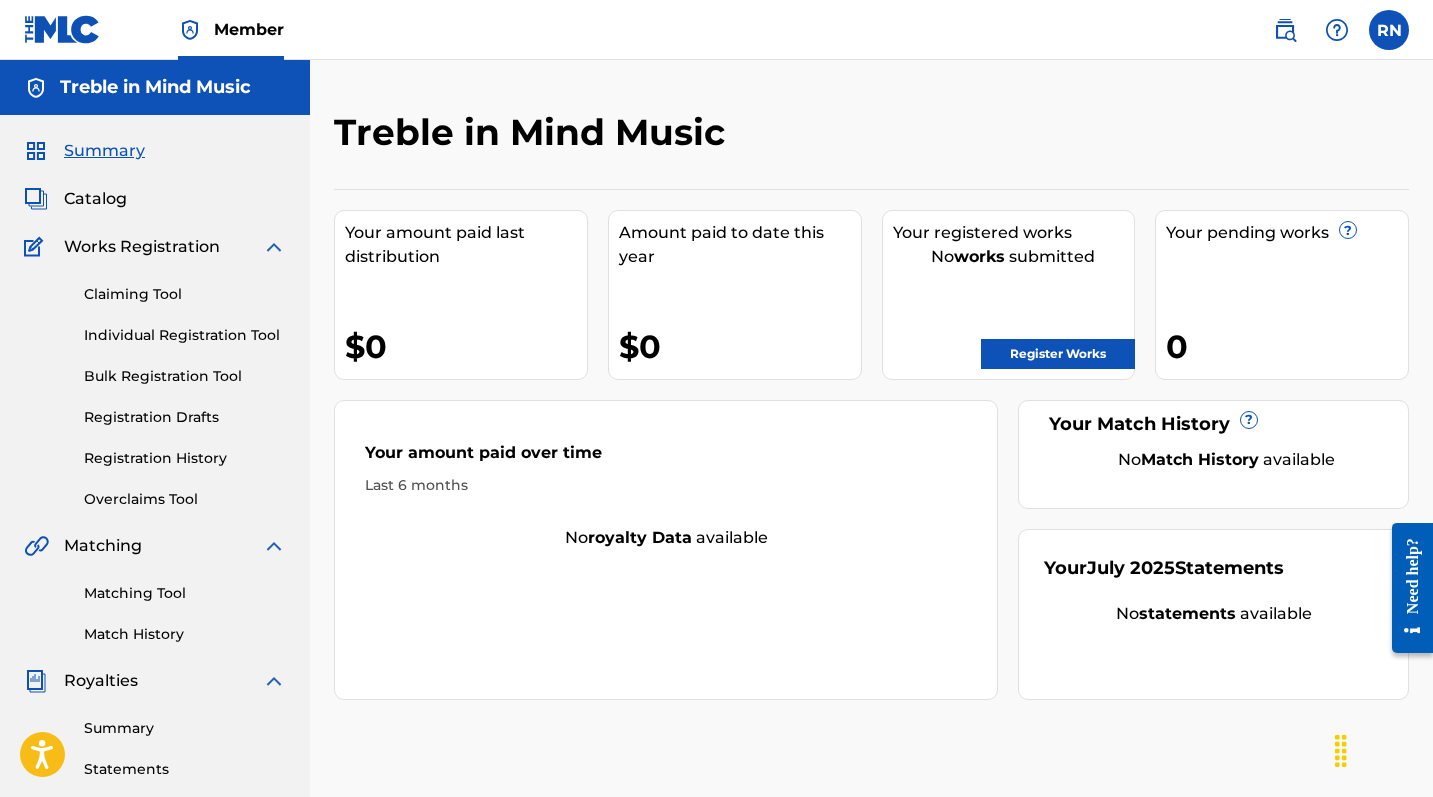 scroll, scrollTop: 0, scrollLeft: 0, axis: both 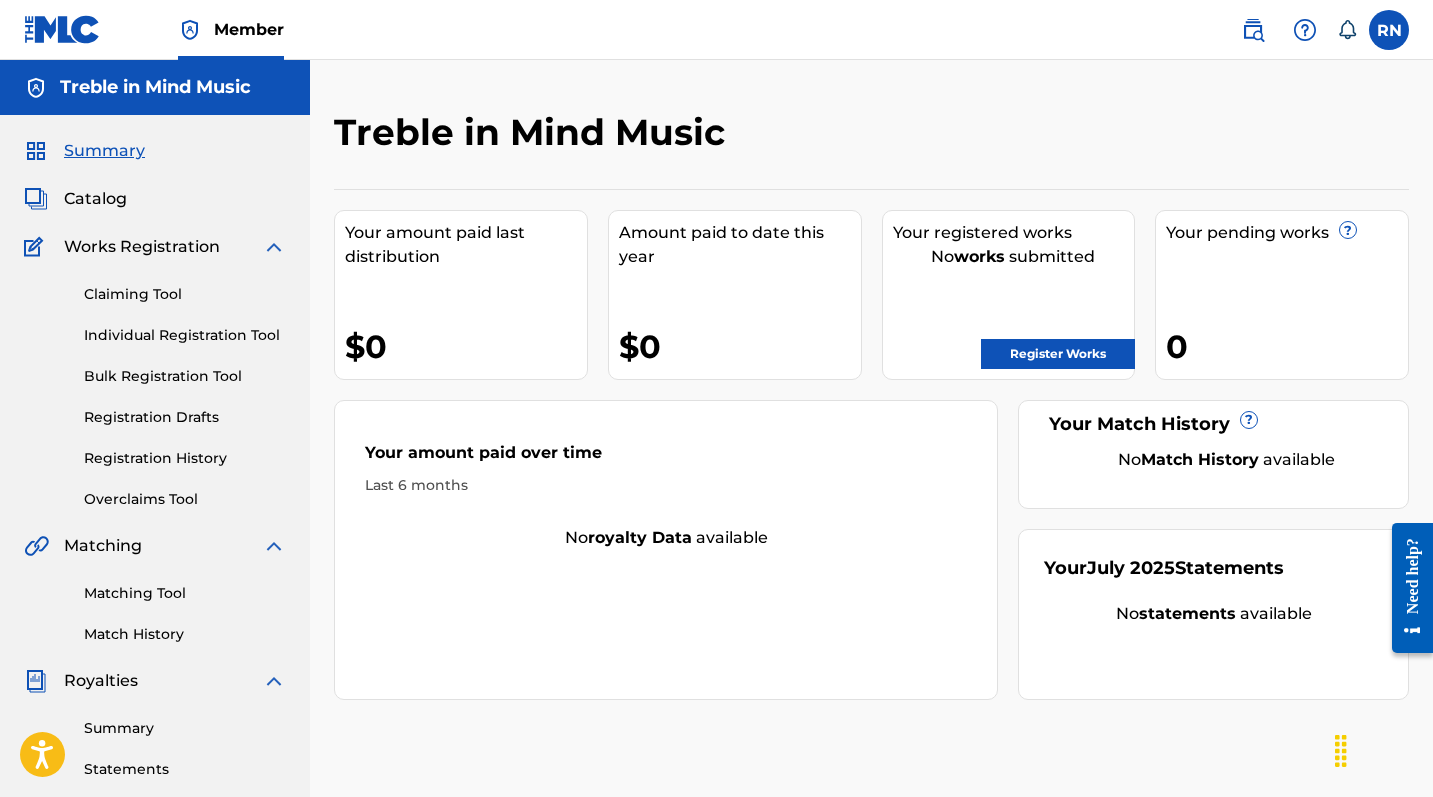 click on "Register Works" at bounding box center (1058, 354) 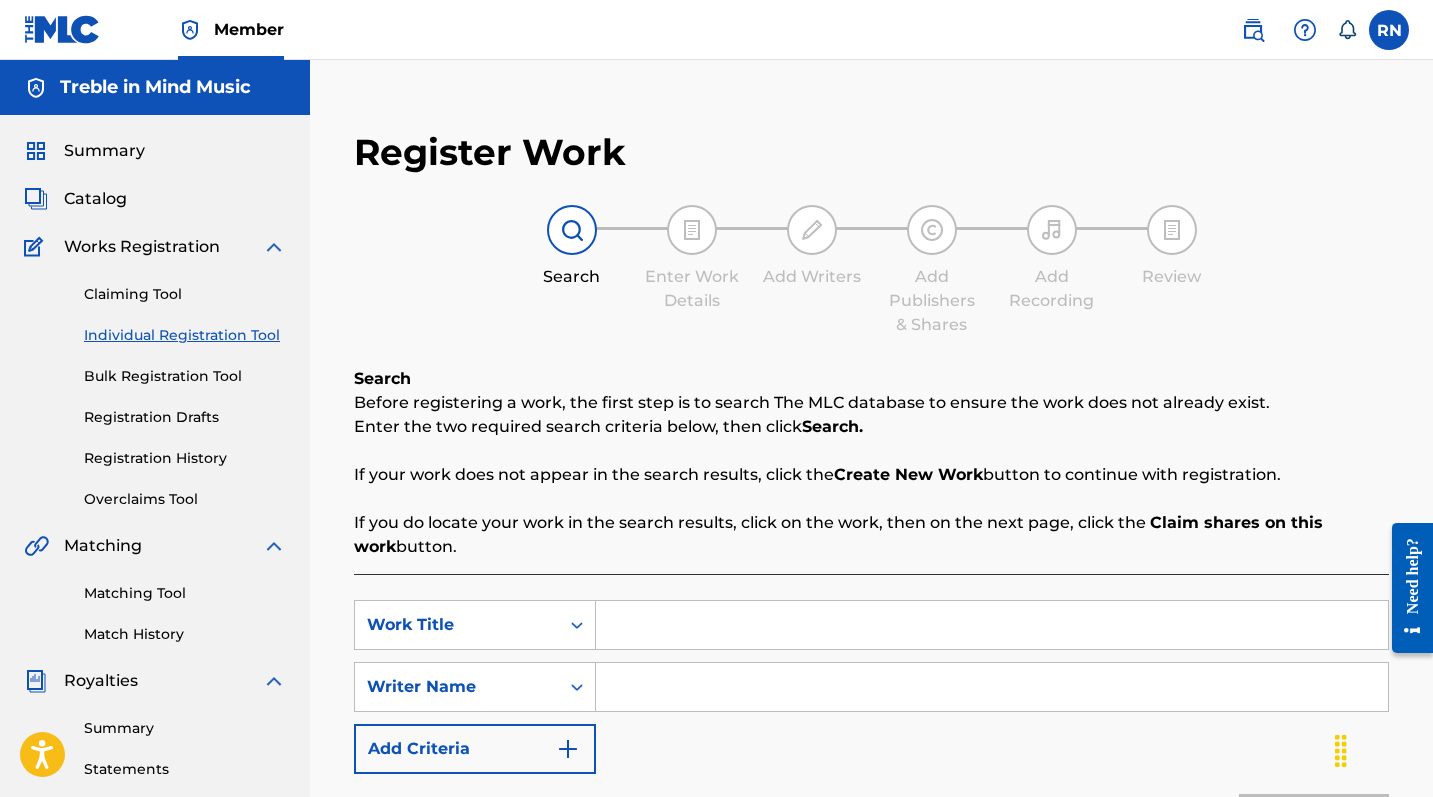 click on "Register Work Search Enter Work Details Add Writers Add Publishers & Shares Add Recording Review Search Before registering a work, the first step is to search The MLC database to ensure the work does not already exist. Enter the two required search criteria below, then click Search. If your work does not appear in the search results, click the Create New Work button to continue with registration. If you do locate your work in the search results, click on the work, then on the next page, click the Claim shares on this work button. Search Work Title SearchWriter Name Add Criteria Reset Search Search" at bounding box center [871, 526] 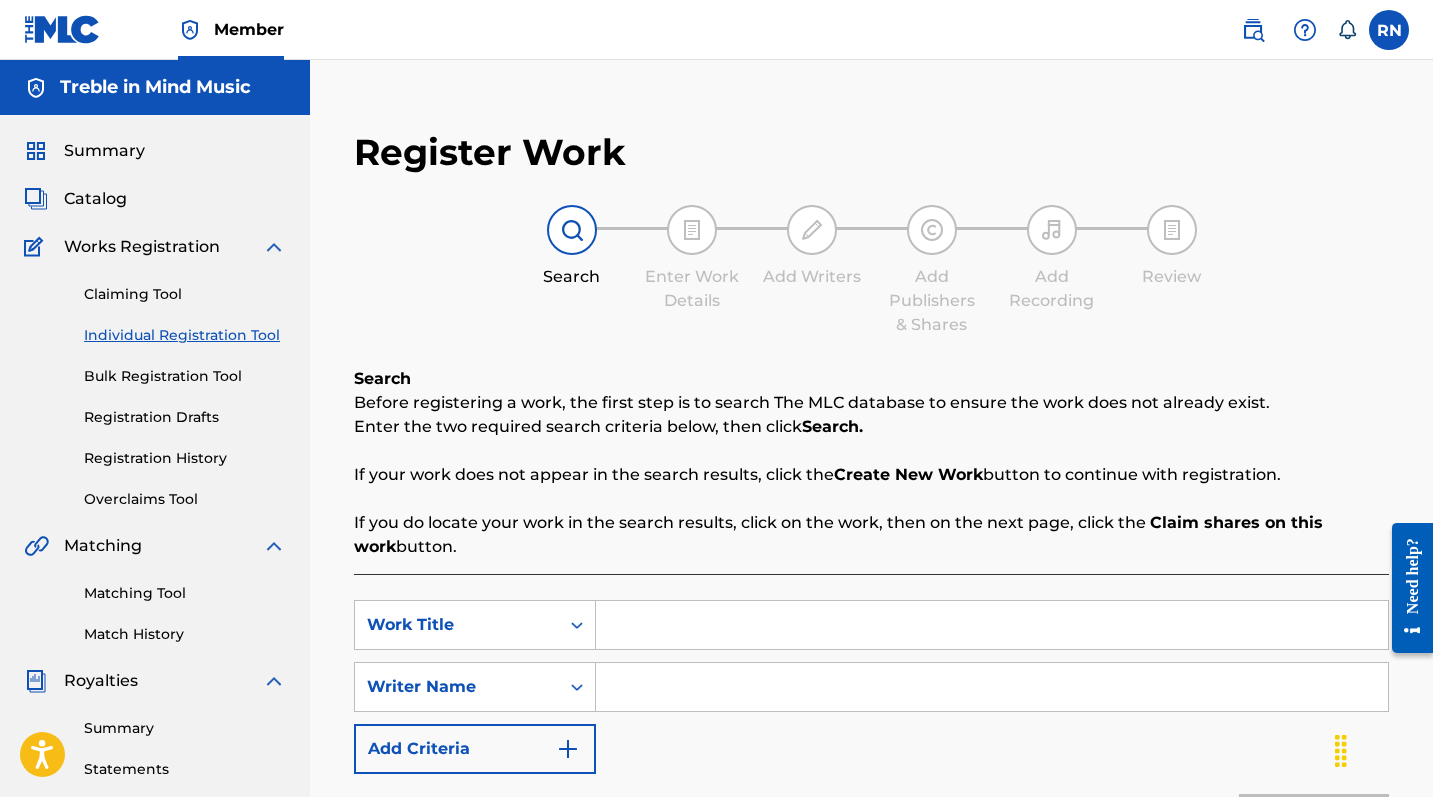 click on "Summary" at bounding box center [155, 151] 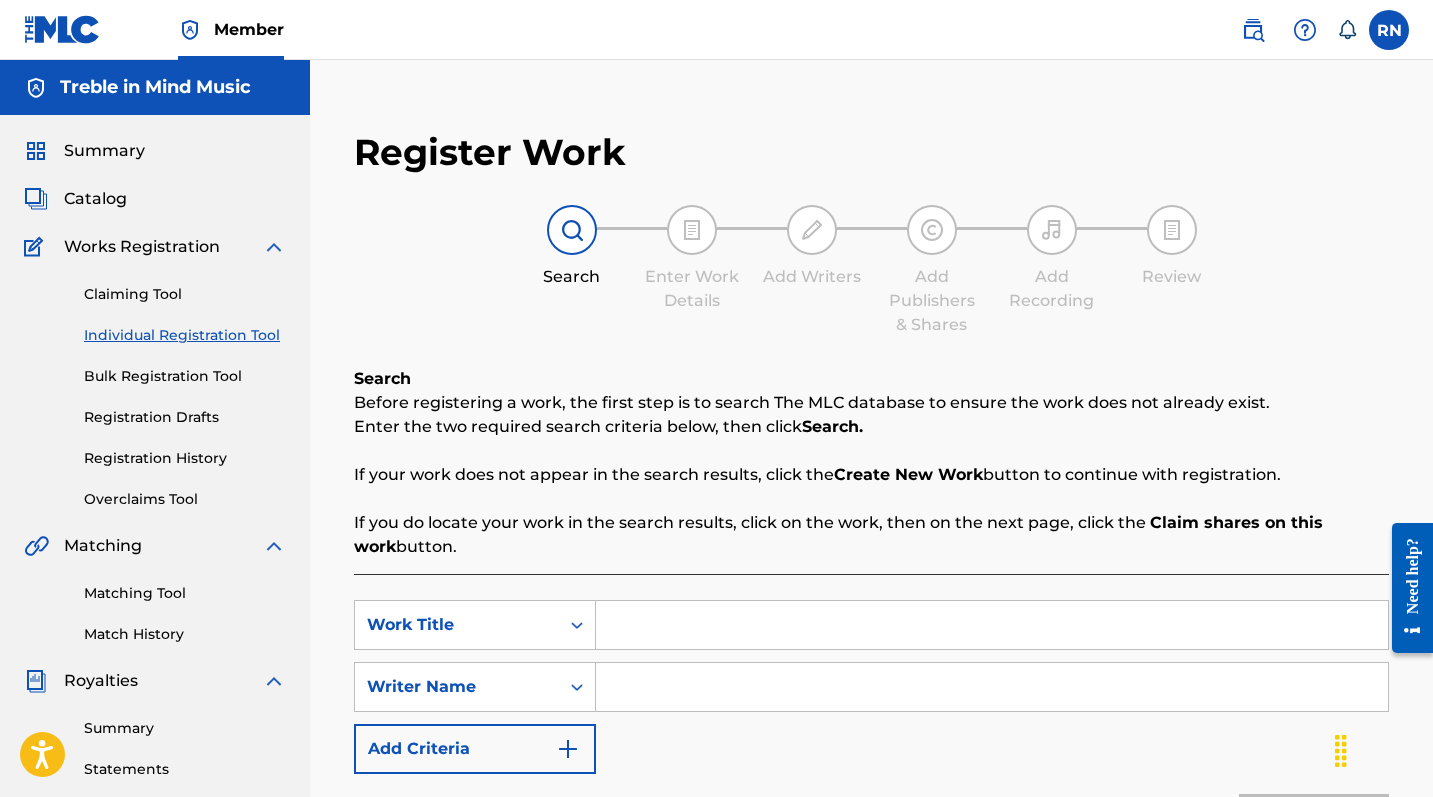 click on "Summary" at bounding box center [104, 151] 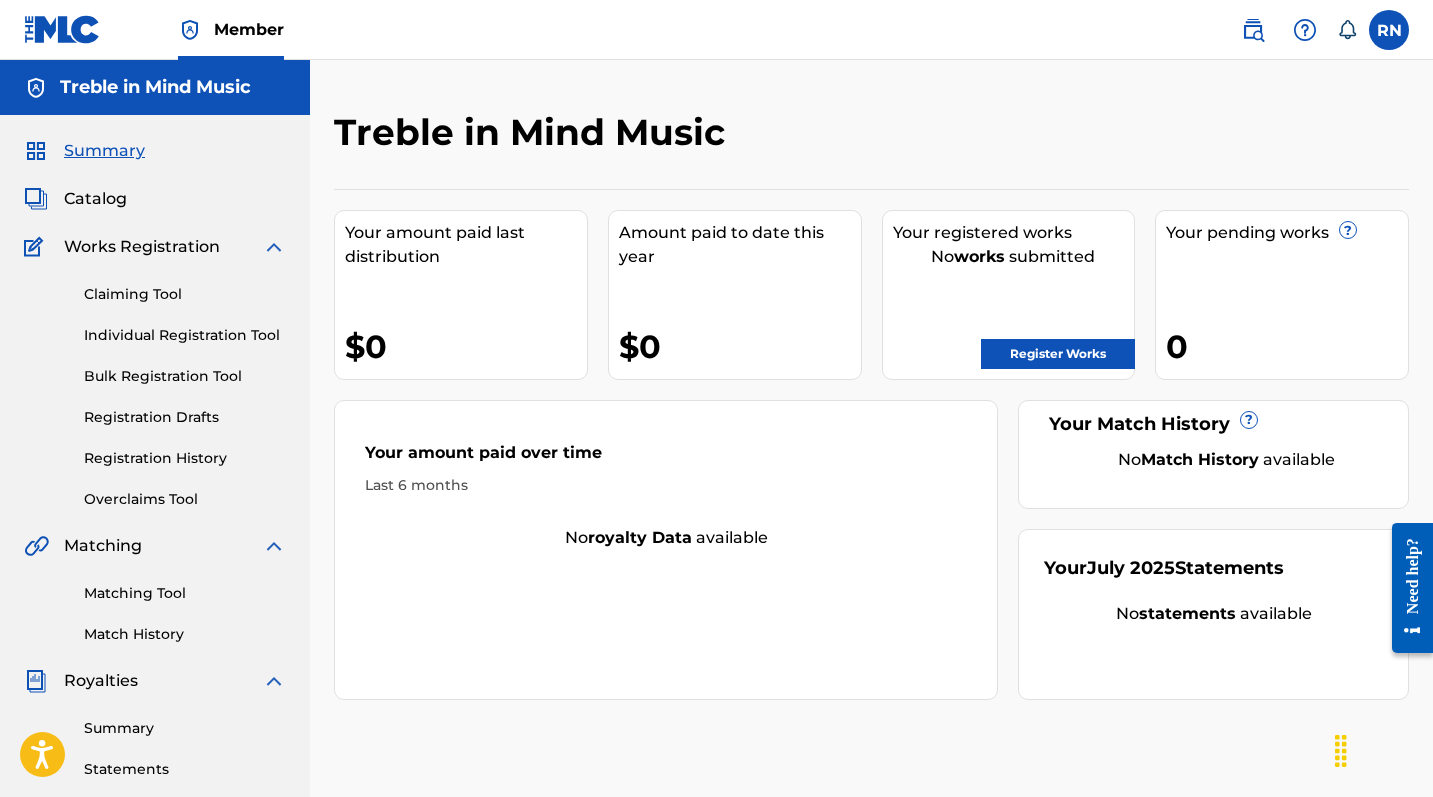 scroll, scrollTop: 0, scrollLeft: 0, axis: both 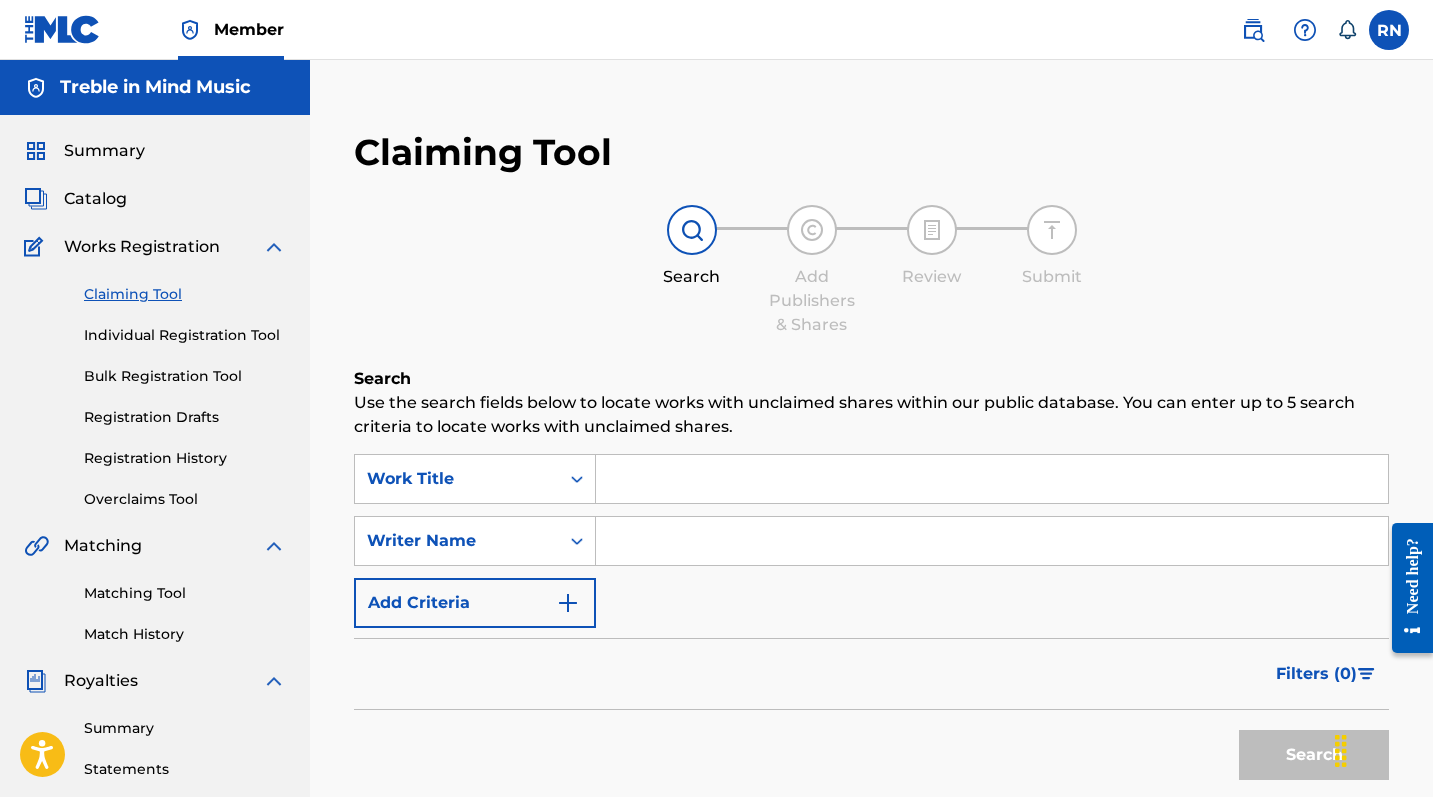 click on "Search Add Publishers & Shares Review Submit" at bounding box center (871, 271) 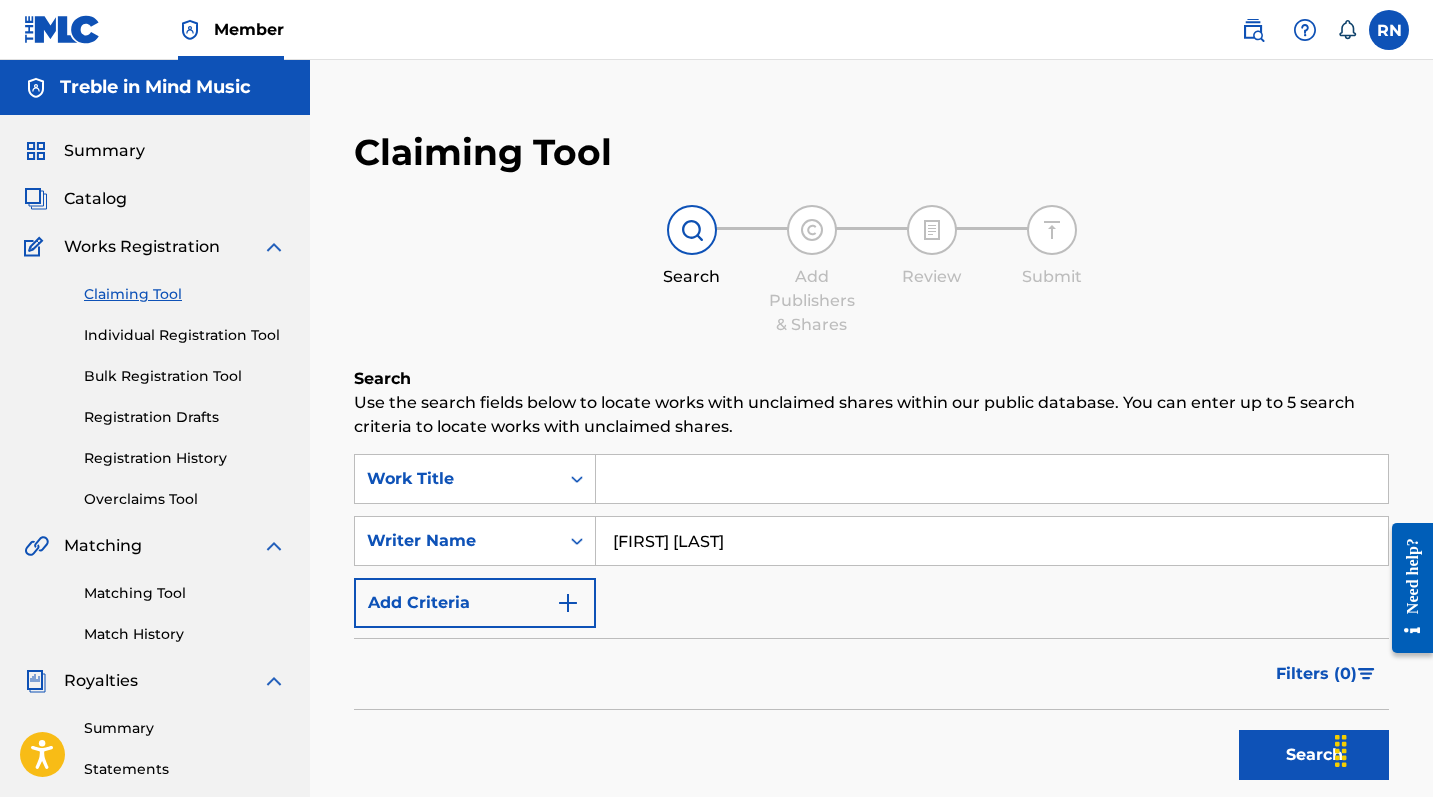 click on "Search" at bounding box center (1314, 755) 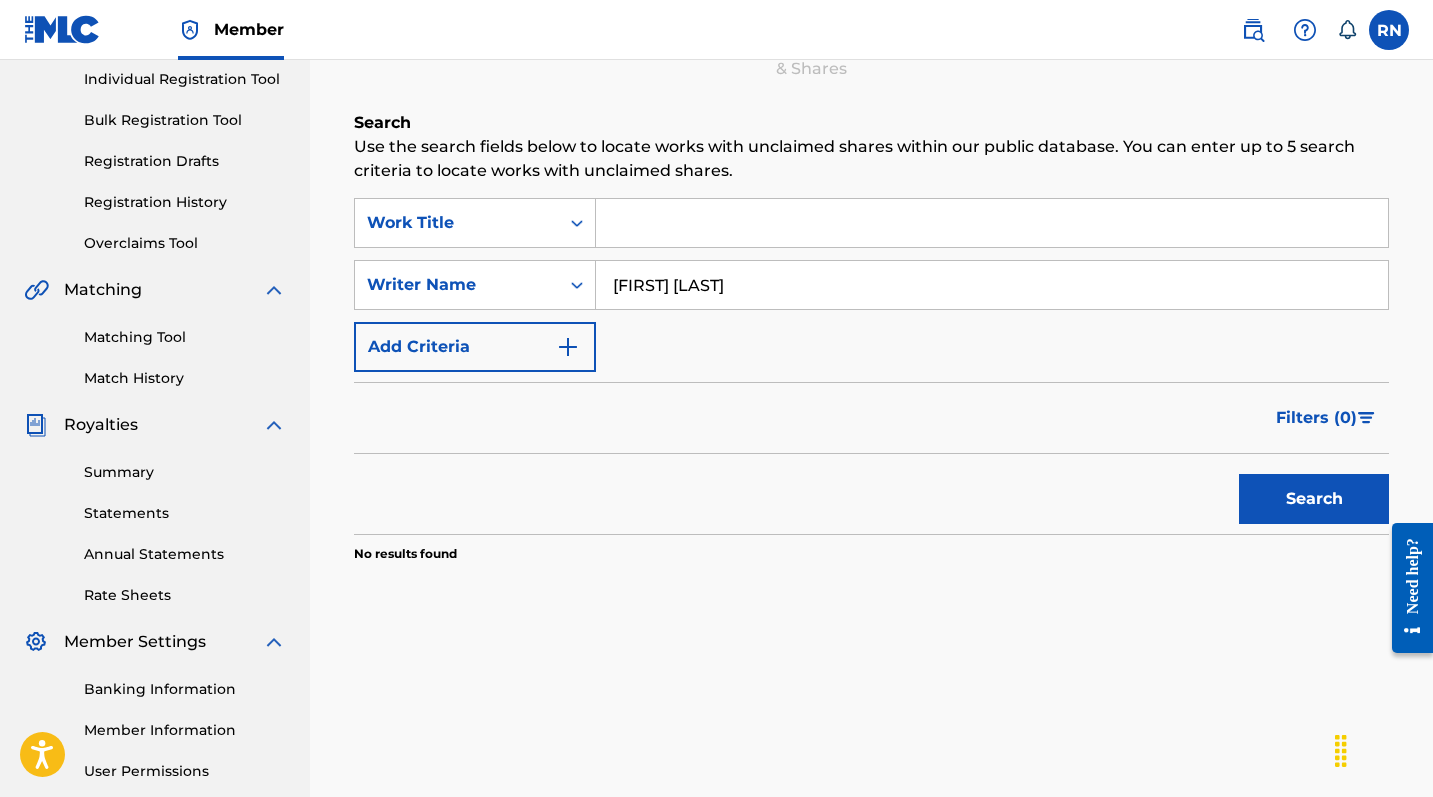 scroll, scrollTop: 296, scrollLeft: 0, axis: vertical 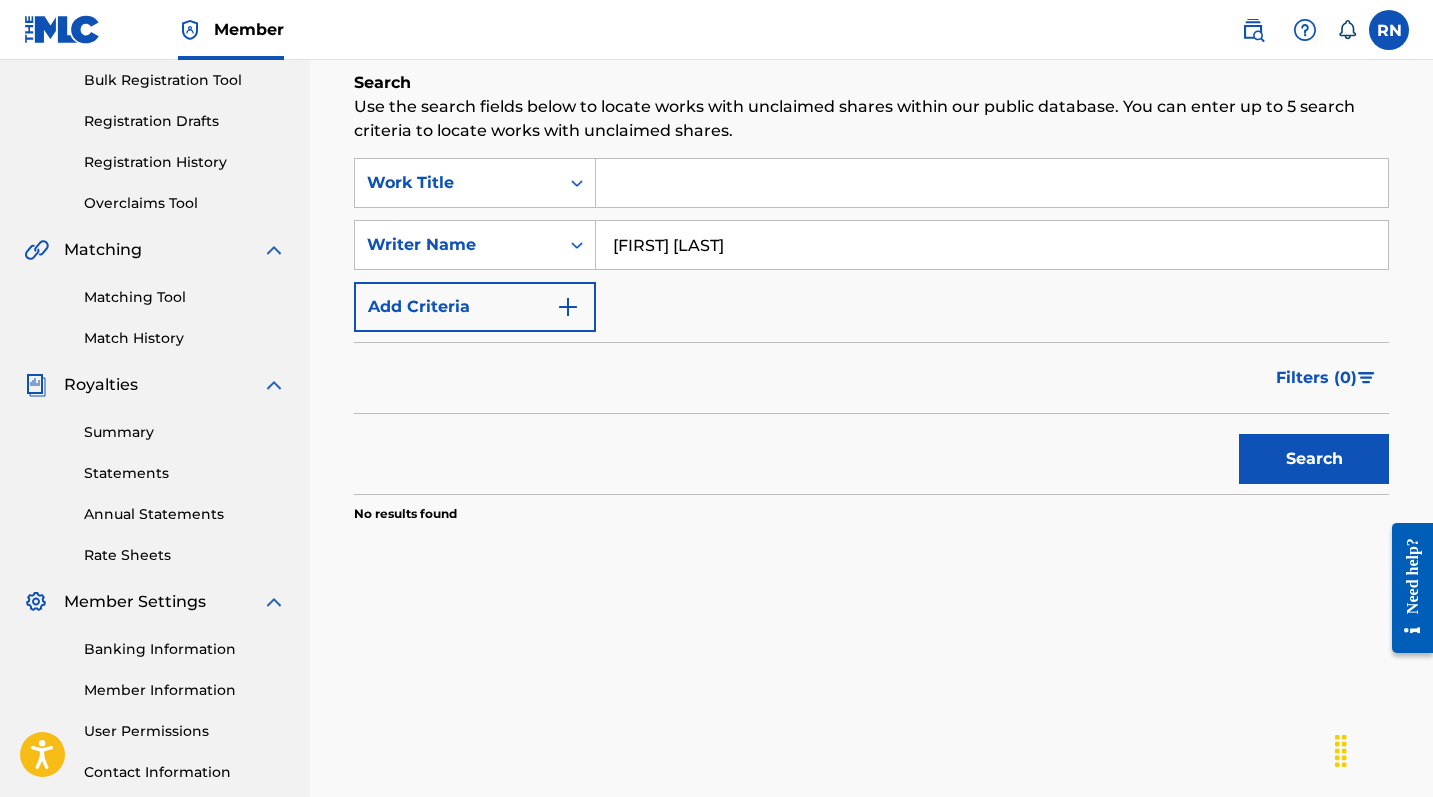 click on "Search" at bounding box center (1314, 459) 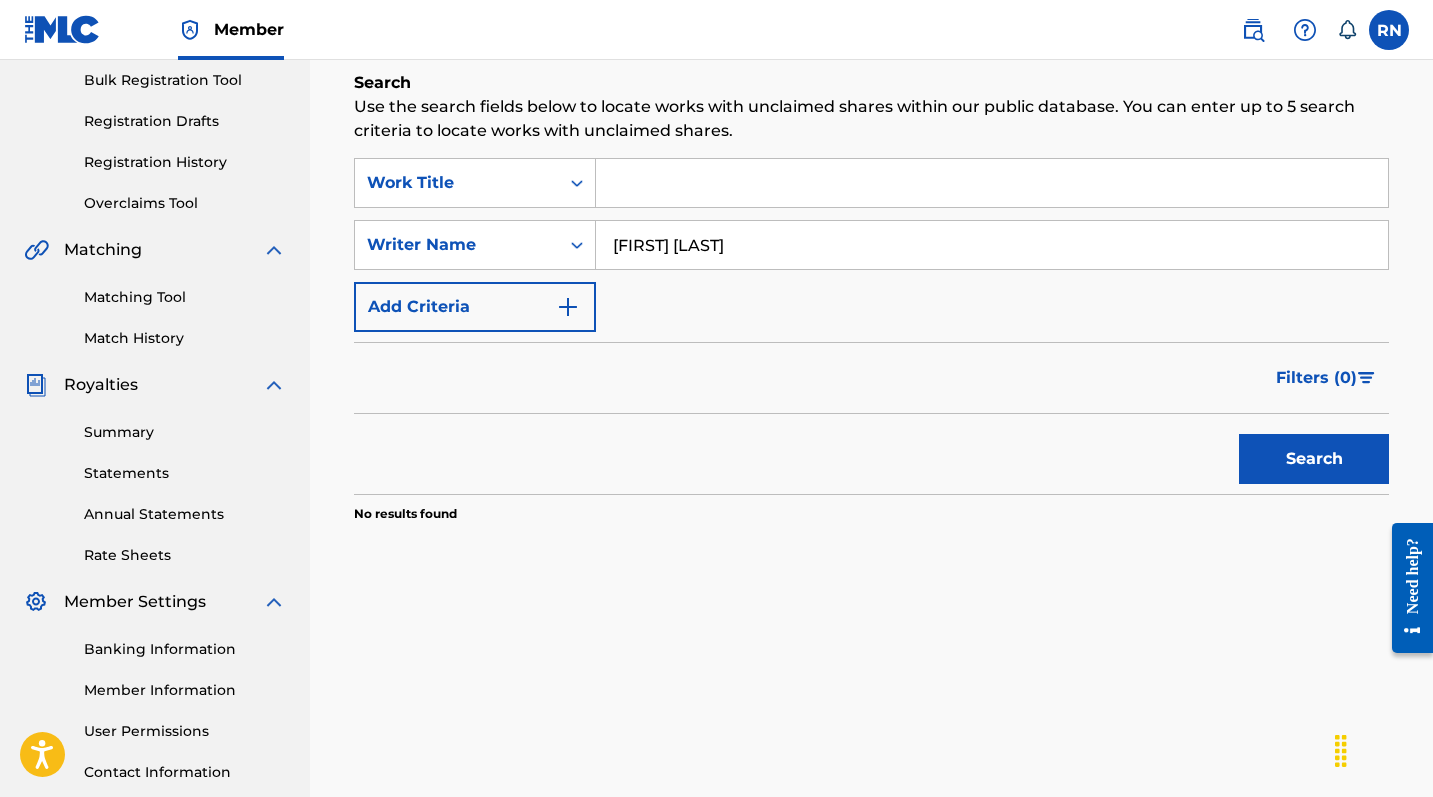 click on "Search" at bounding box center (1314, 459) 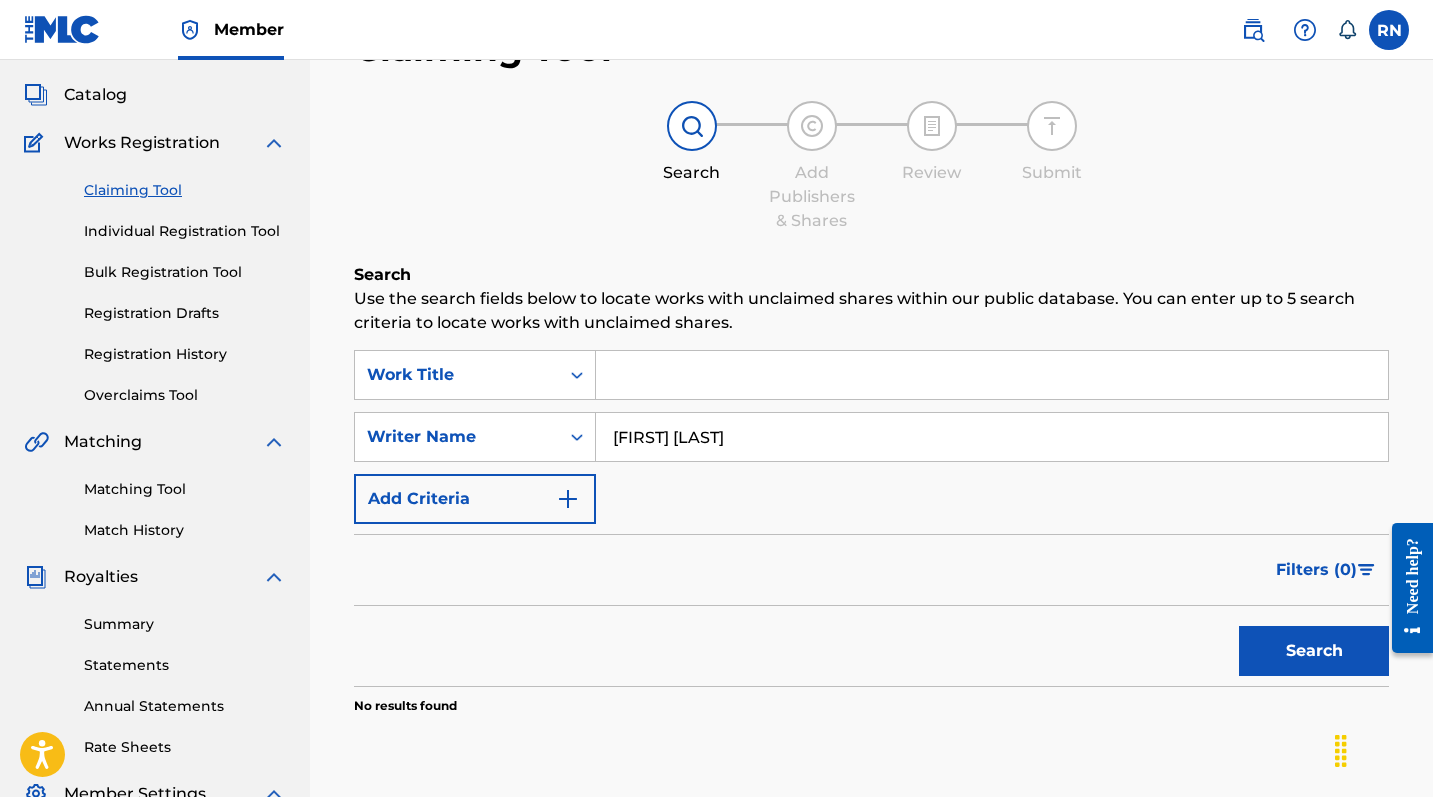 scroll, scrollTop: 105, scrollLeft: 0, axis: vertical 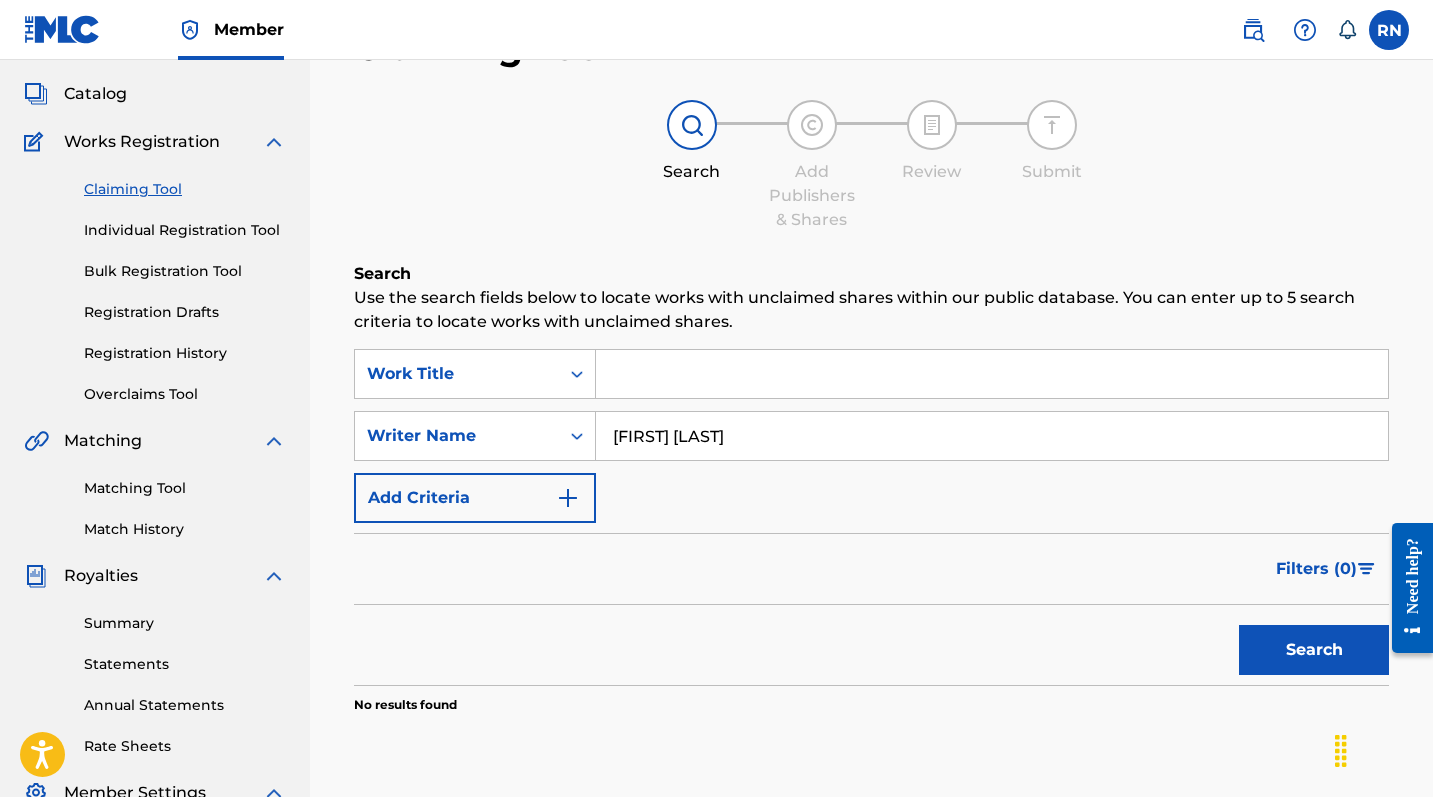 click at bounding box center (992, 374) 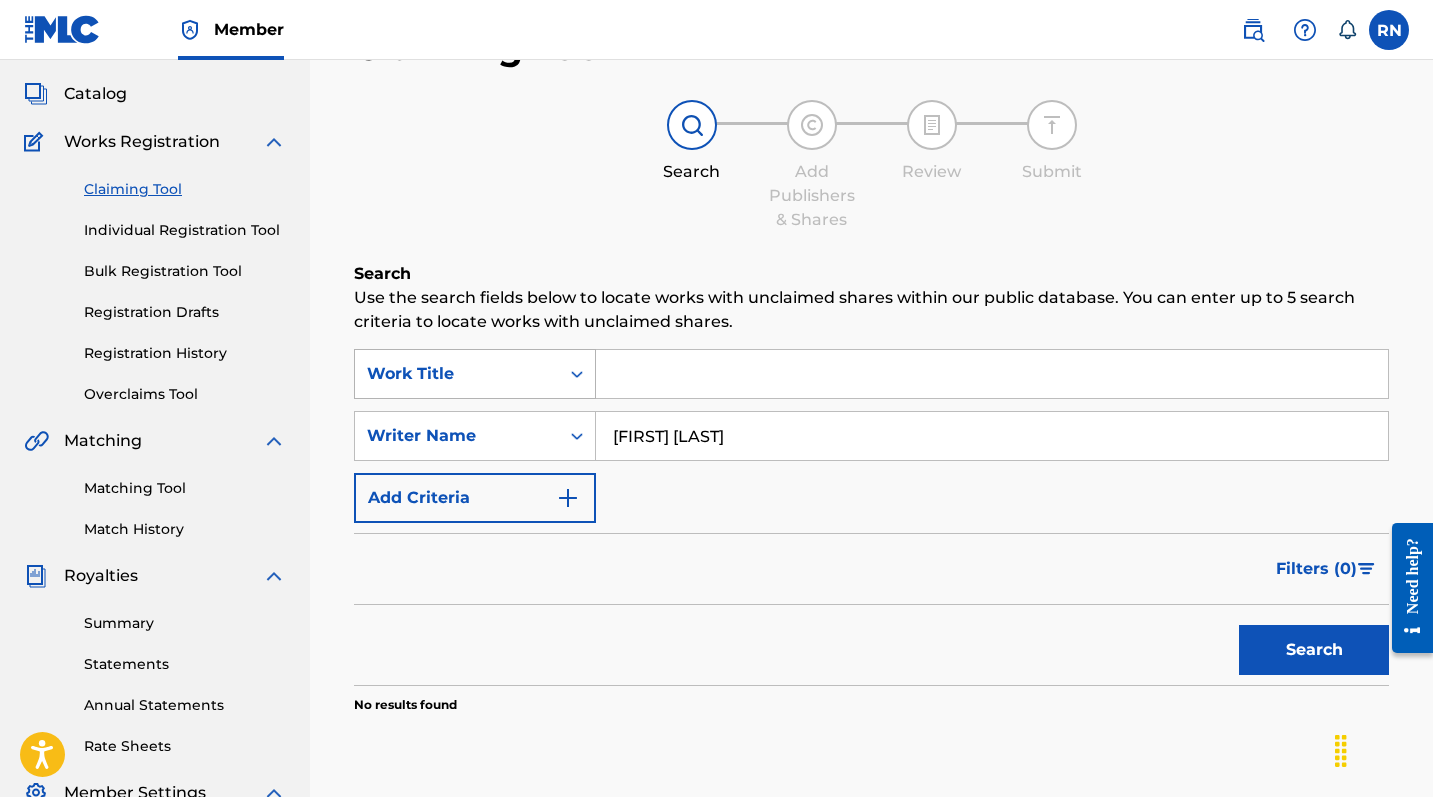 click 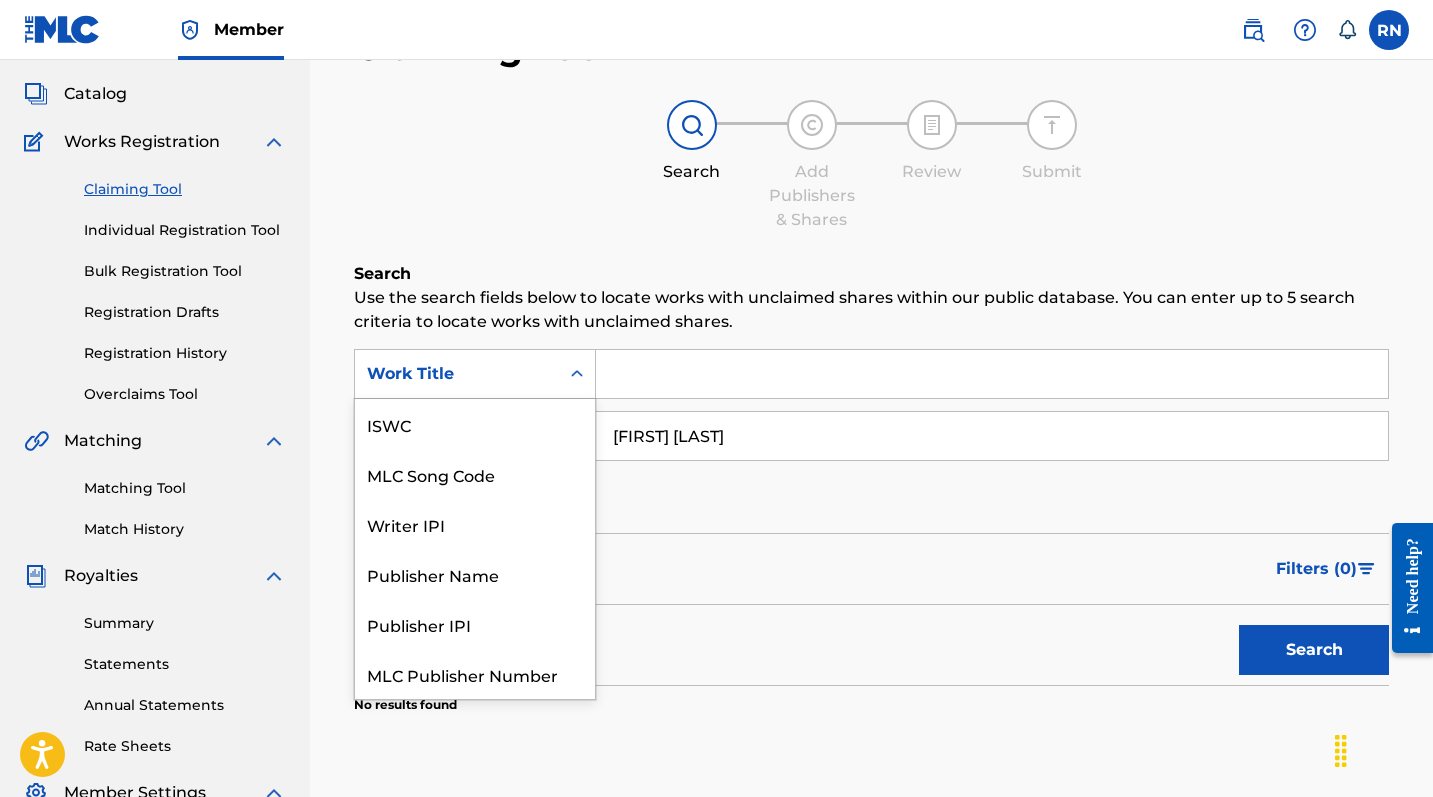 scroll, scrollTop: 50, scrollLeft: 0, axis: vertical 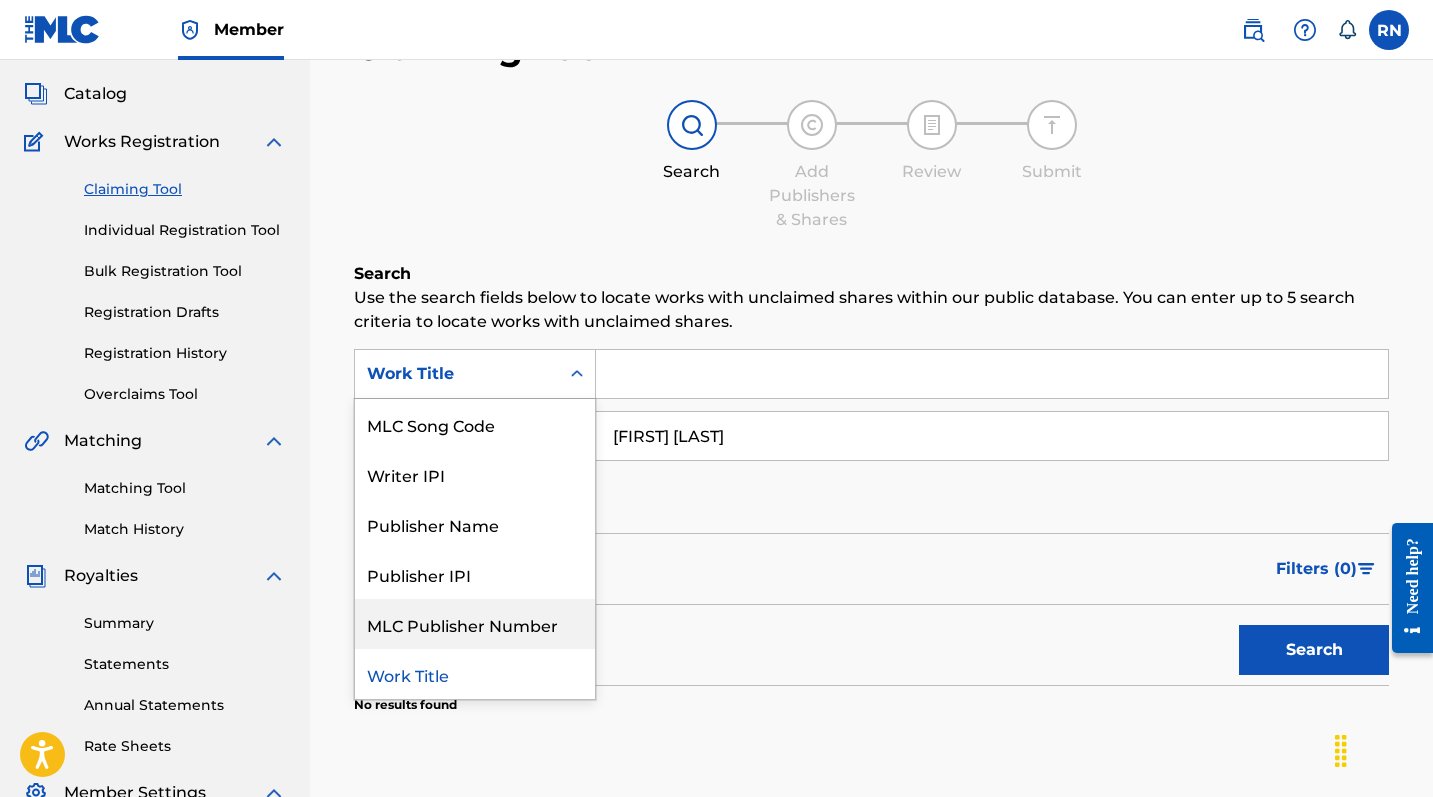click on "MLC Publisher Number" at bounding box center [475, 624] 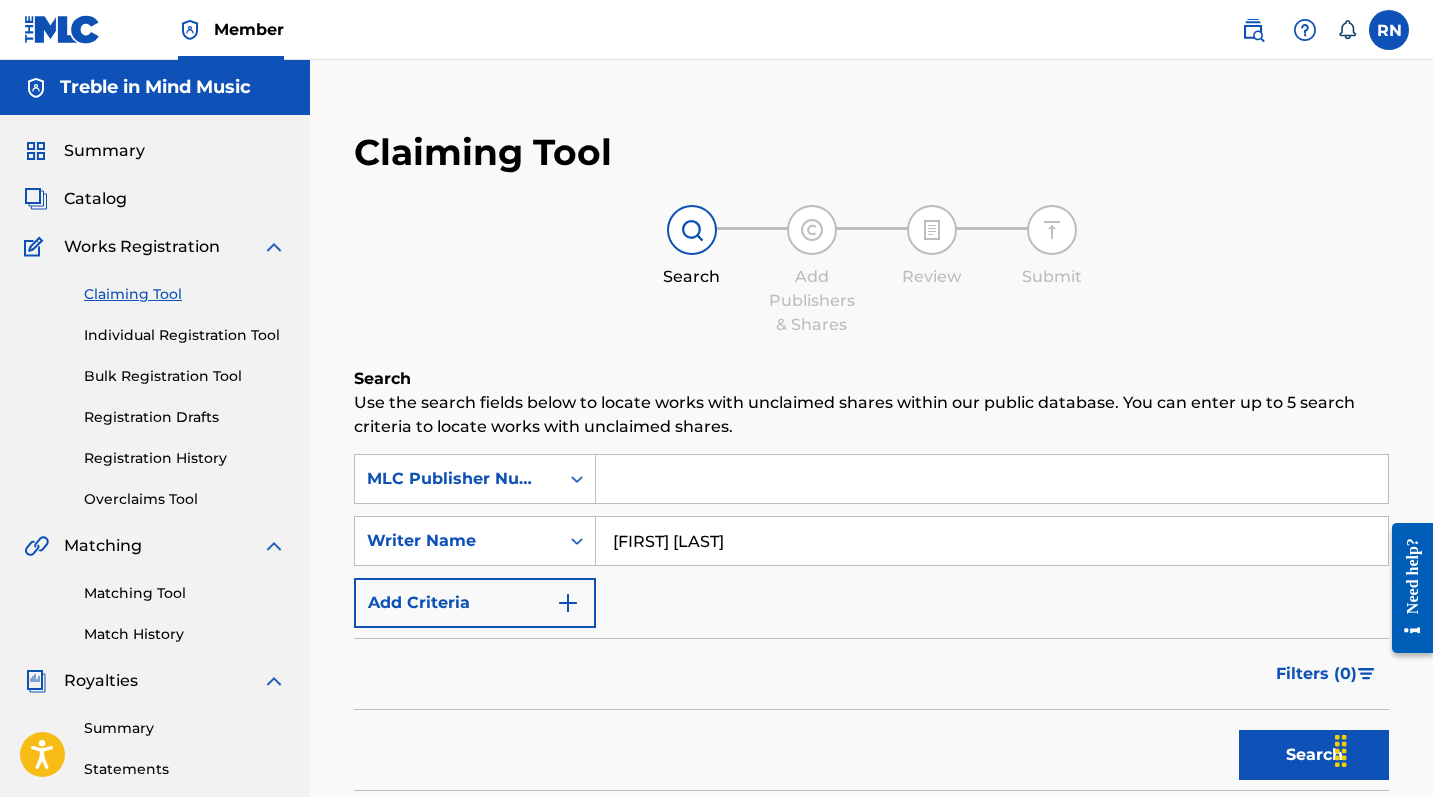 scroll, scrollTop: 0, scrollLeft: 0, axis: both 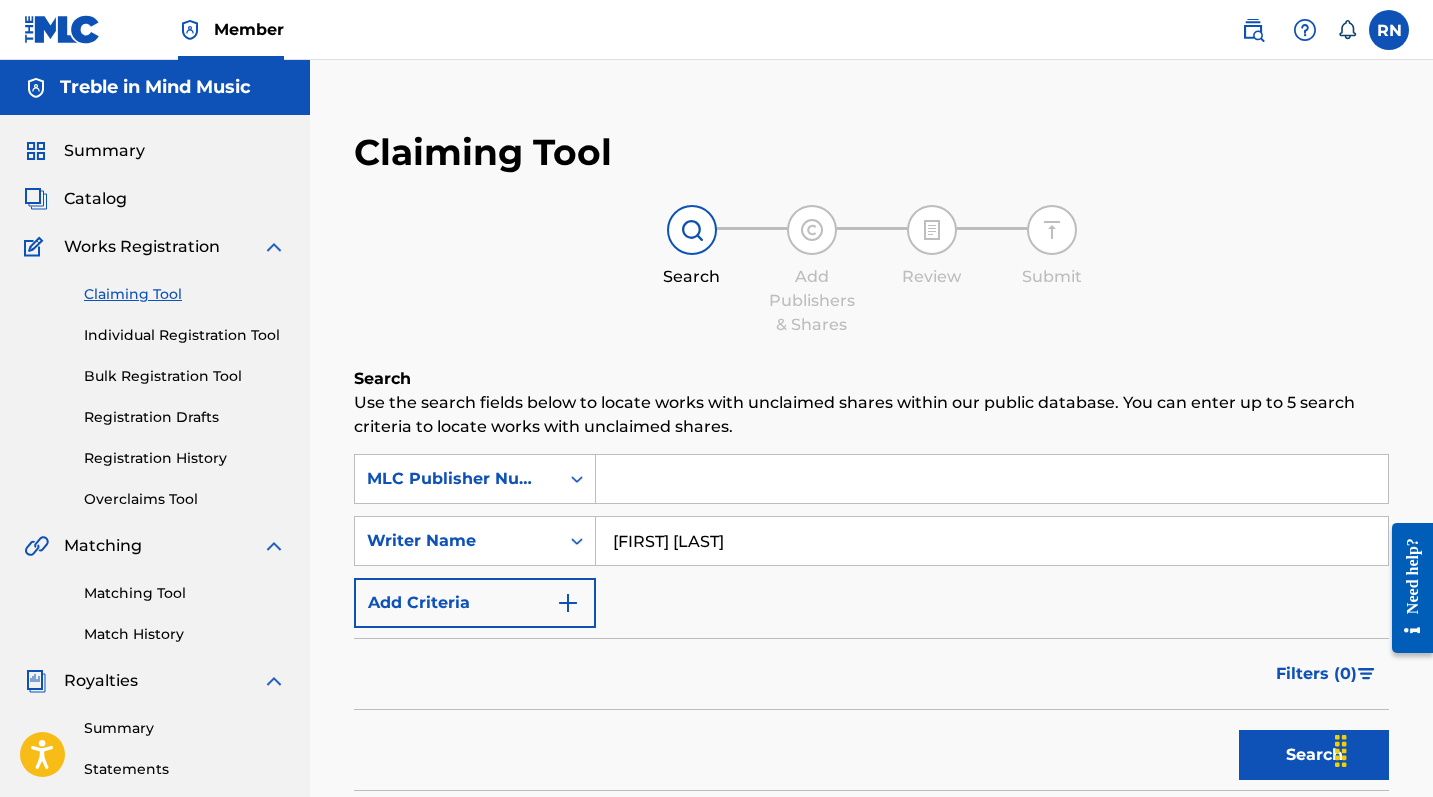 click on "Claiming Tool Search Add Publishers & Shares Review Submit Search Use the search fields below to locate works with unclaimed shares within our public database. You can enter up
to 5 search criteria to locate works with unclaimed shares. MLC Publisher Number SearchWriter Name [FIRST] [LAST] Add Criteria Filter Claim Search Filters Include works claimed by my Member Remove Filters Apply Filters Filters ( 0 ) Search No results found" at bounding box center (871, 524) 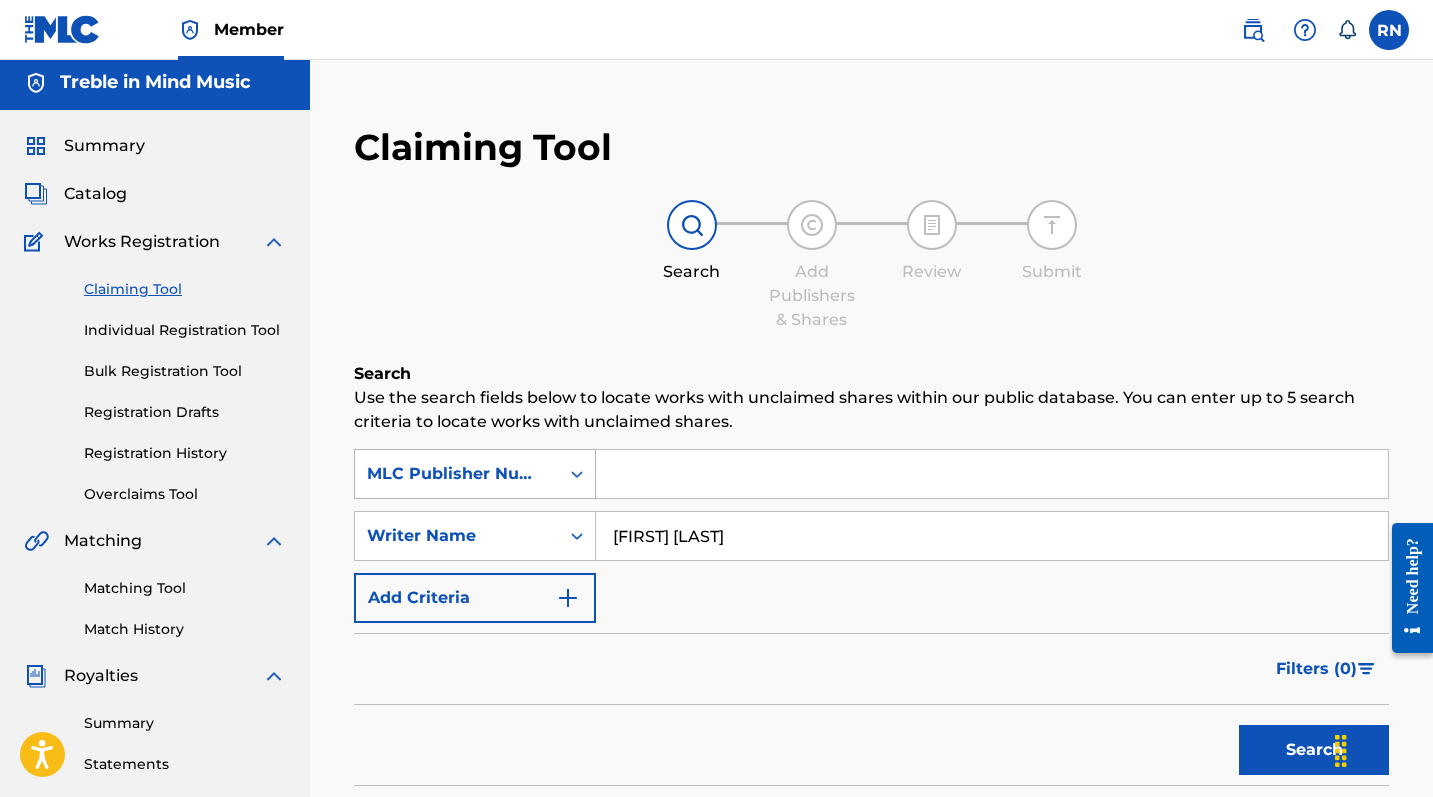 click 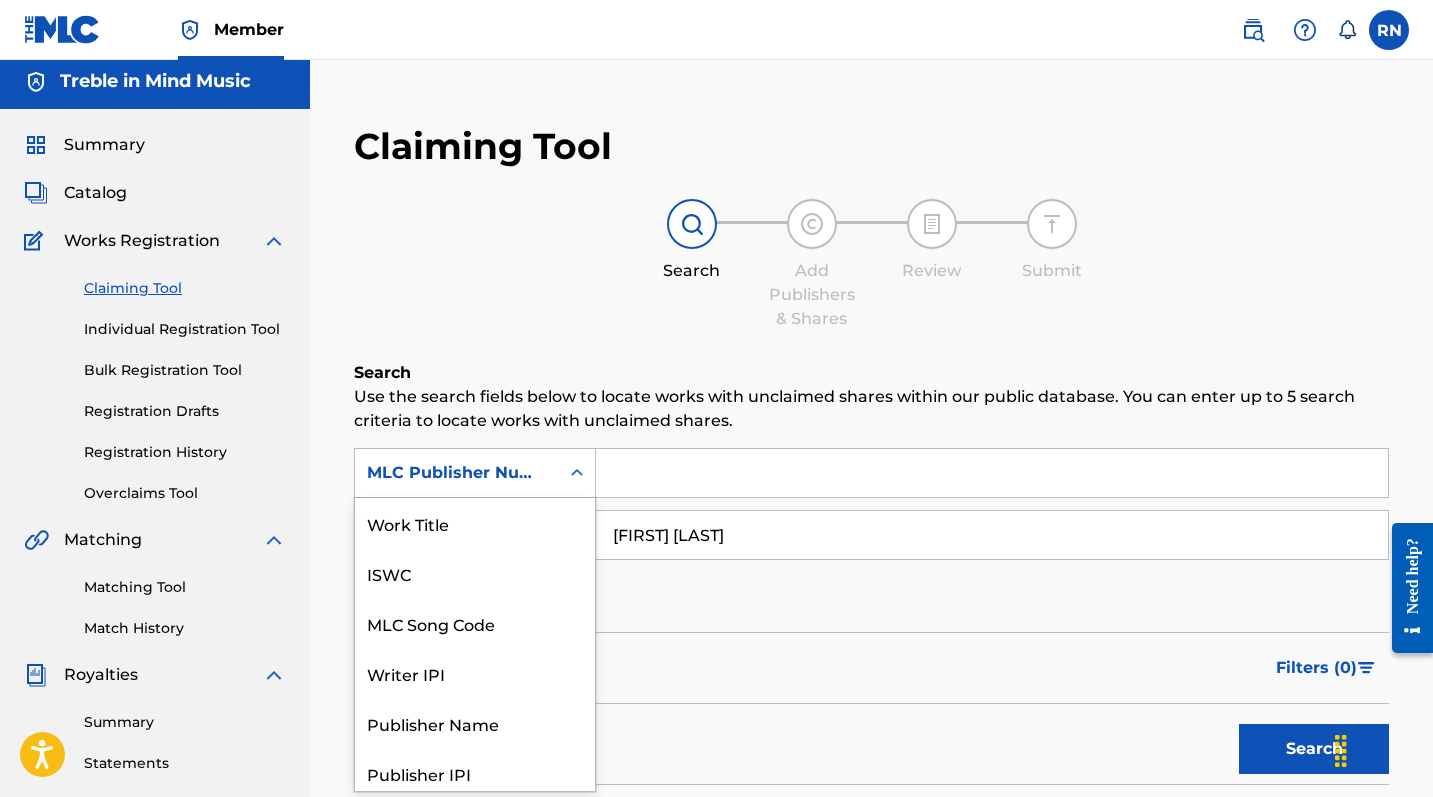 scroll, scrollTop: 7, scrollLeft: 0, axis: vertical 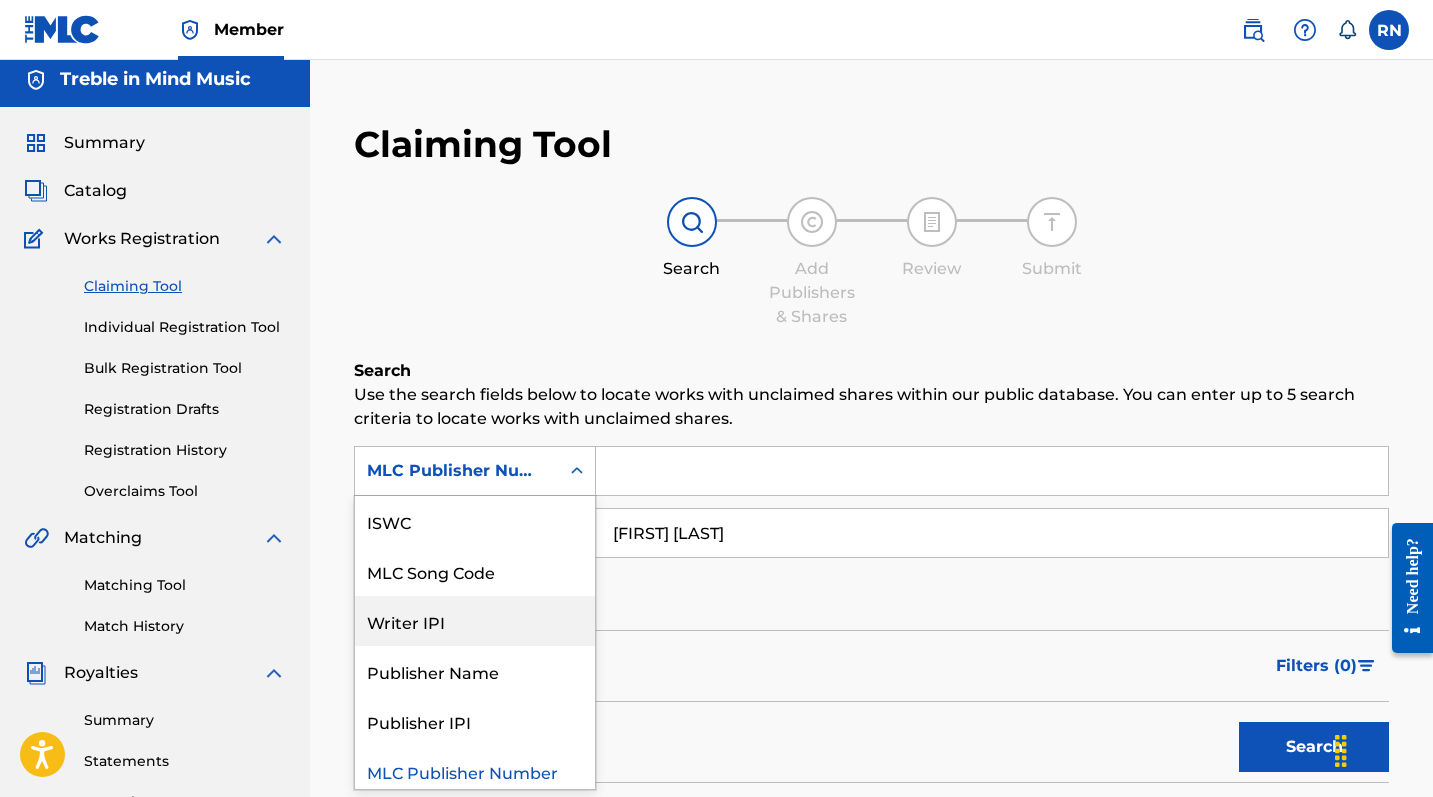 click on "Writer IPI" at bounding box center [475, 621] 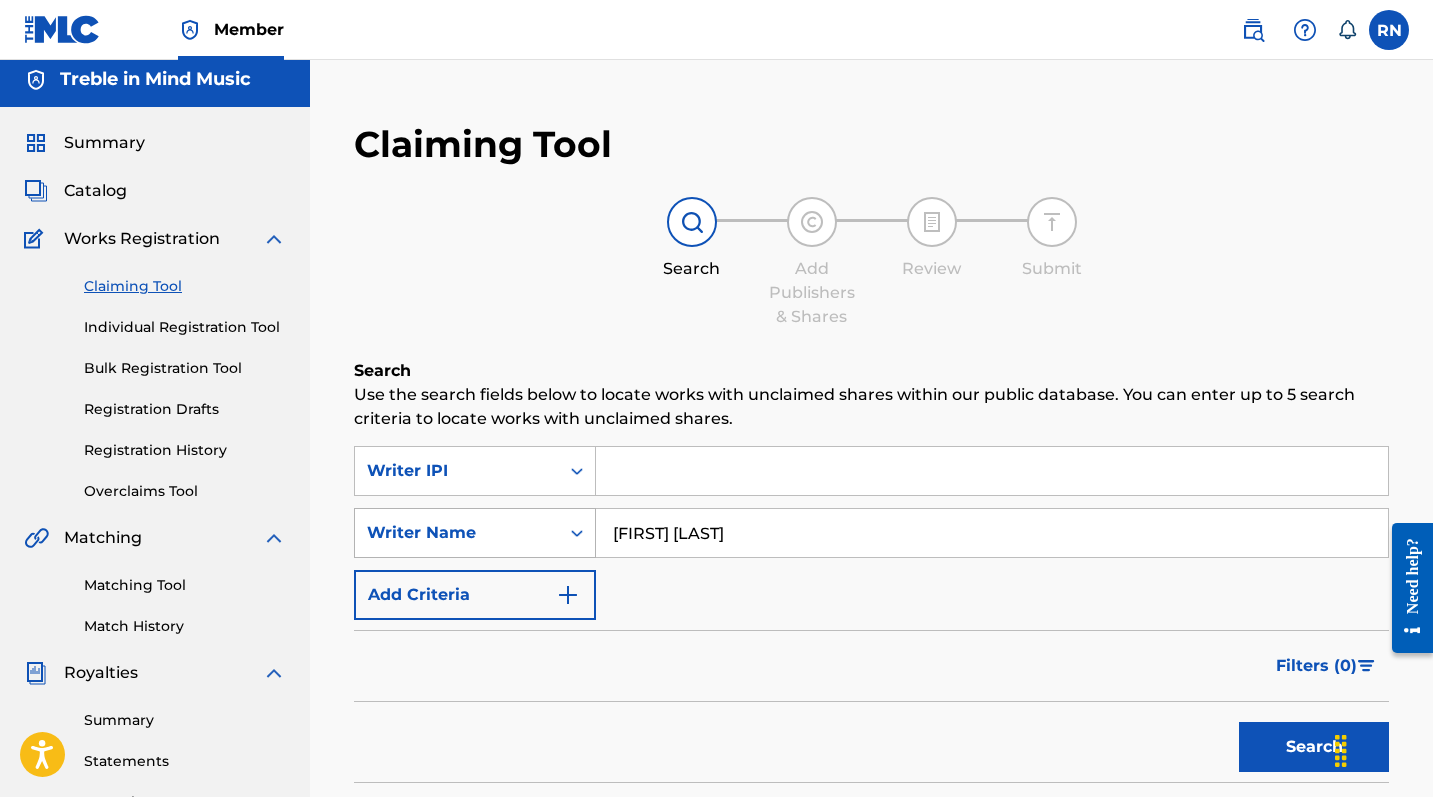 drag, startPoint x: 732, startPoint y: 534, endPoint x: 535, endPoint y: 534, distance: 197 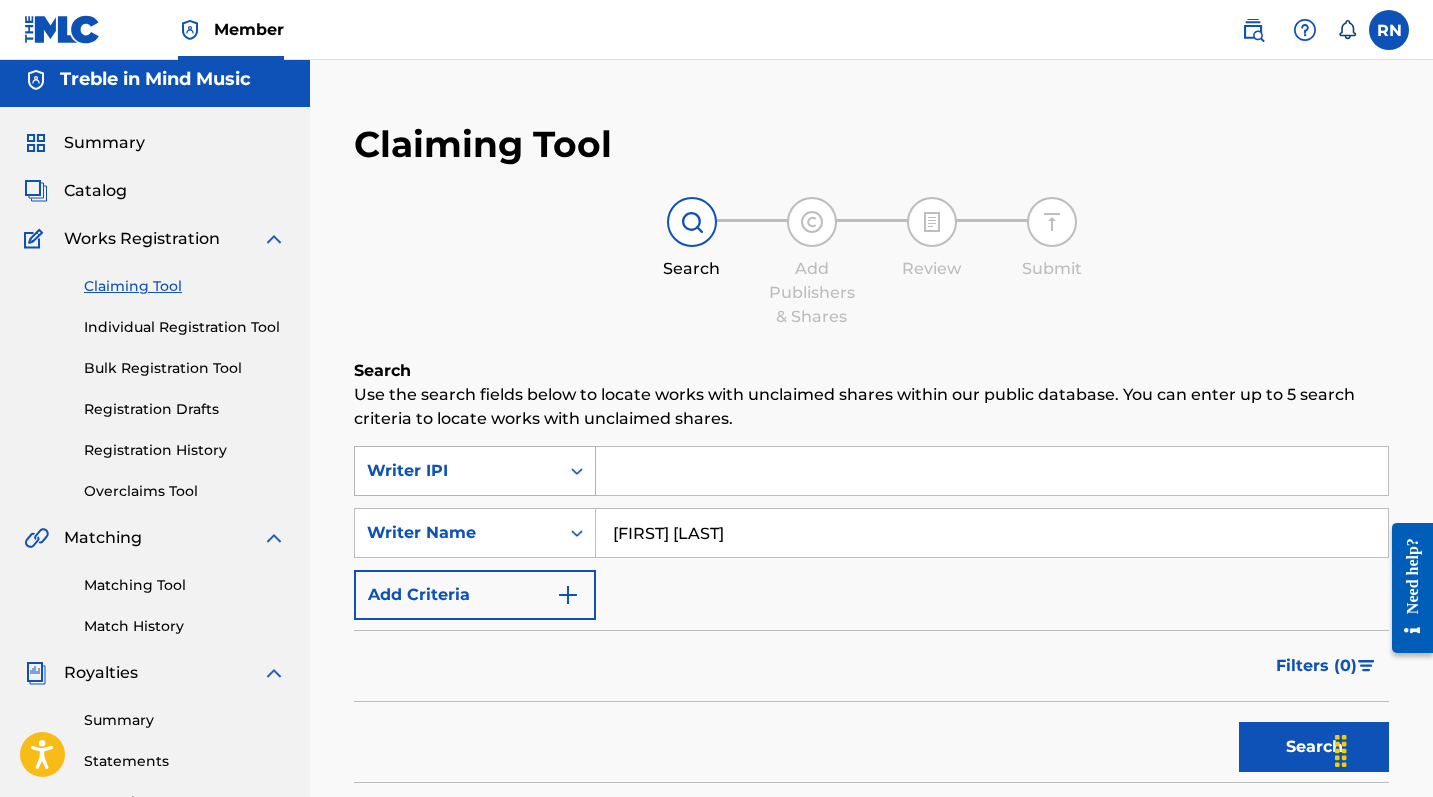 type on "[FIRST] [LAST]" 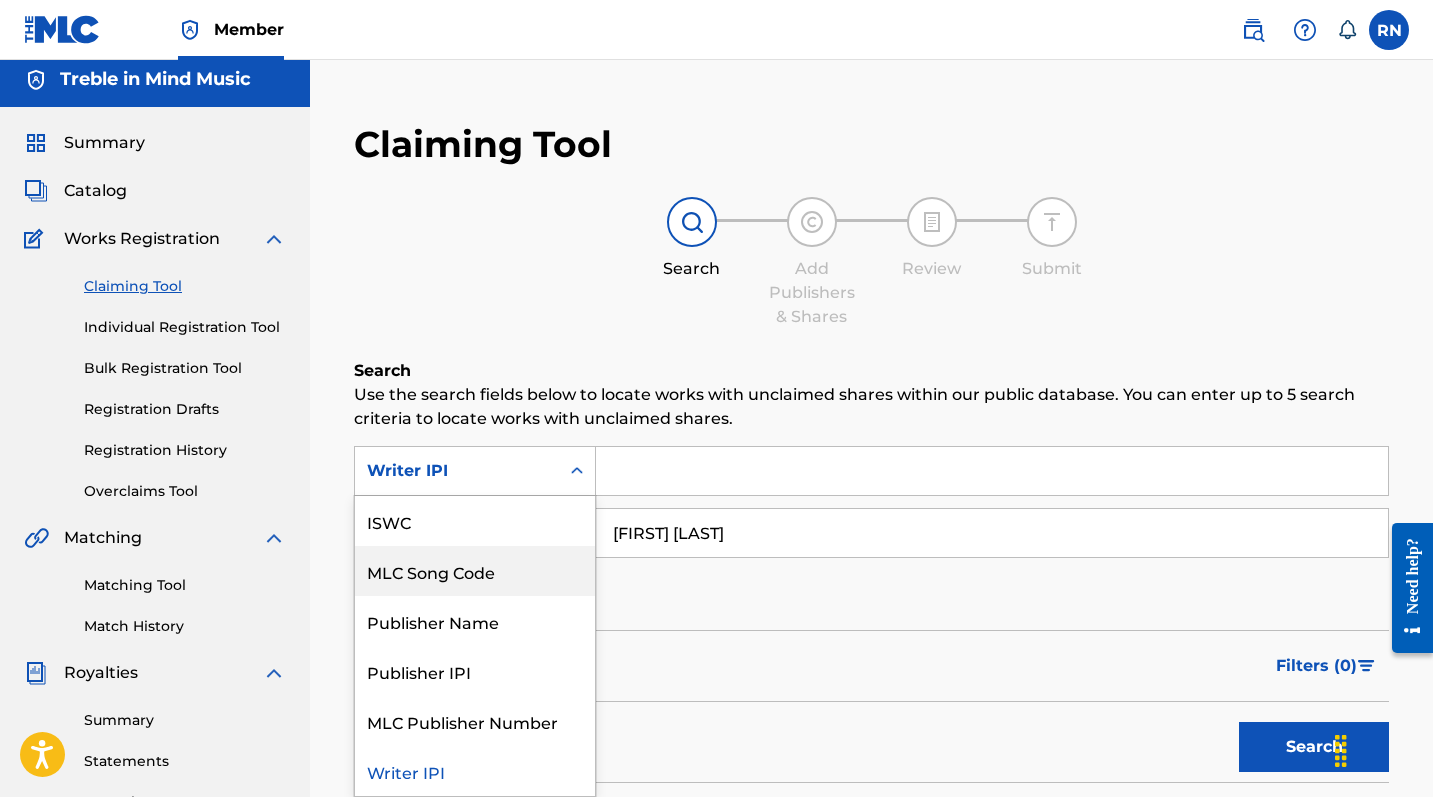 scroll, scrollTop: 50, scrollLeft: 0, axis: vertical 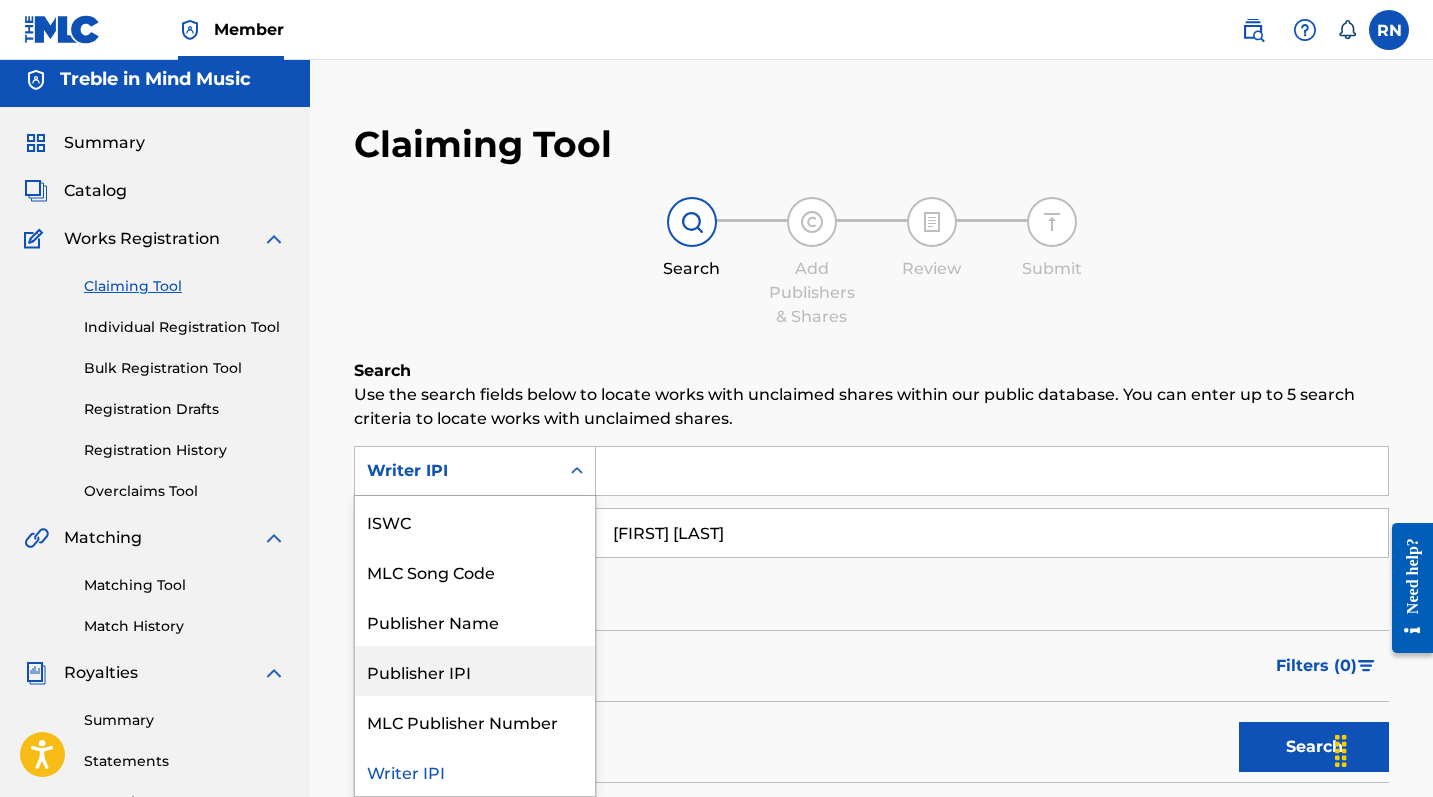 click on "Publisher IPI" at bounding box center (475, 671) 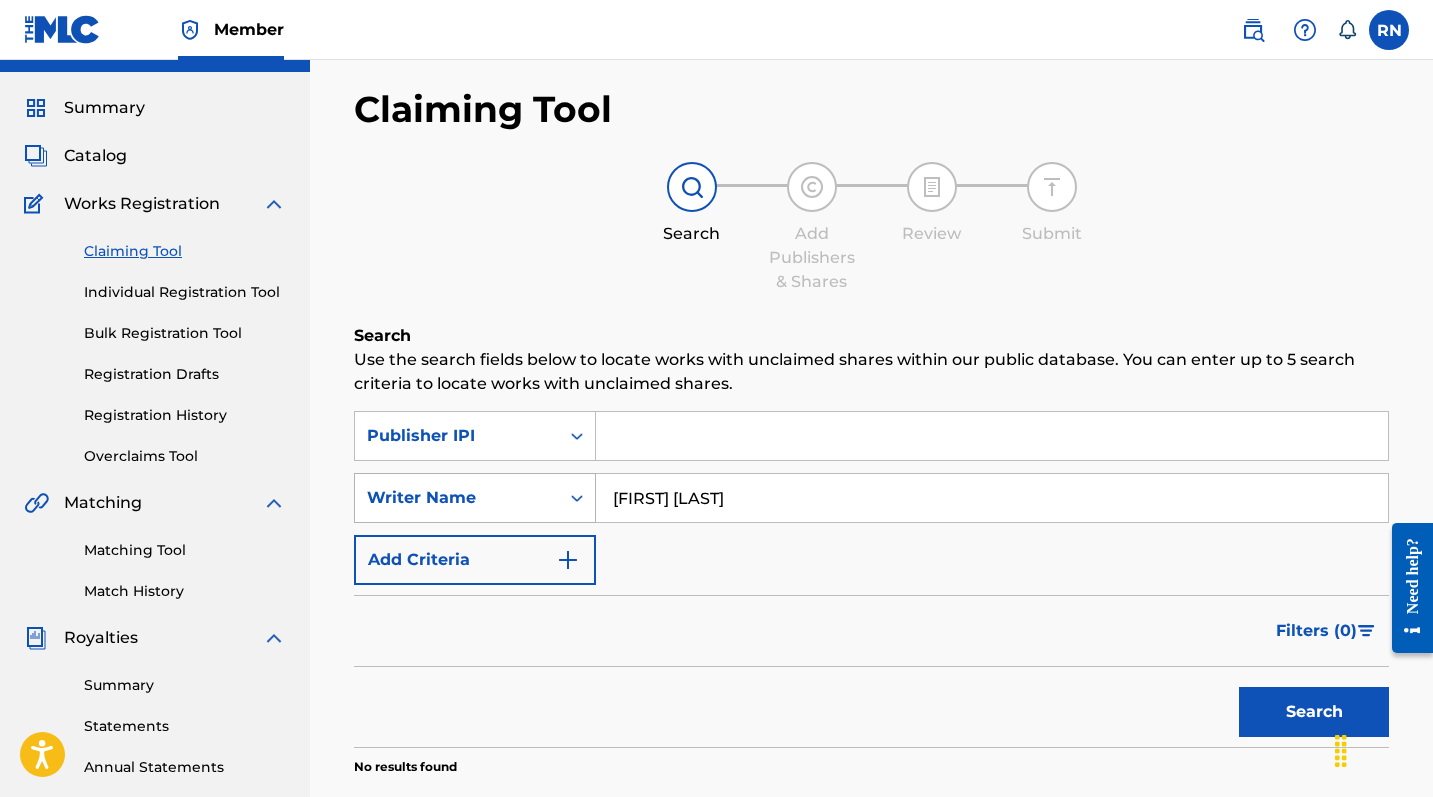click on "Writer Name" at bounding box center (475, 498) 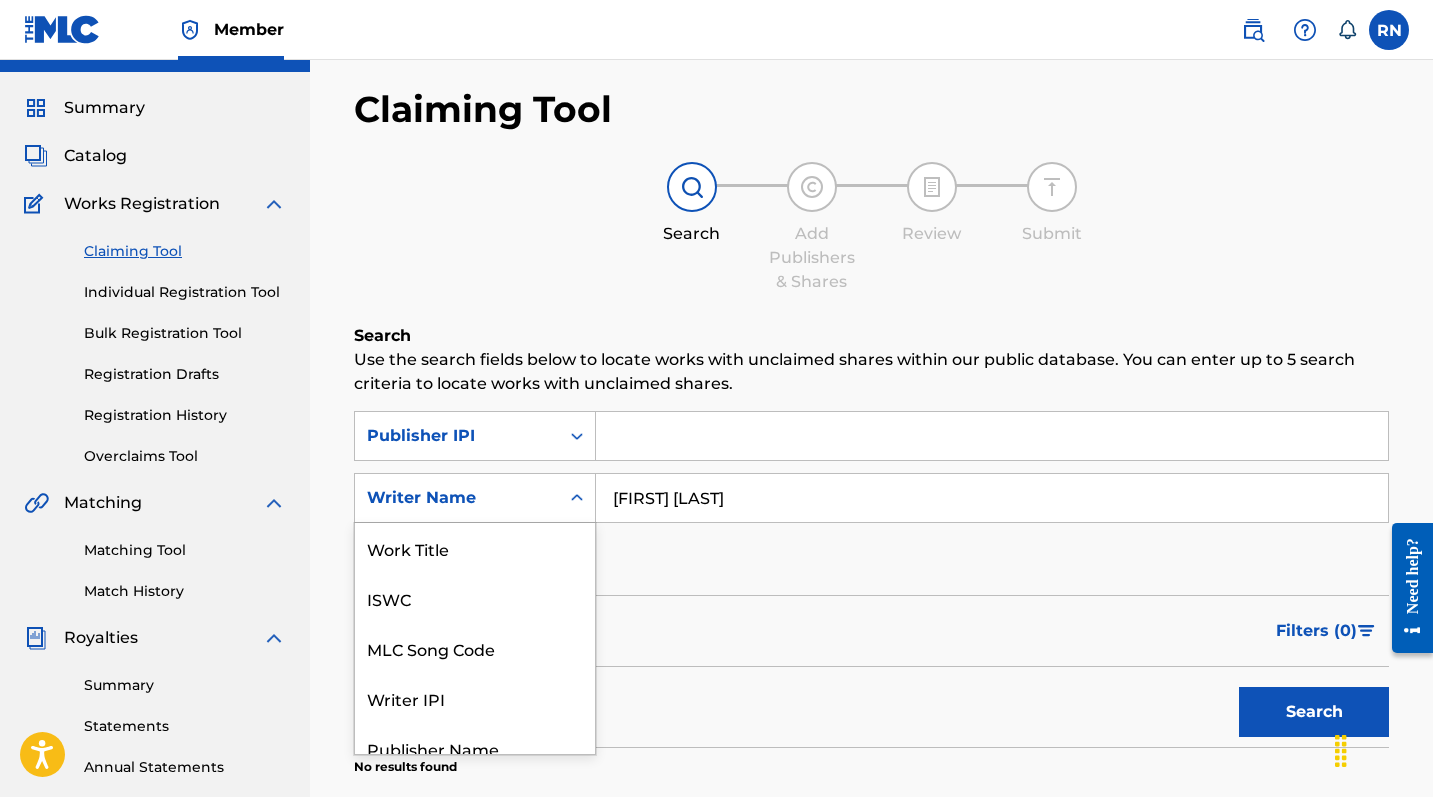 scroll, scrollTop: 68, scrollLeft: 0, axis: vertical 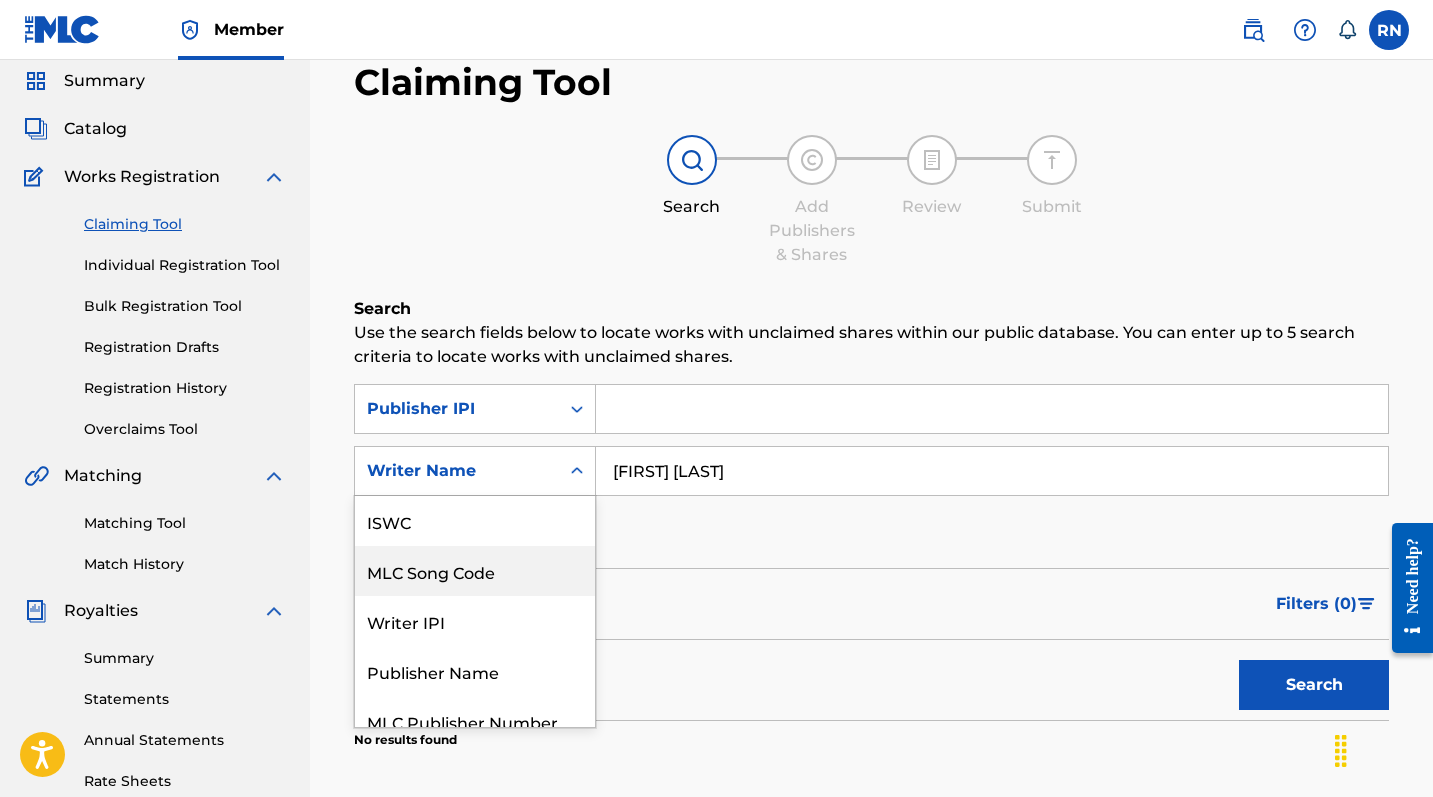 click on "Filters ( 0 )" at bounding box center (871, 604) 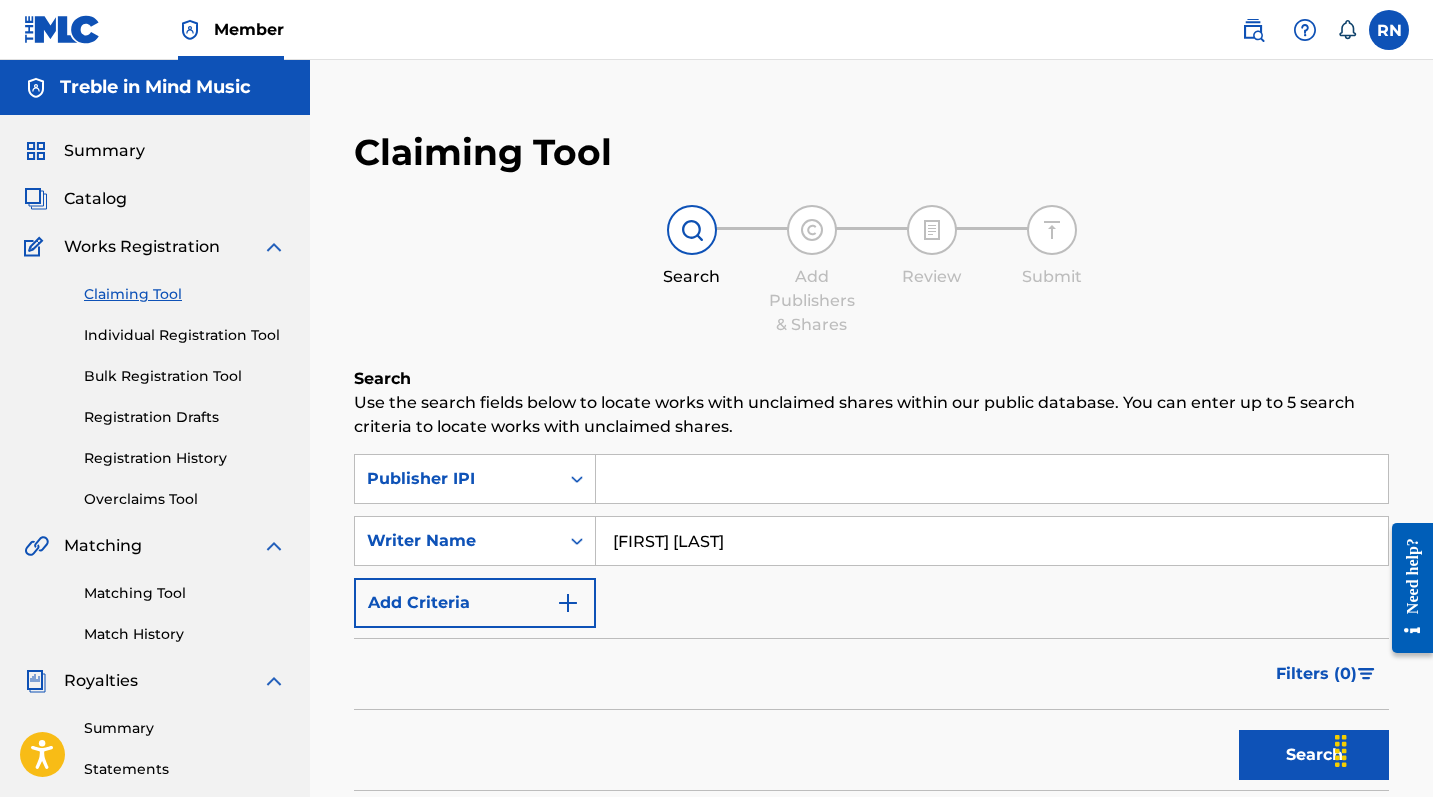 scroll, scrollTop: 0, scrollLeft: 0, axis: both 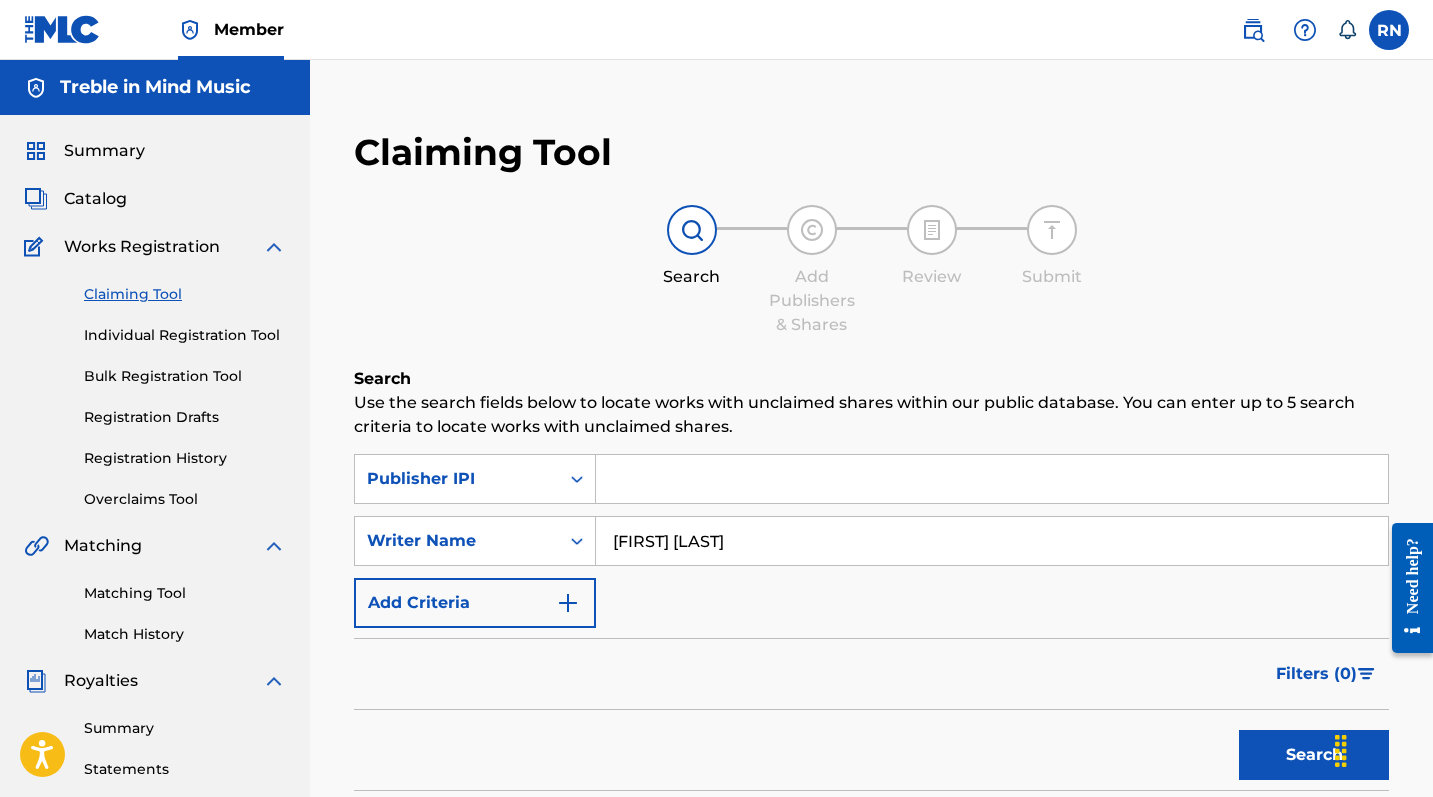 click on "Summary" at bounding box center [104, 151] 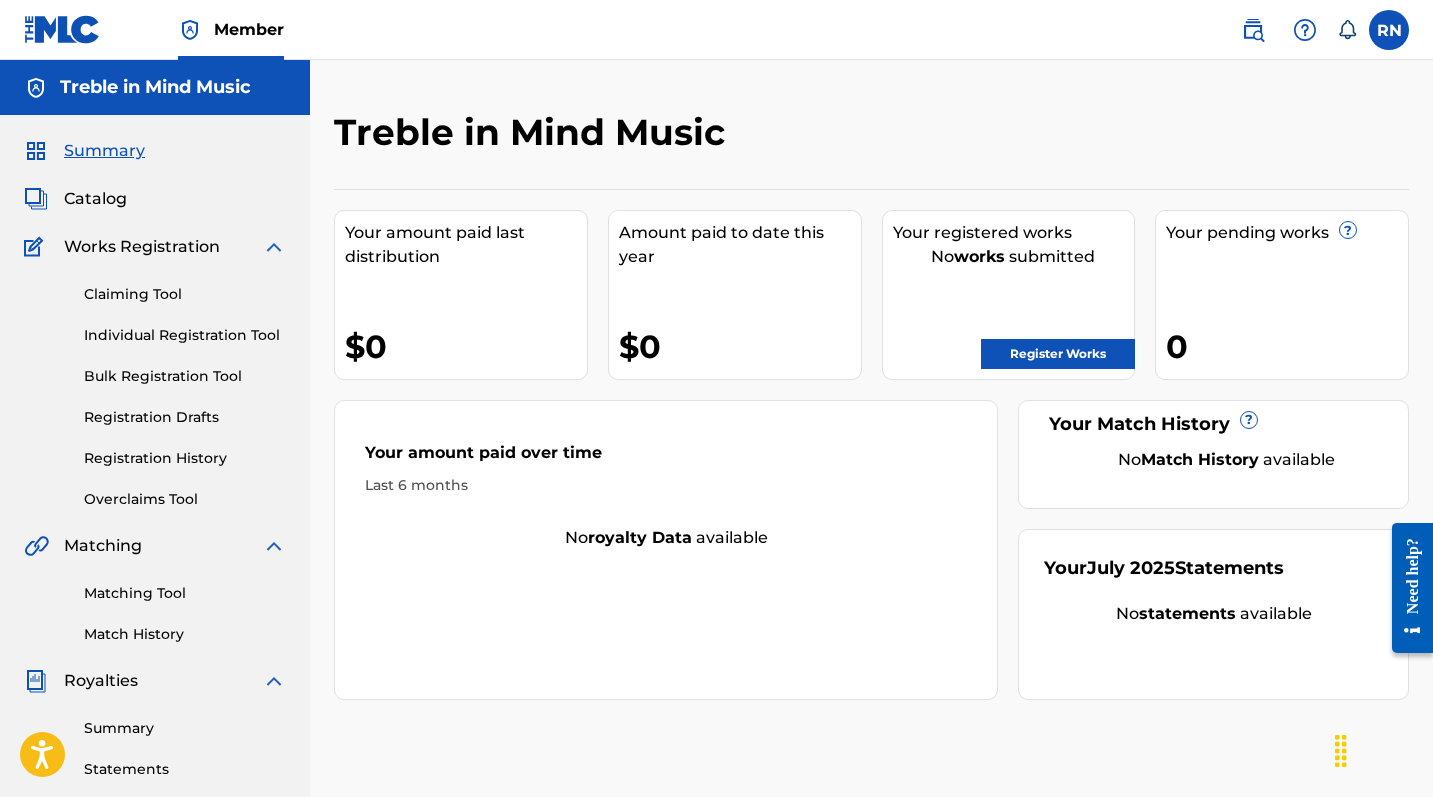 click on "Register Works" at bounding box center (1058, 354) 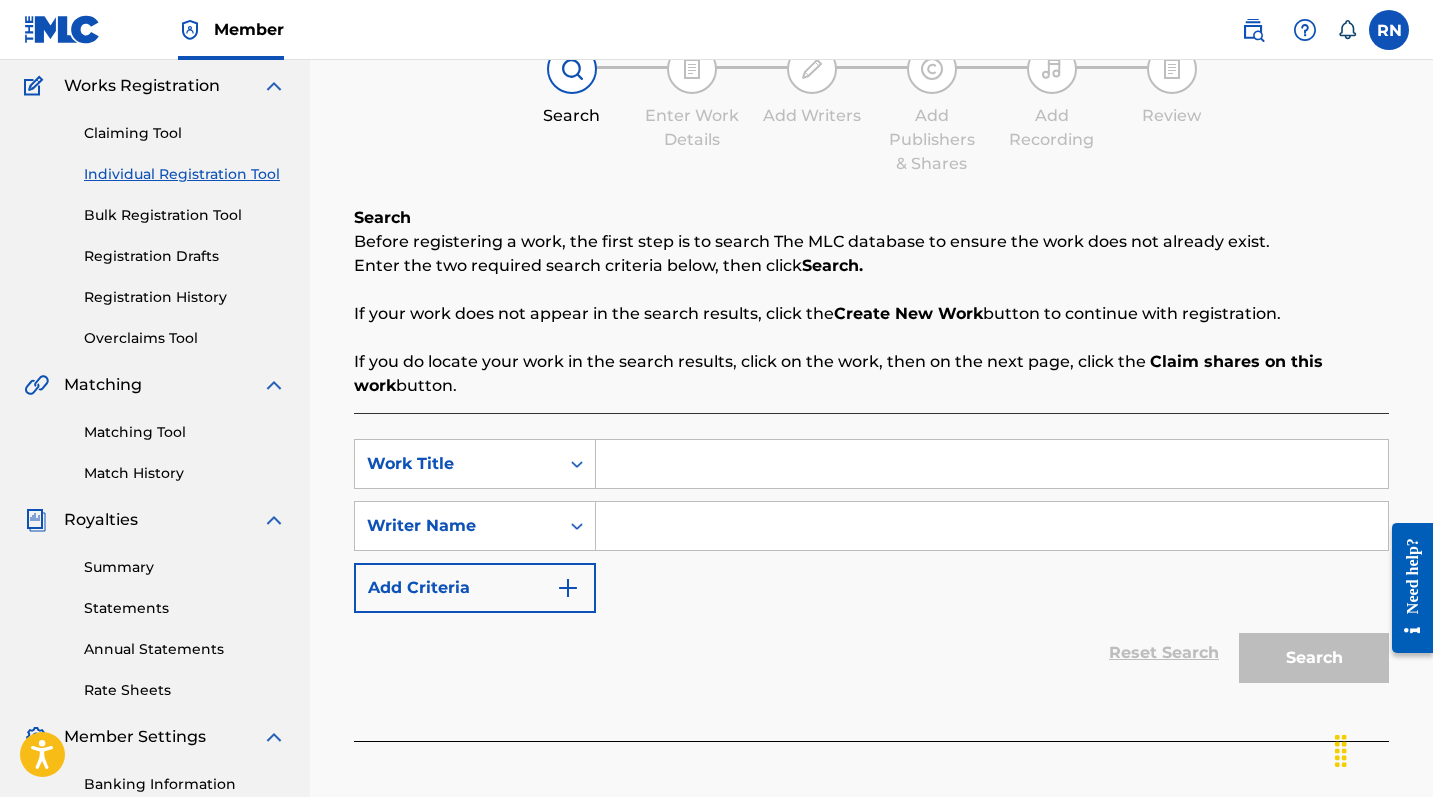 scroll, scrollTop: 162, scrollLeft: 0, axis: vertical 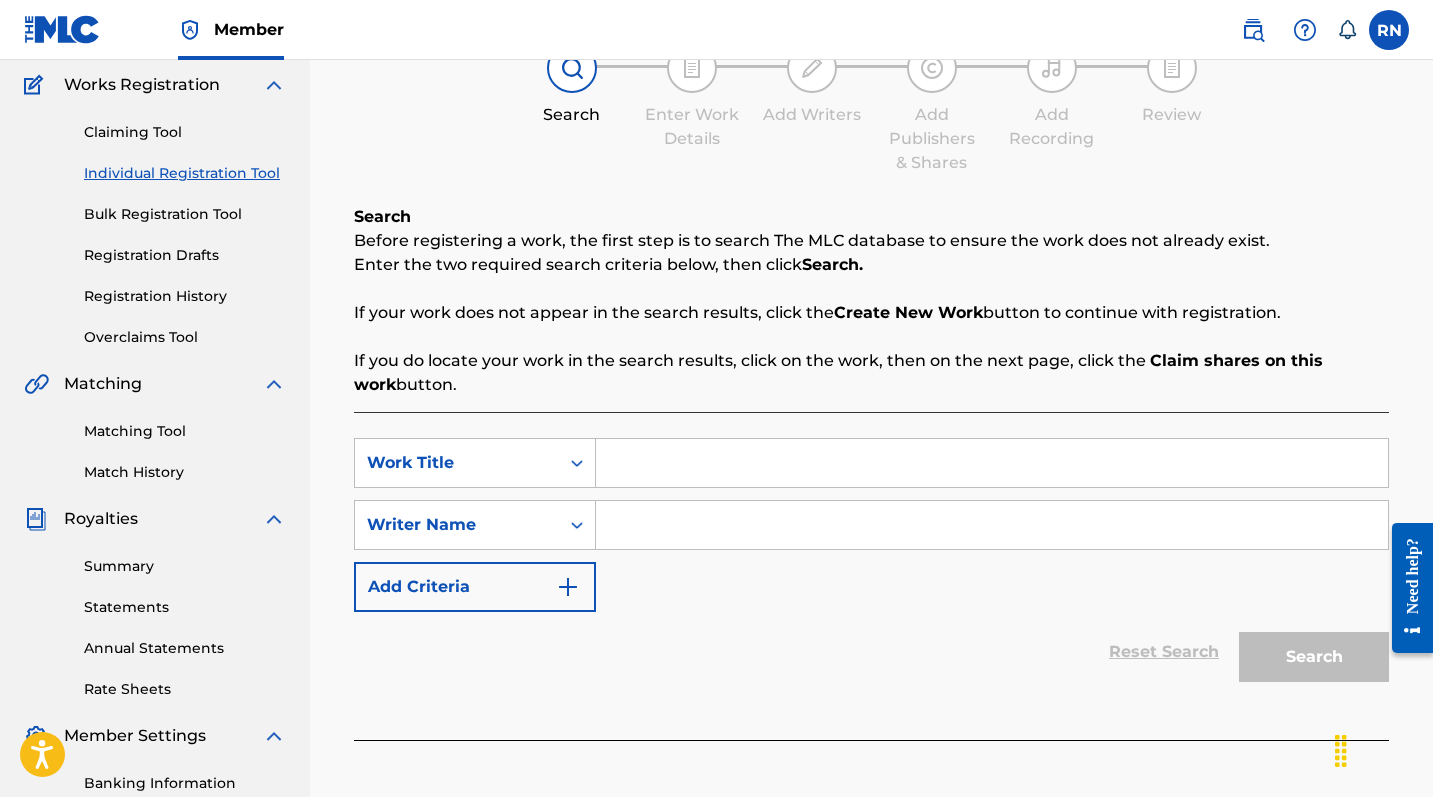 click on "Reset Search Search" at bounding box center (871, 652) 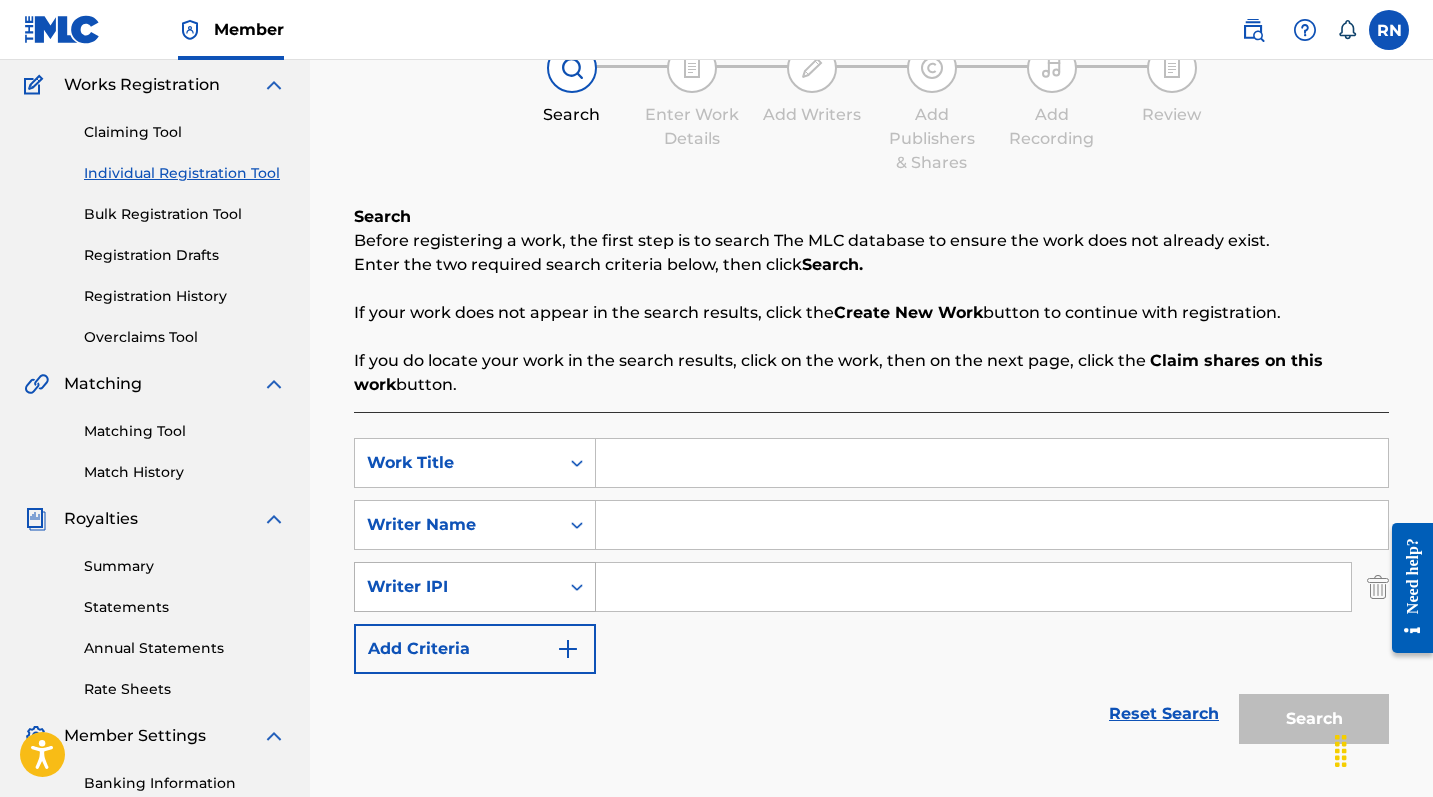 click 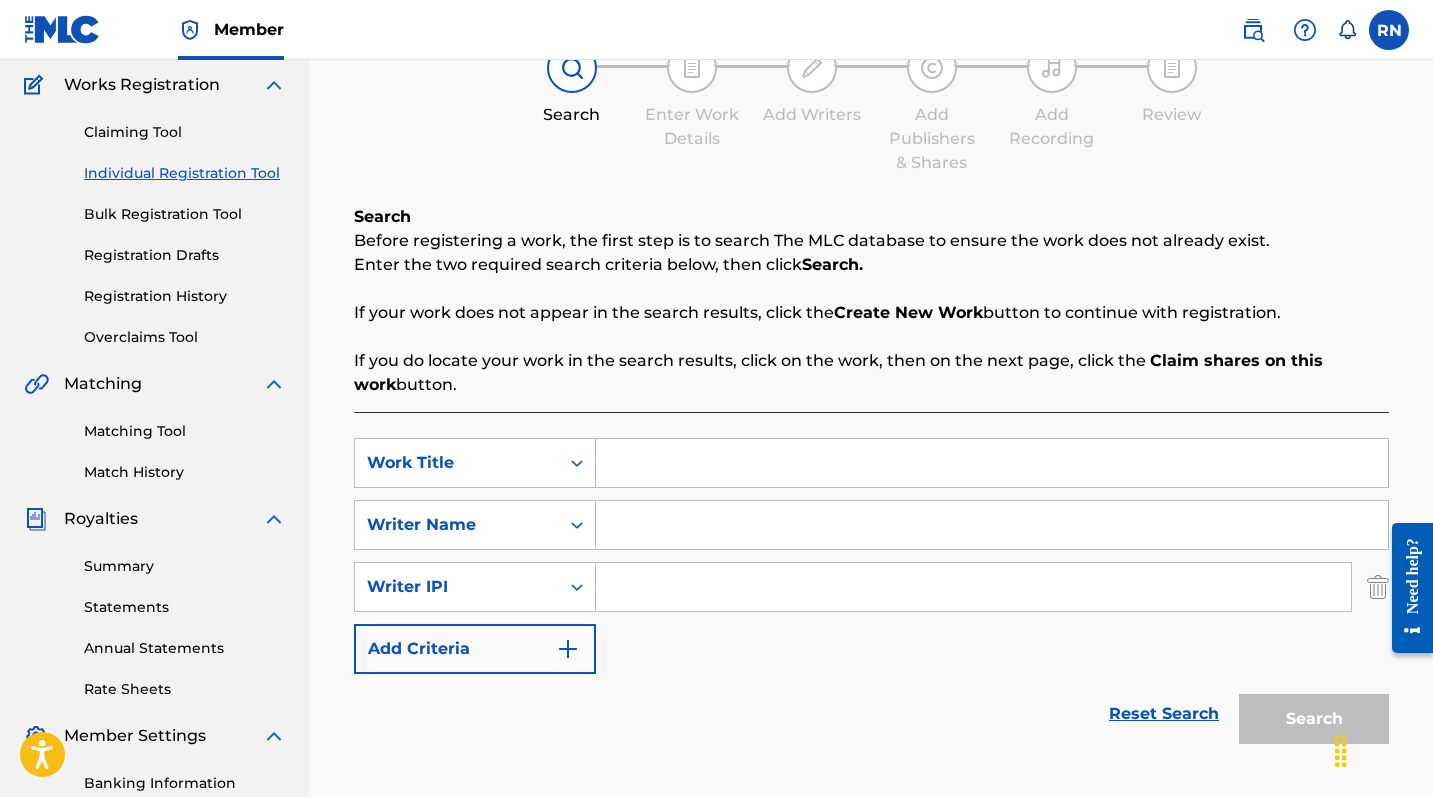 click at bounding box center [1378, 587] 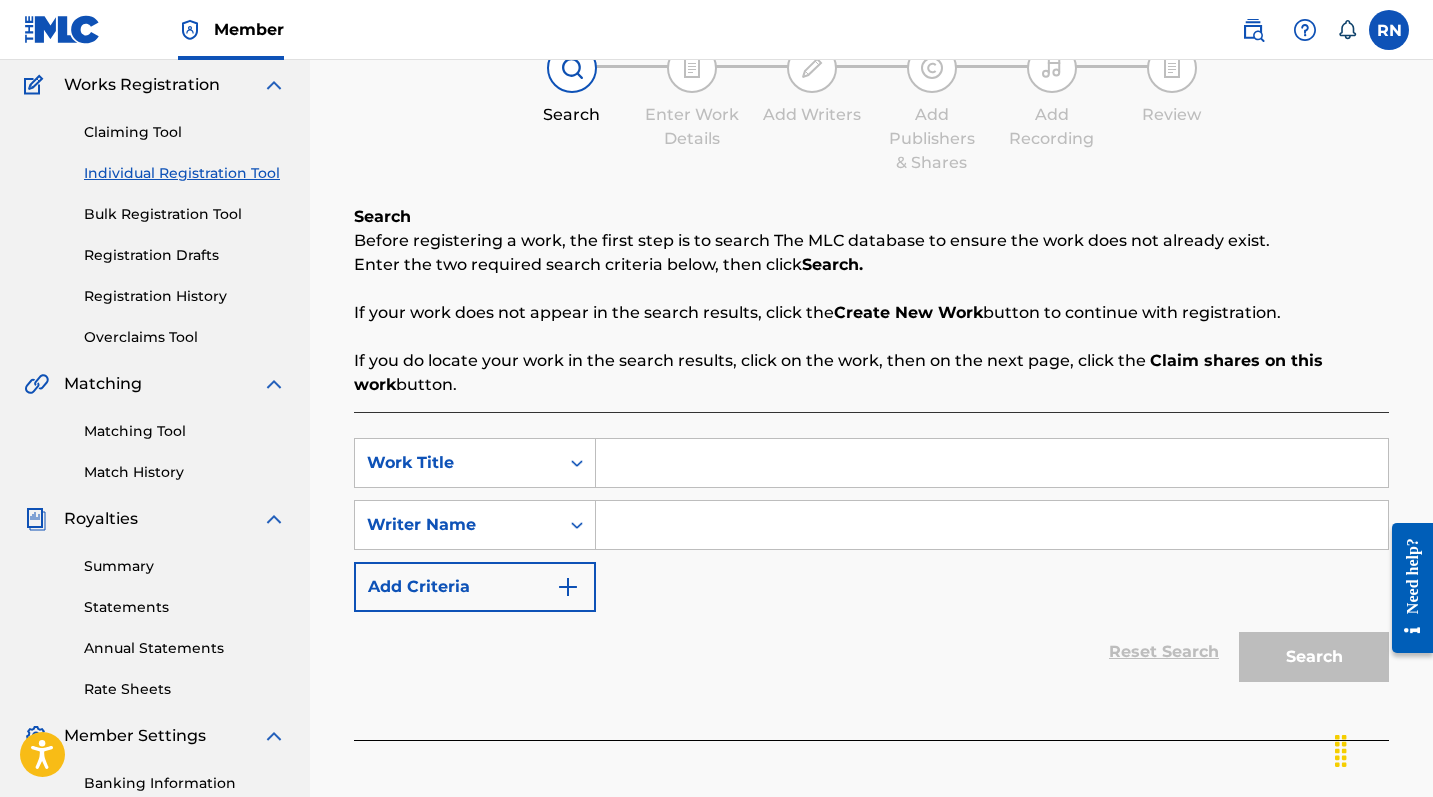 click on "Reset Search Search" at bounding box center (871, 652) 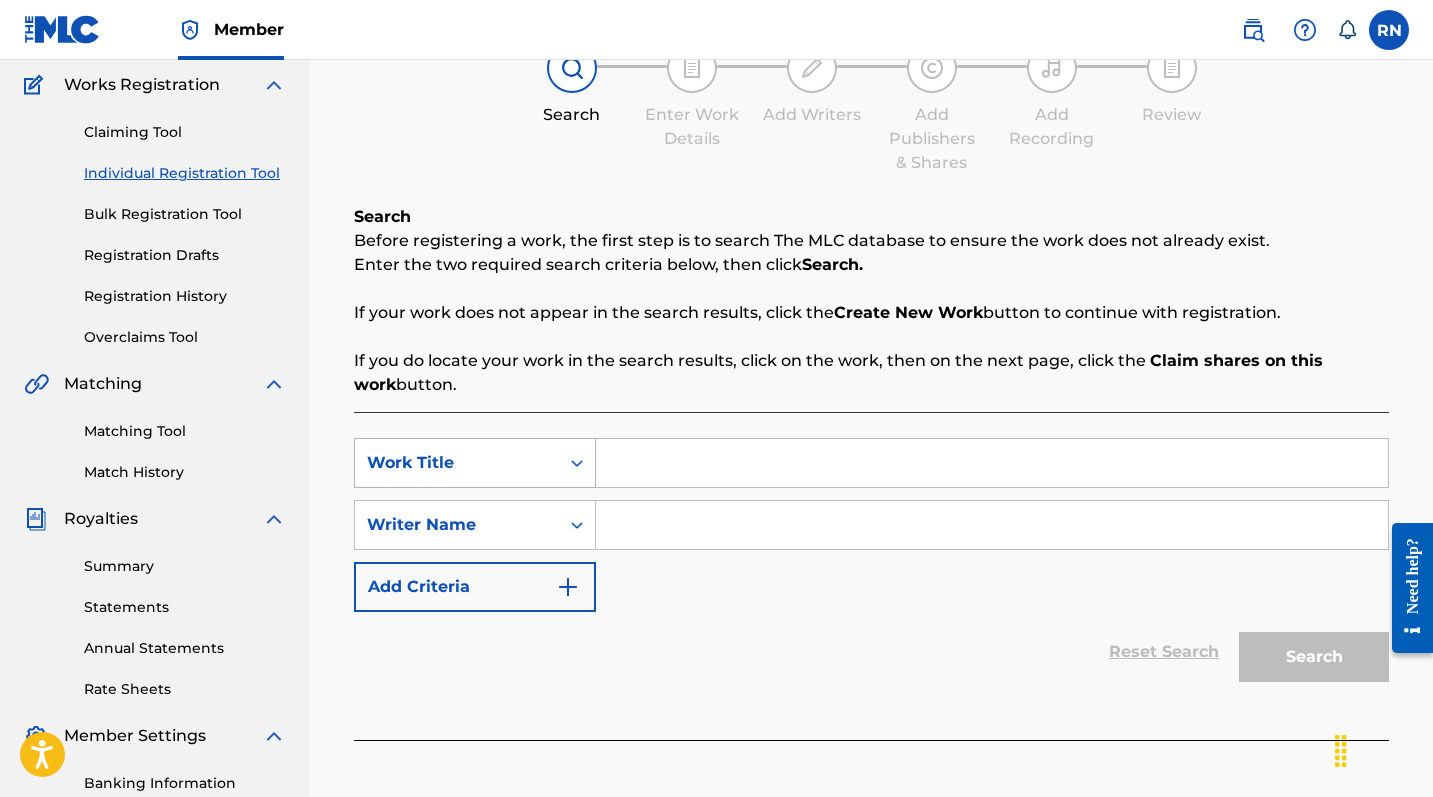 click 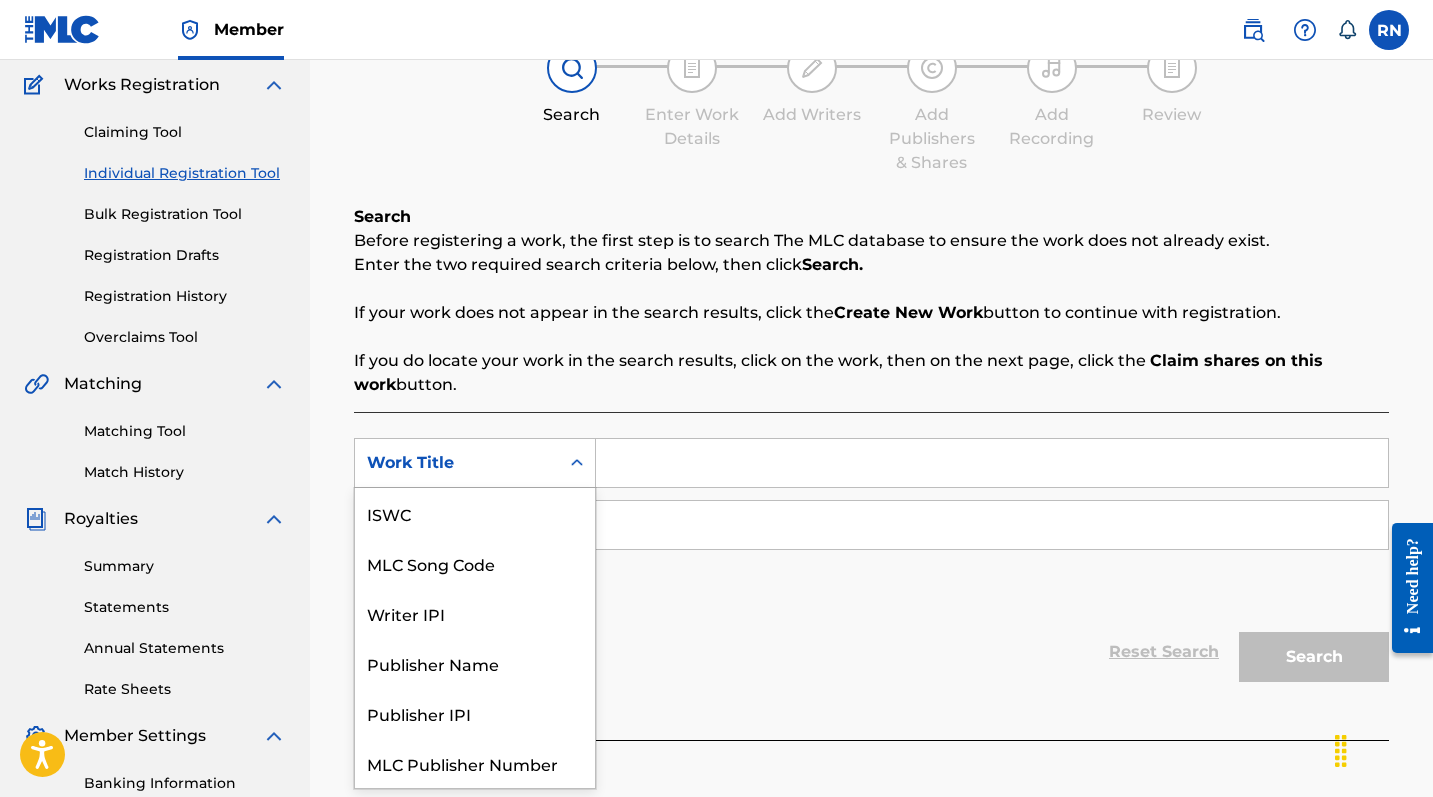 scroll, scrollTop: 50, scrollLeft: 0, axis: vertical 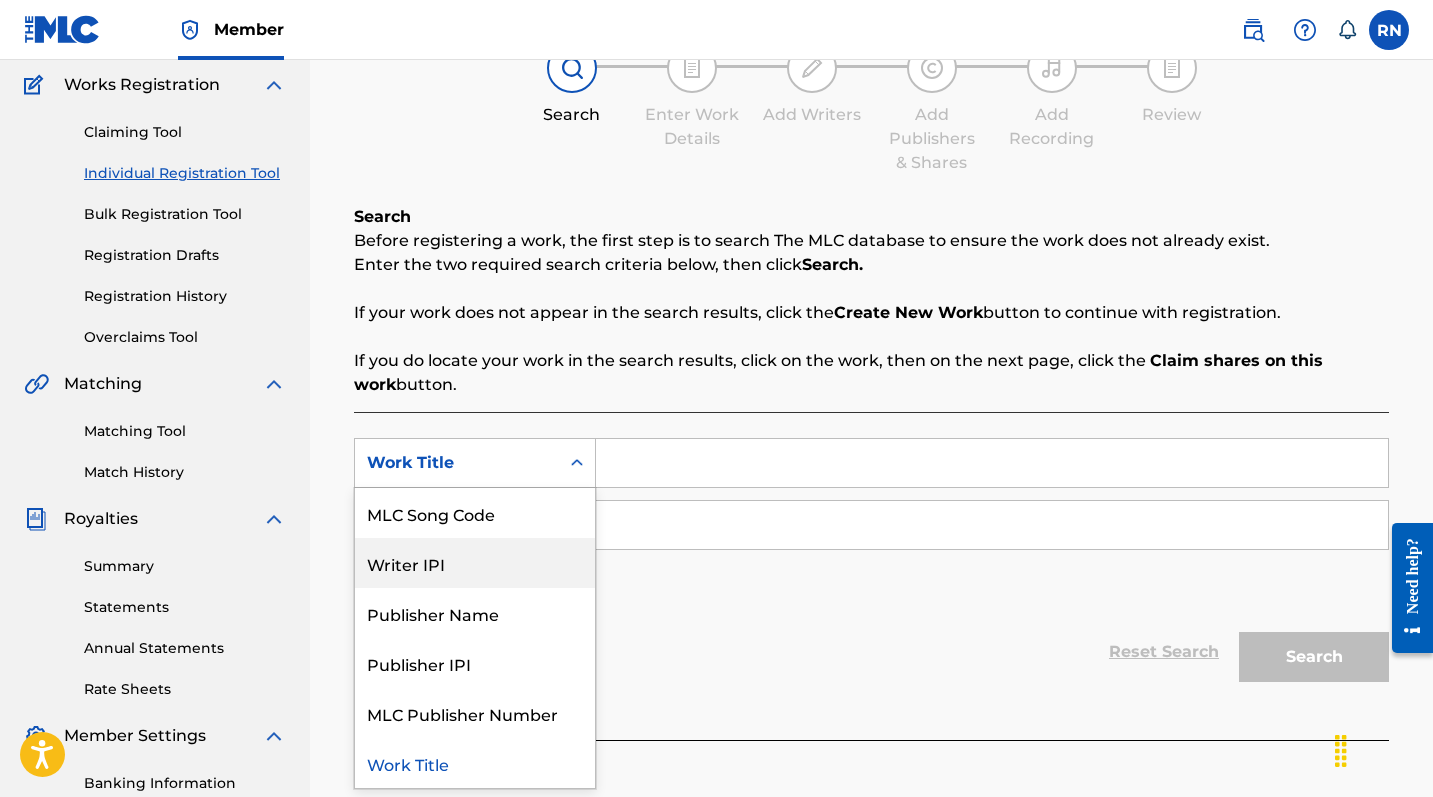 click on "Writer IPI" at bounding box center [475, 563] 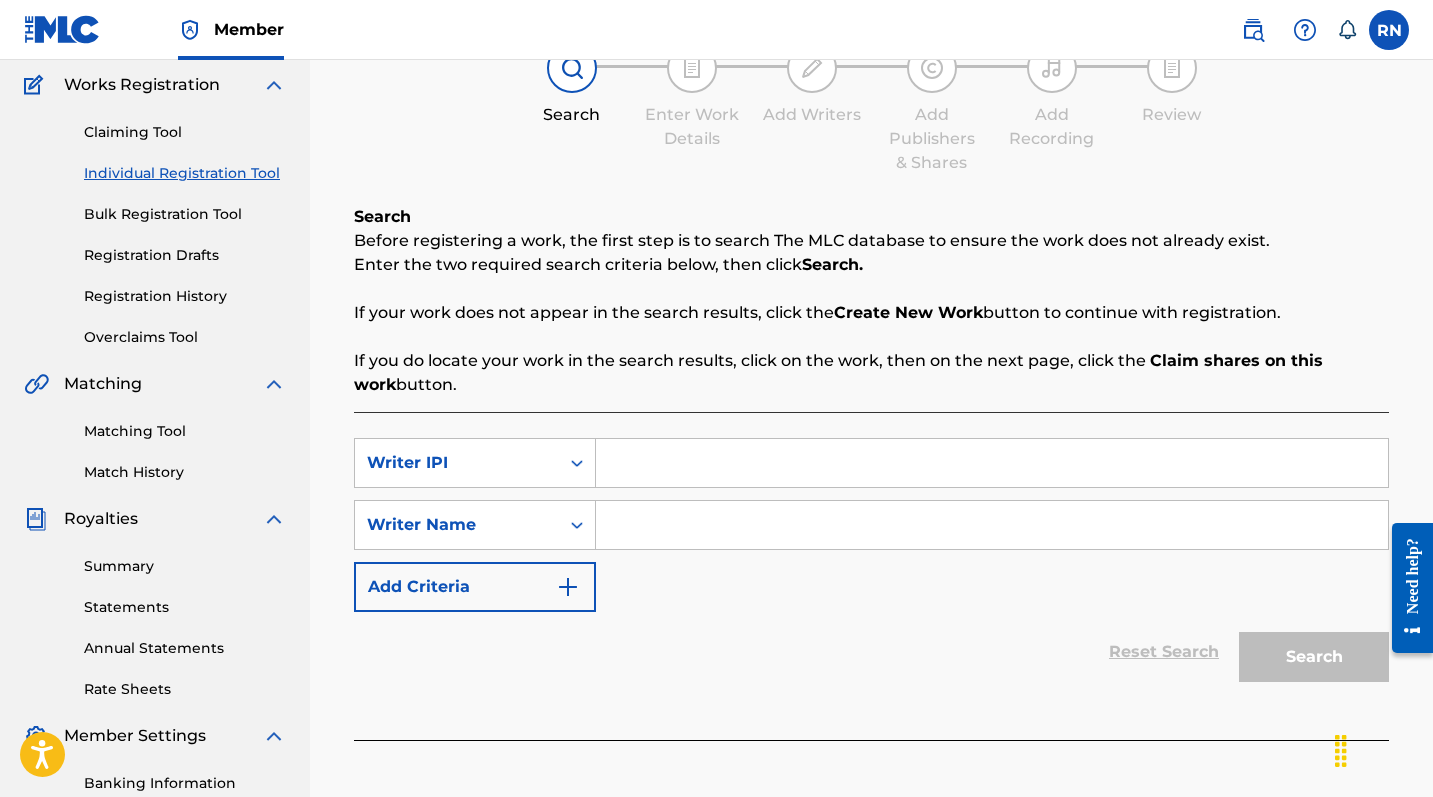 click at bounding box center (992, 463) 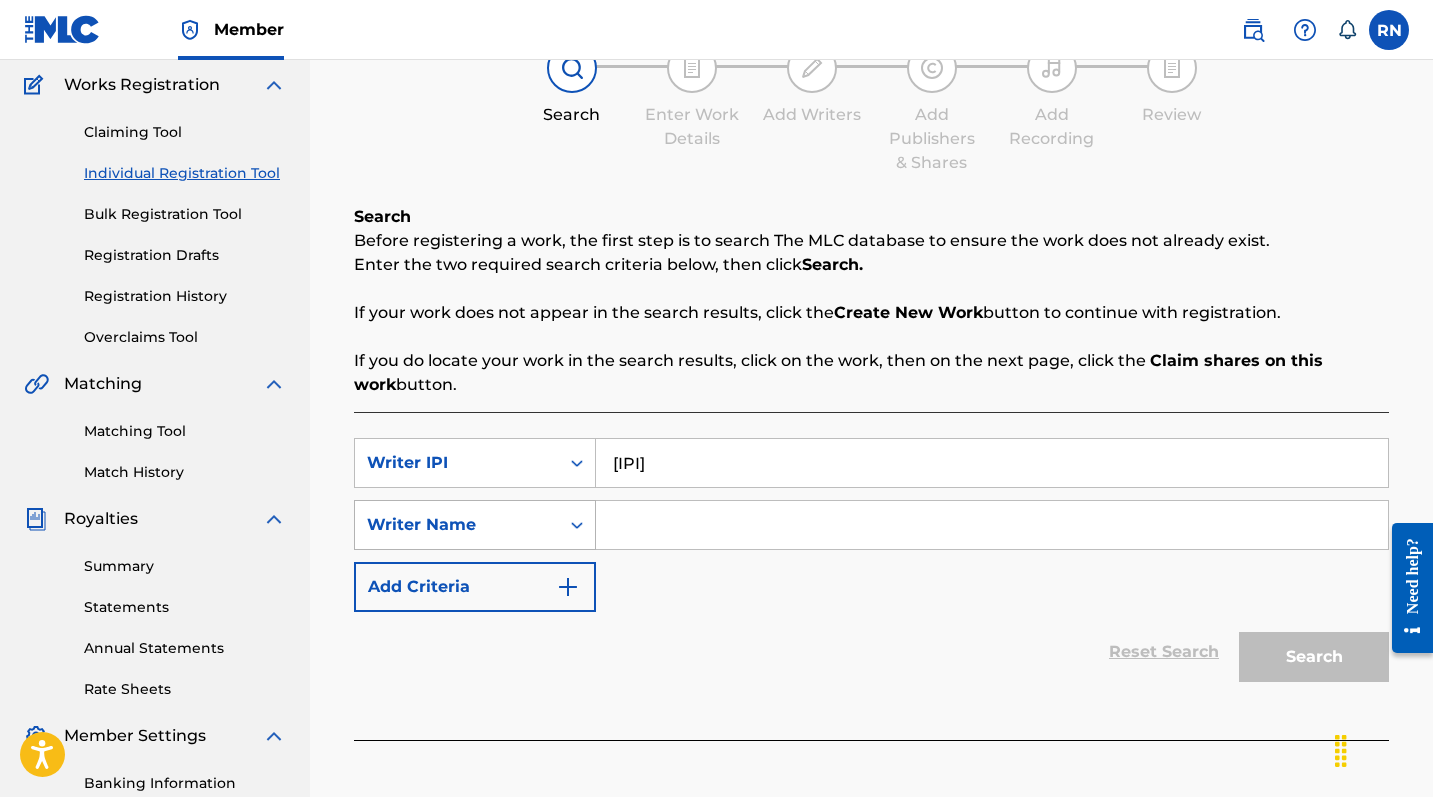 type on "[IPI]" 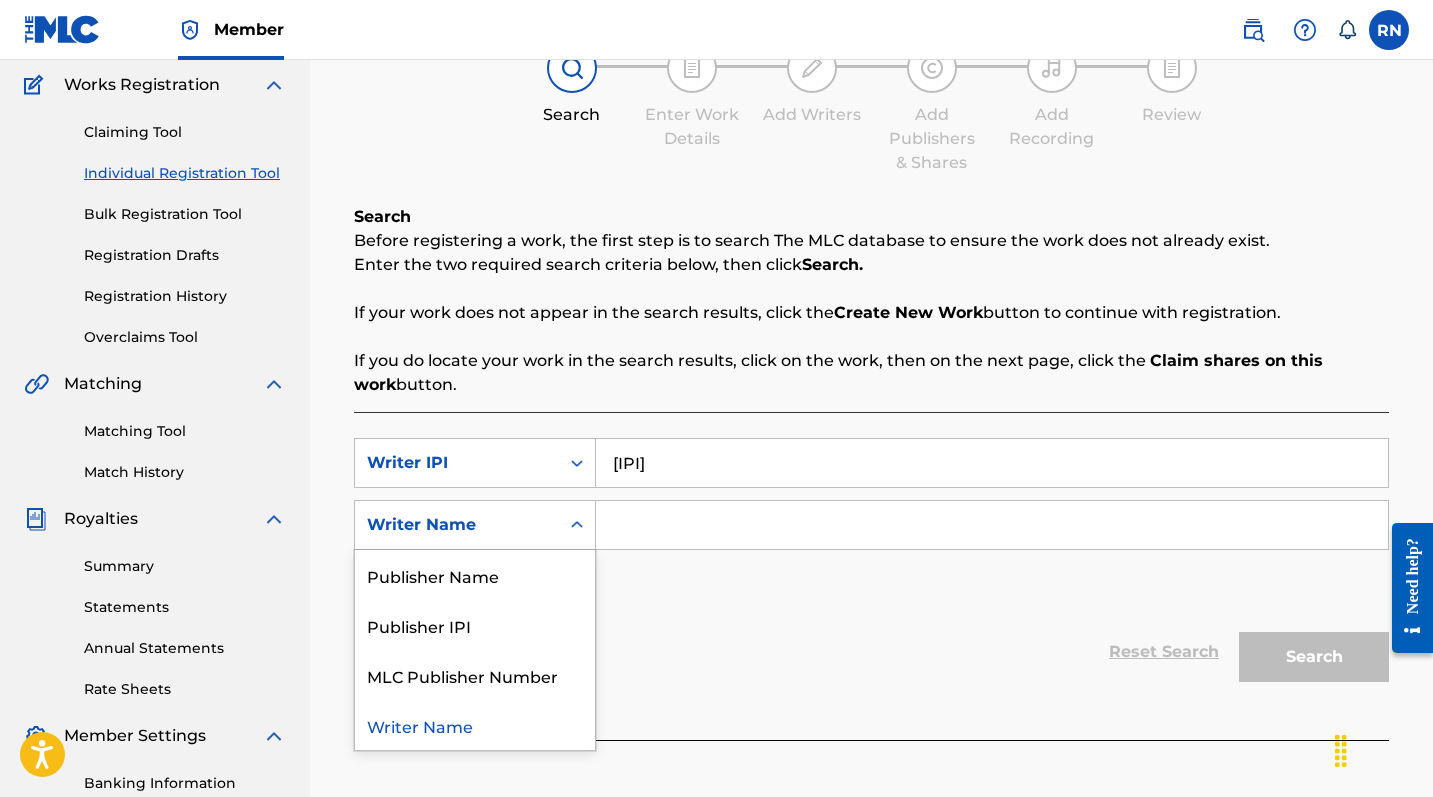click 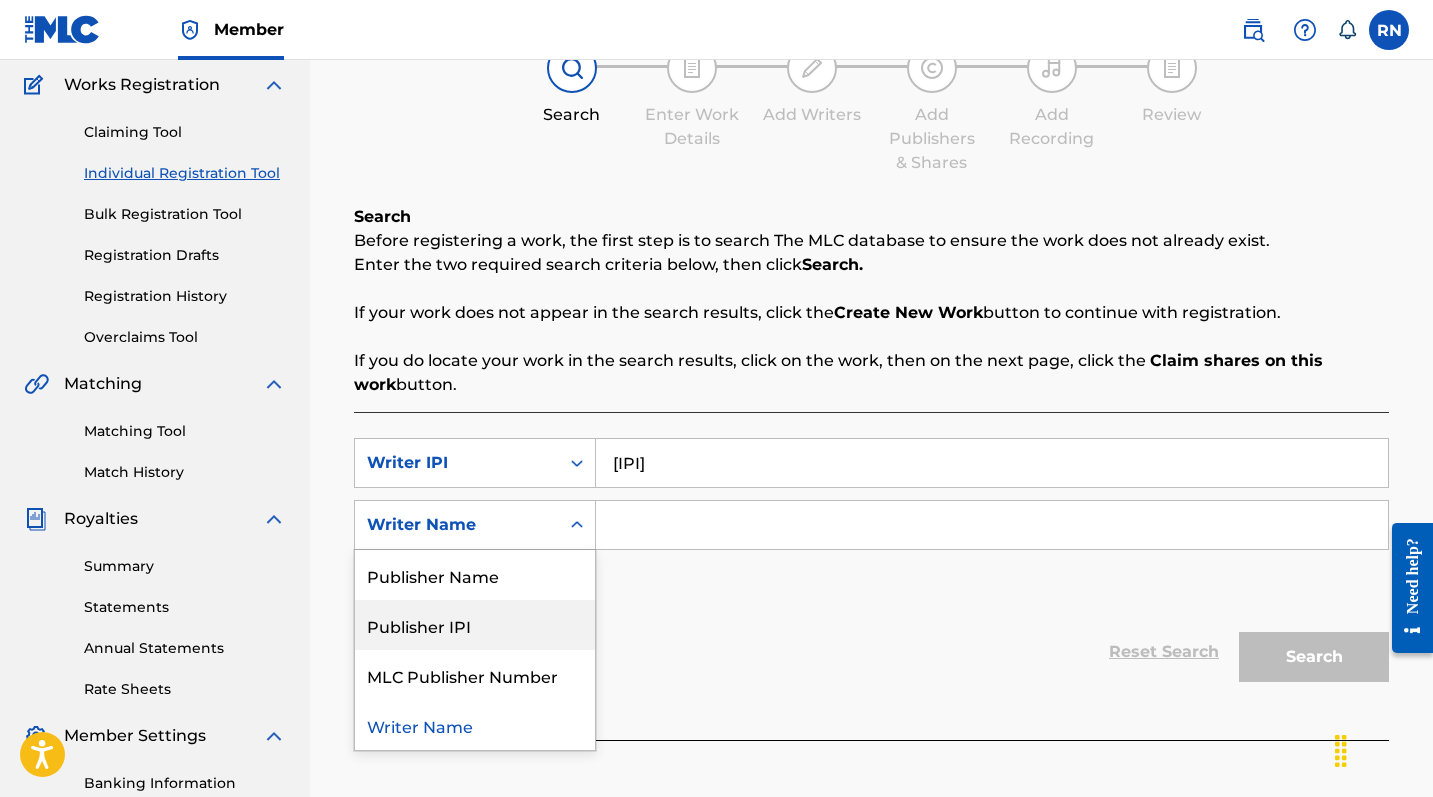 click on "Publisher IPI" at bounding box center (475, 625) 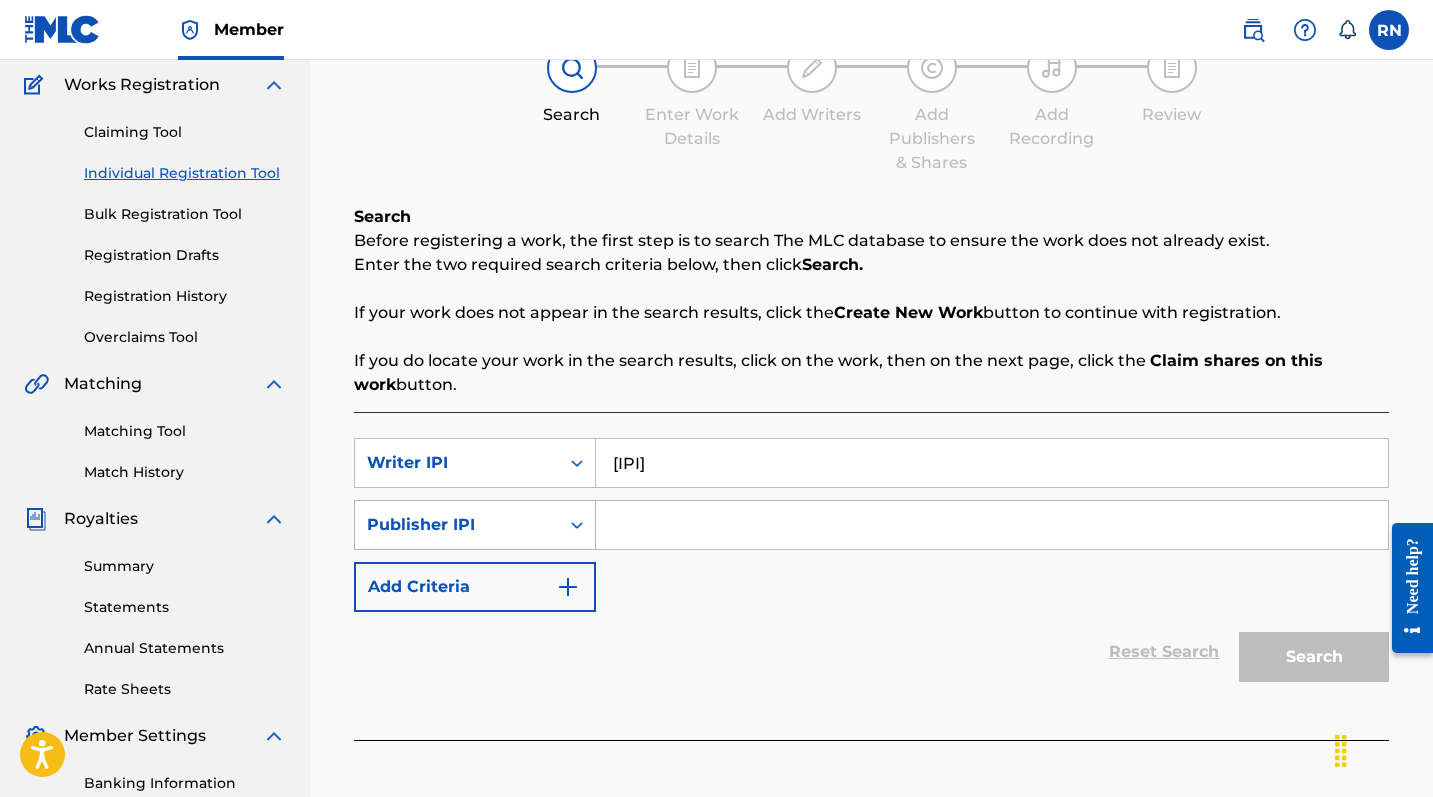 click 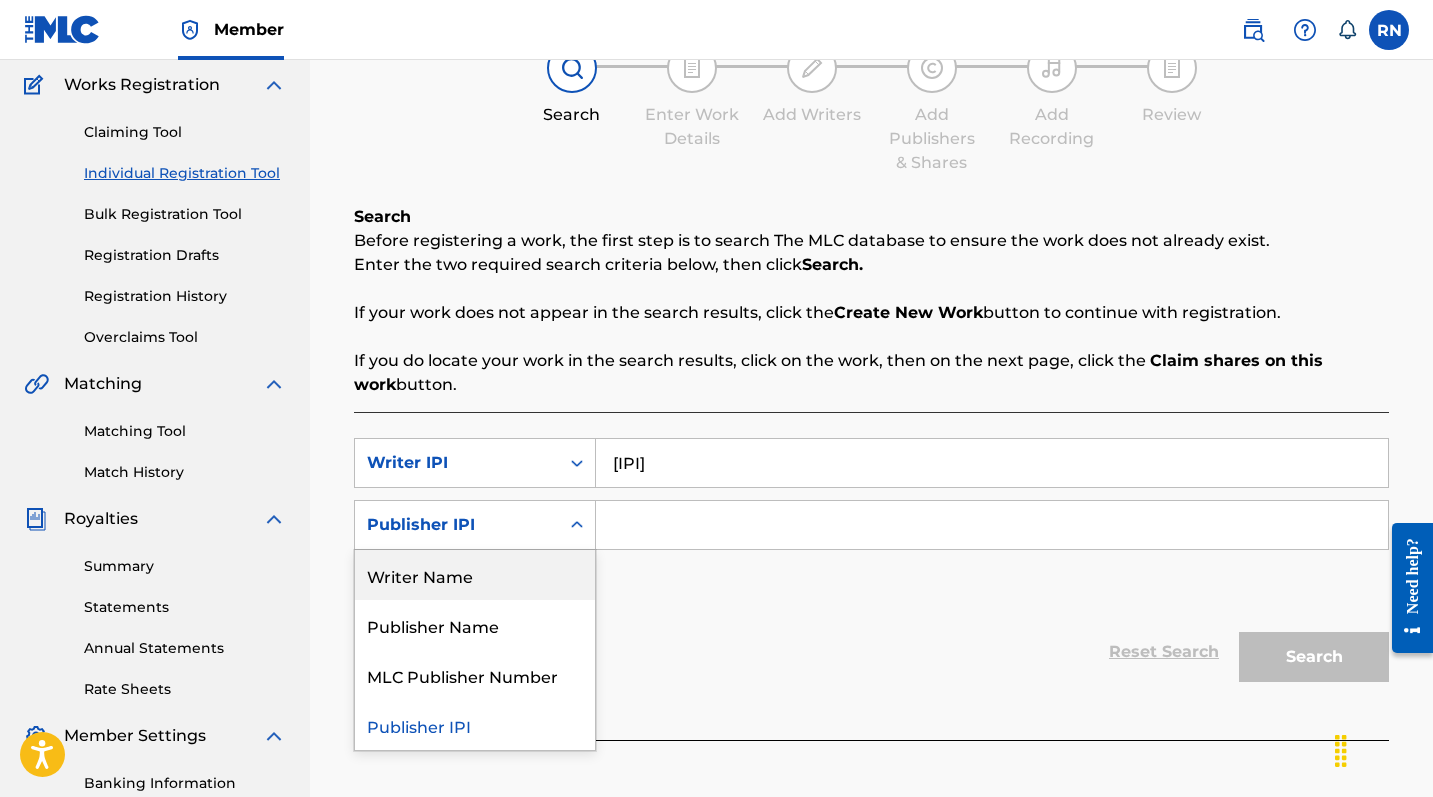 click on "Writer Name" at bounding box center (475, 575) 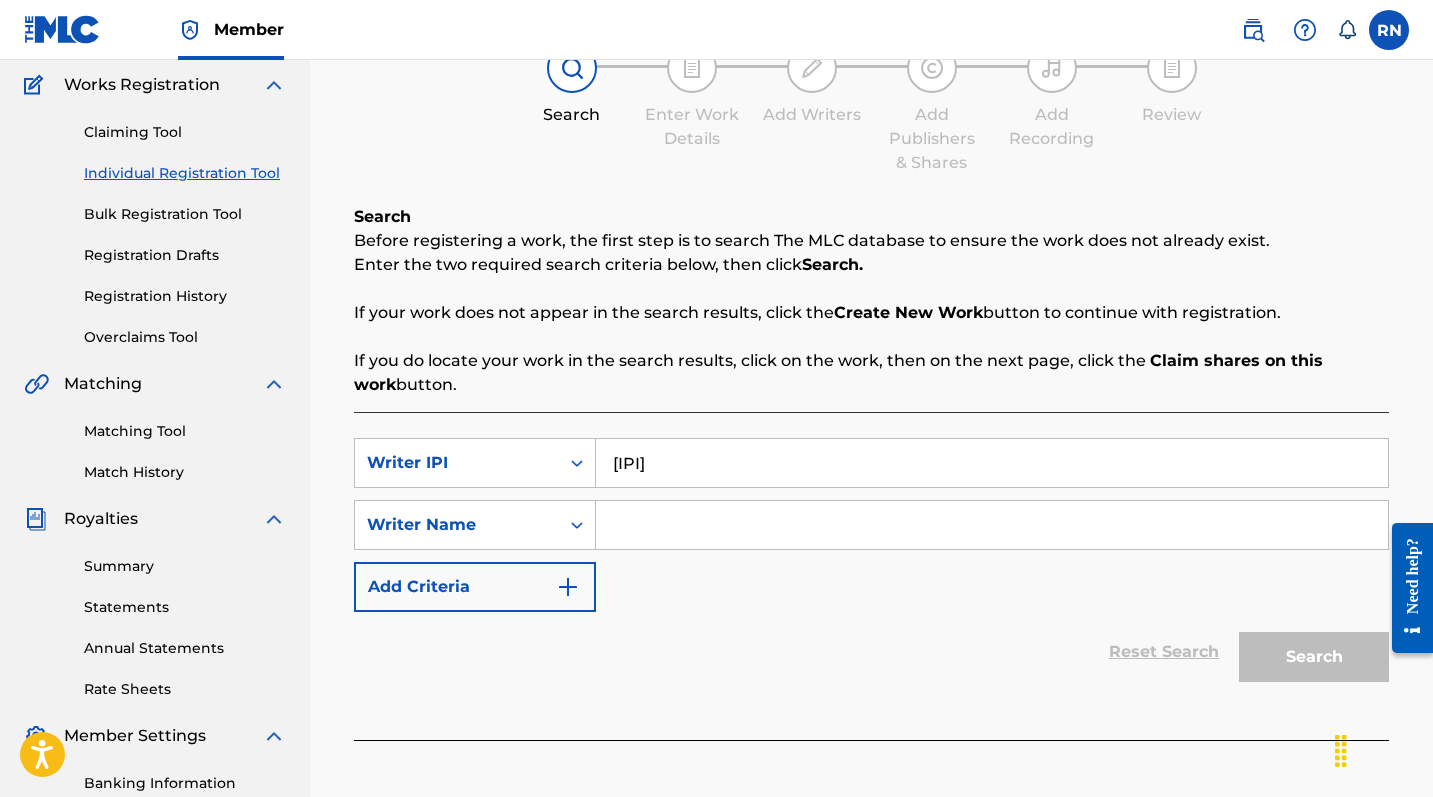 click at bounding box center (992, 525) 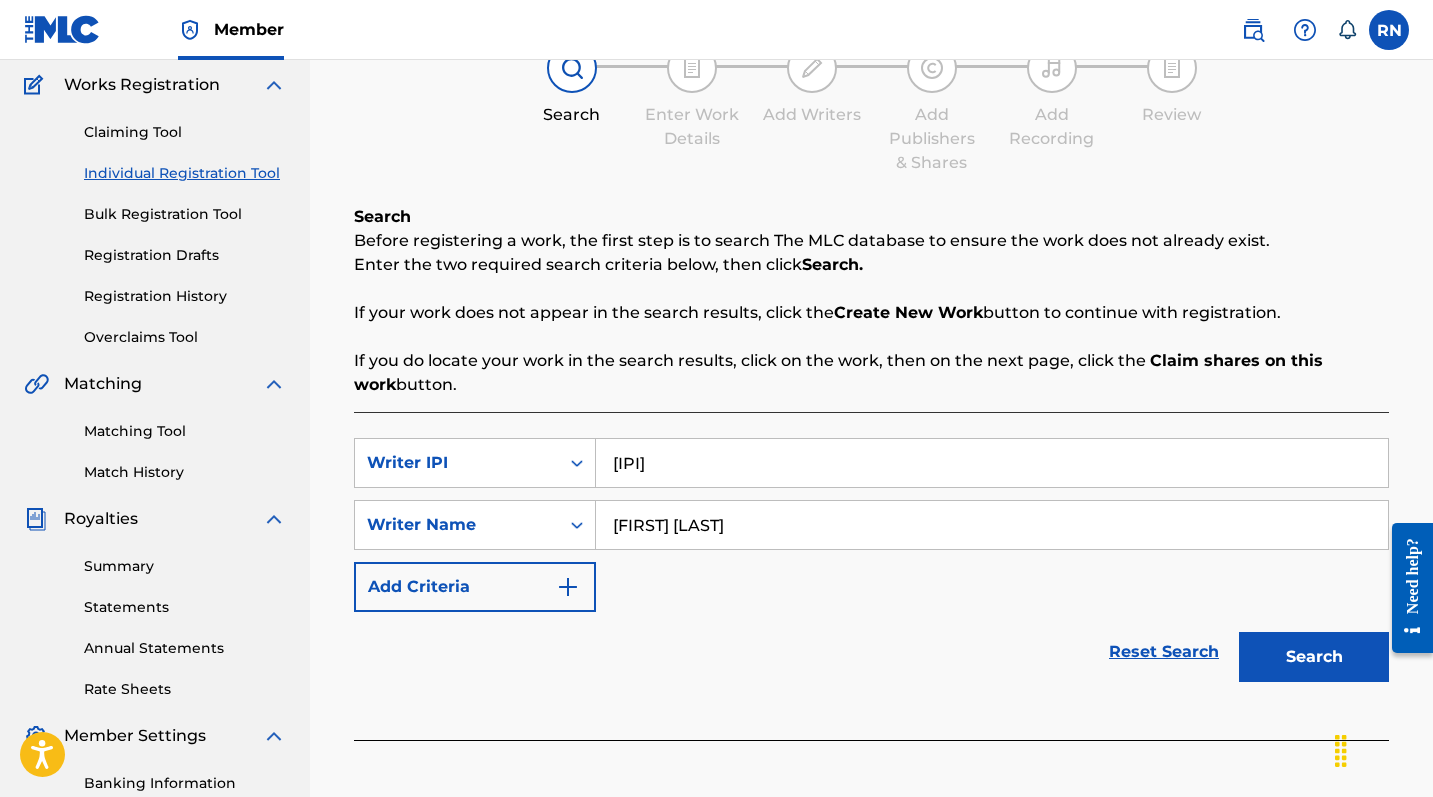 click on "Search" at bounding box center [1314, 657] 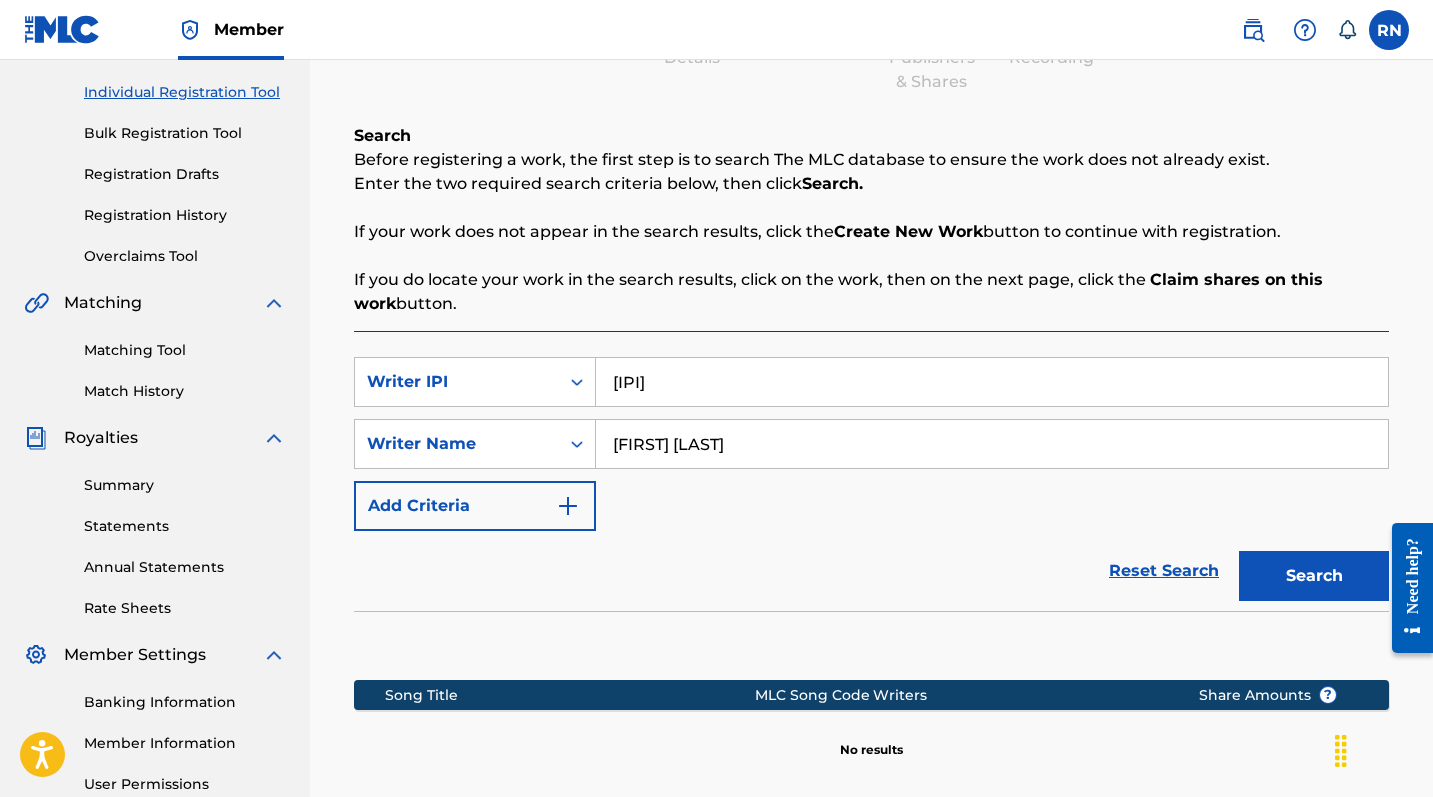 scroll, scrollTop: 238, scrollLeft: 0, axis: vertical 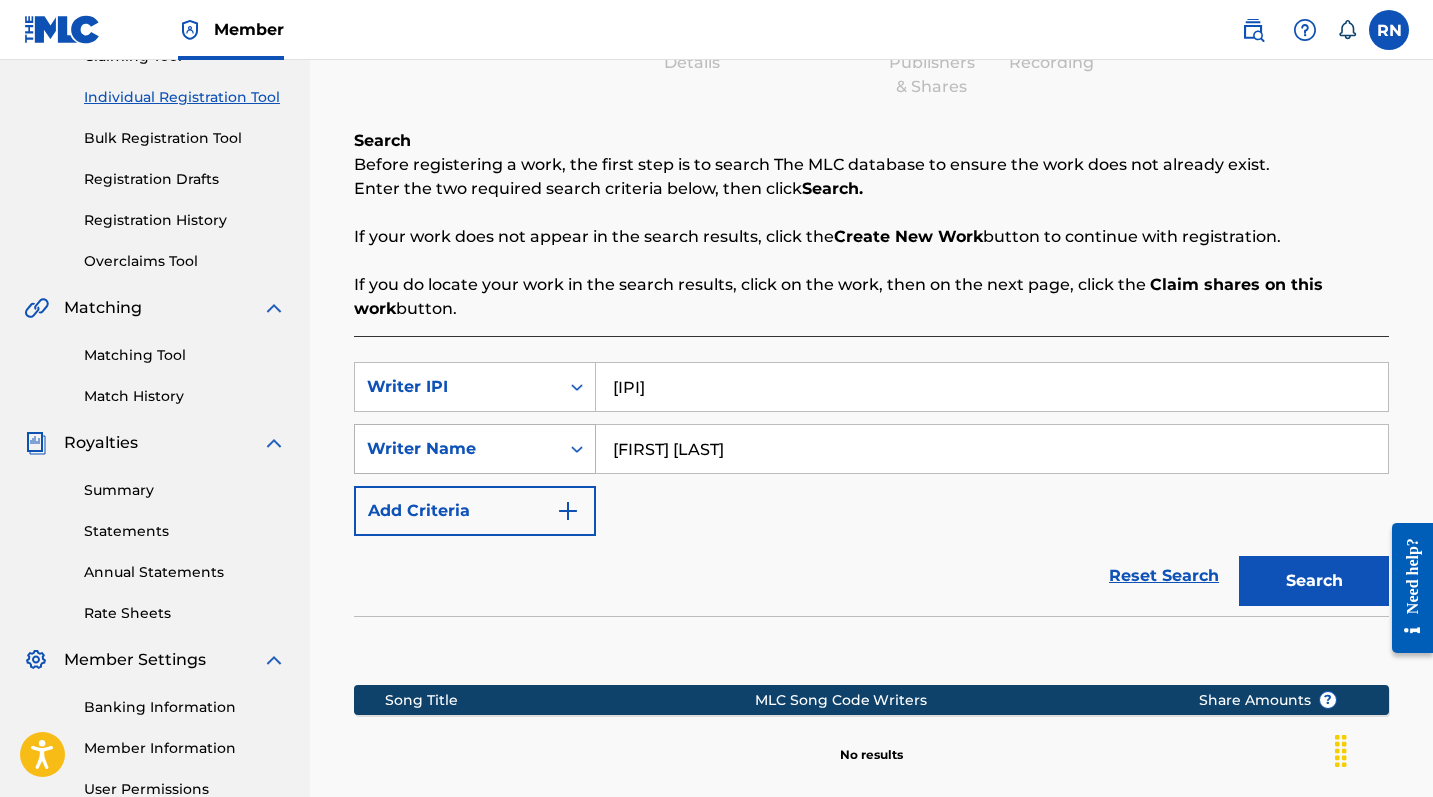 drag, startPoint x: 805, startPoint y: 451, endPoint x: 587, endPoint y: 442, distance: 218.1857 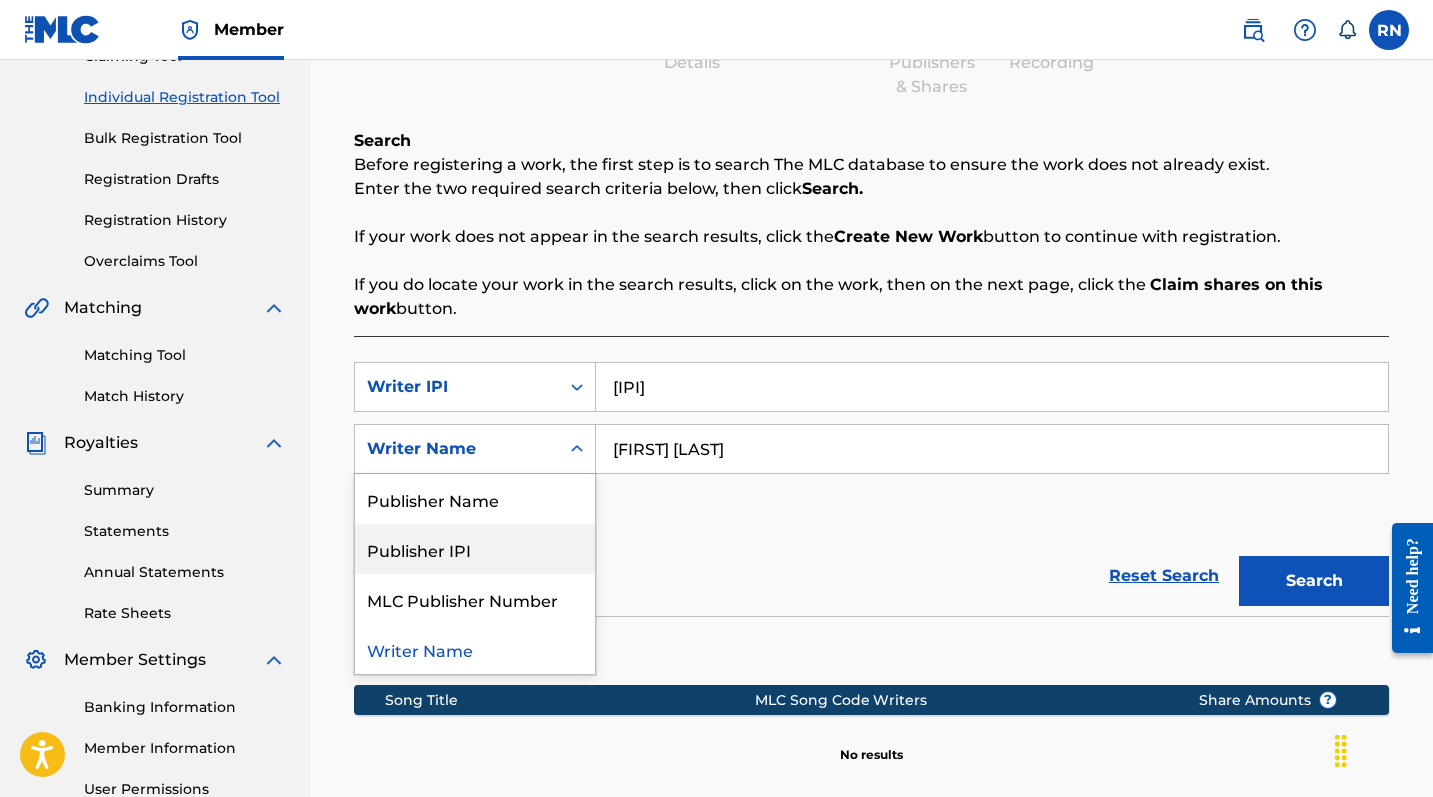 click on "Publisher IPI" at bounding box center [475, 549] 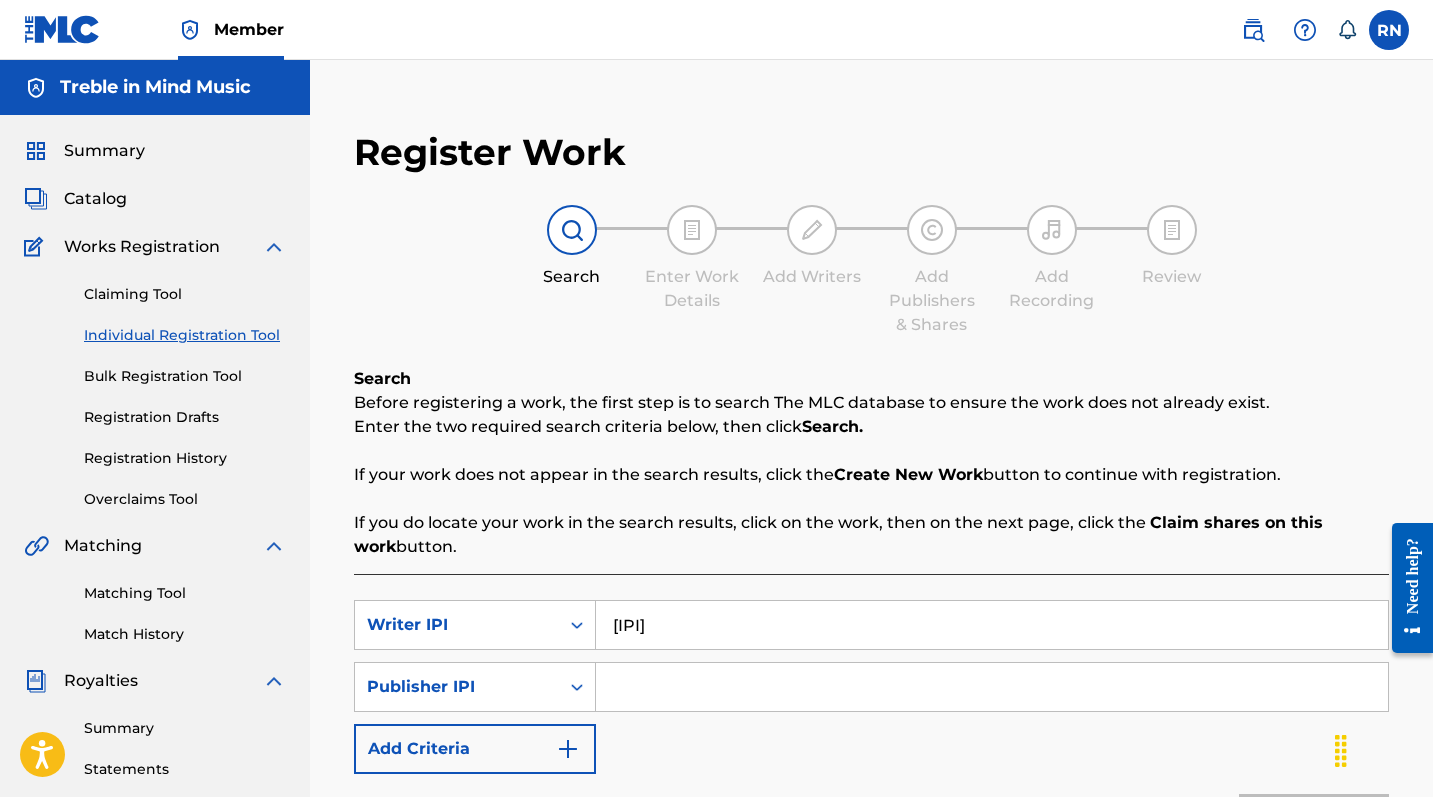 scroll, scrollTop: 0, scrollLeft: 0, axis: both 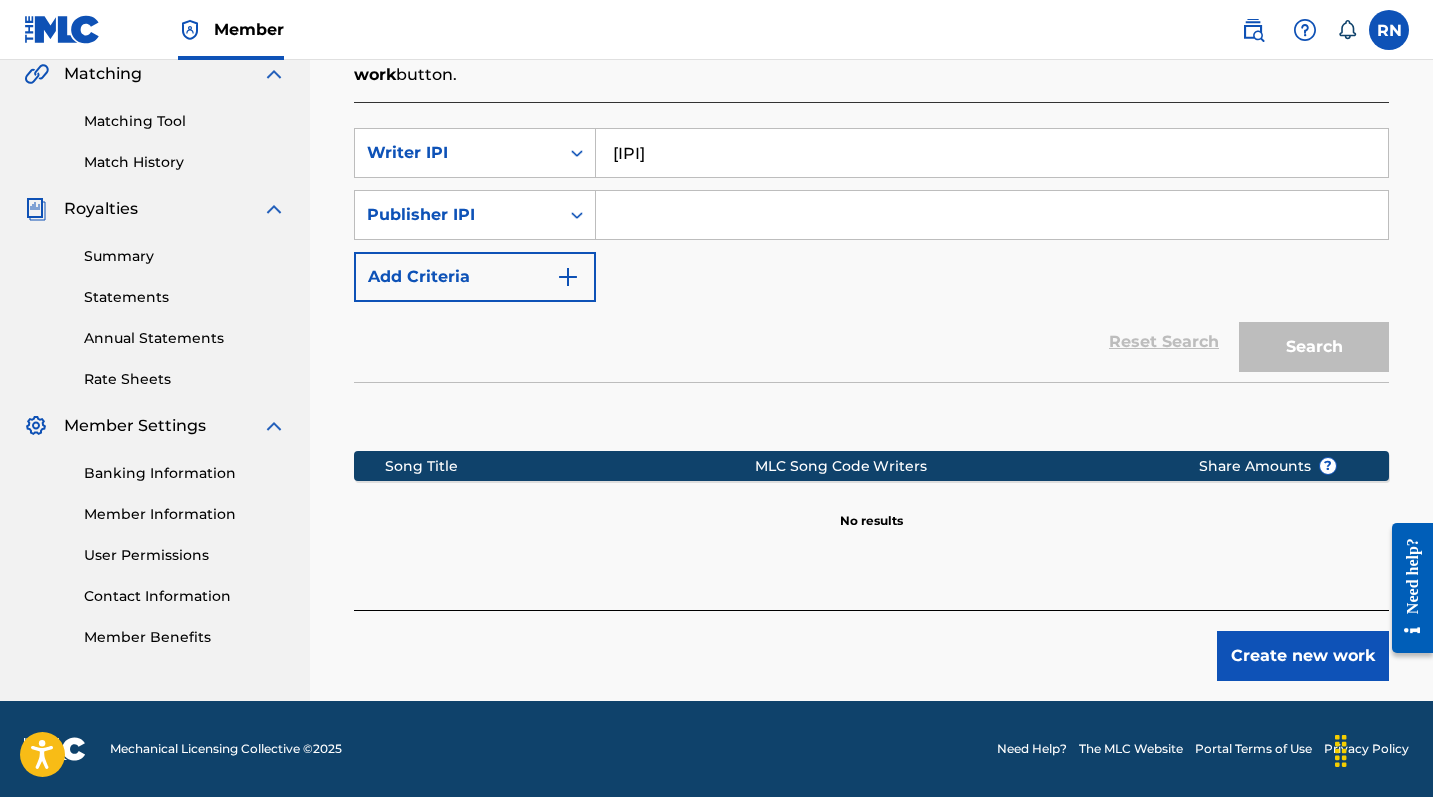 click on "Create new work" at bounding box center [1303, 656] 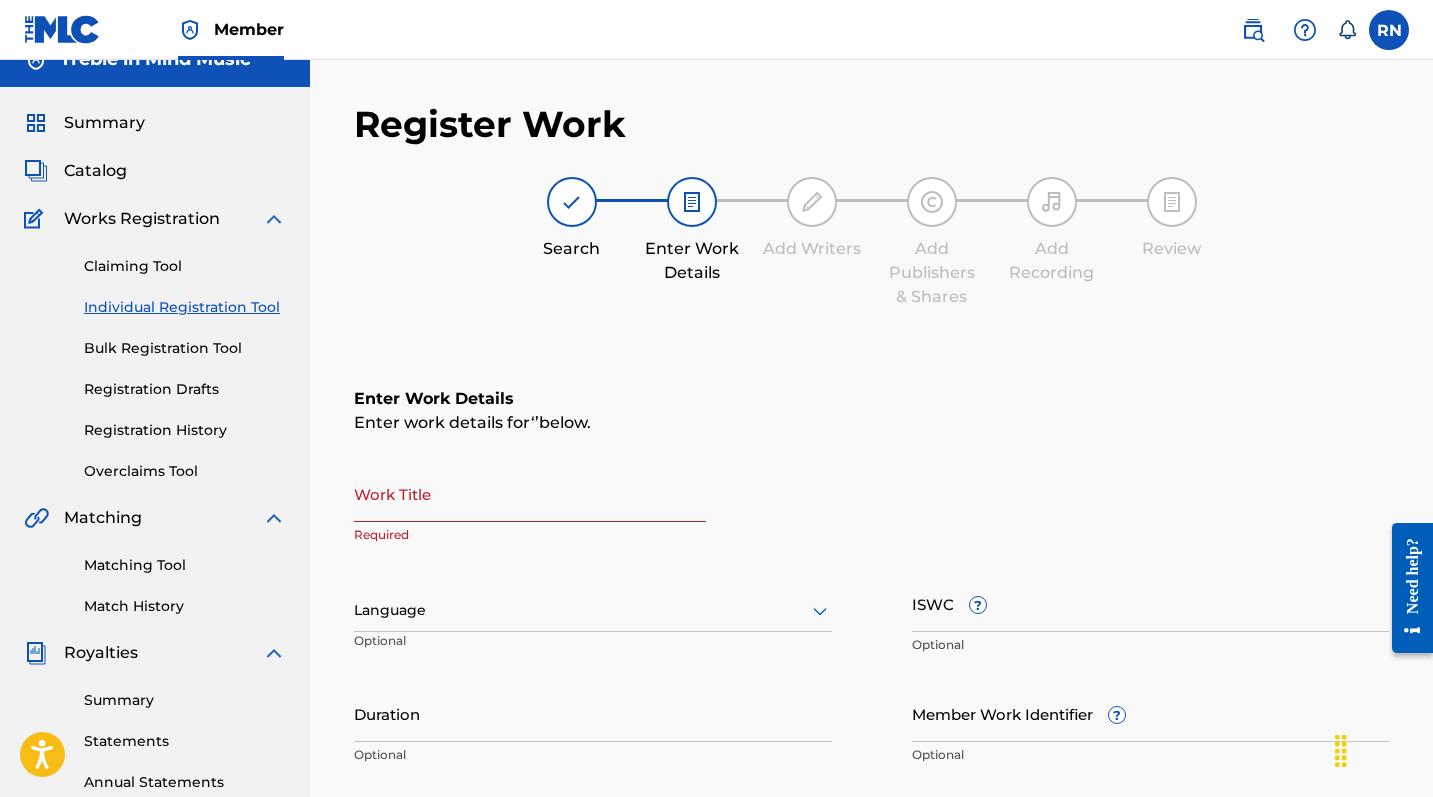 click on "Enter work details for  ‘ ’  below." at bounding box center [871, 423] 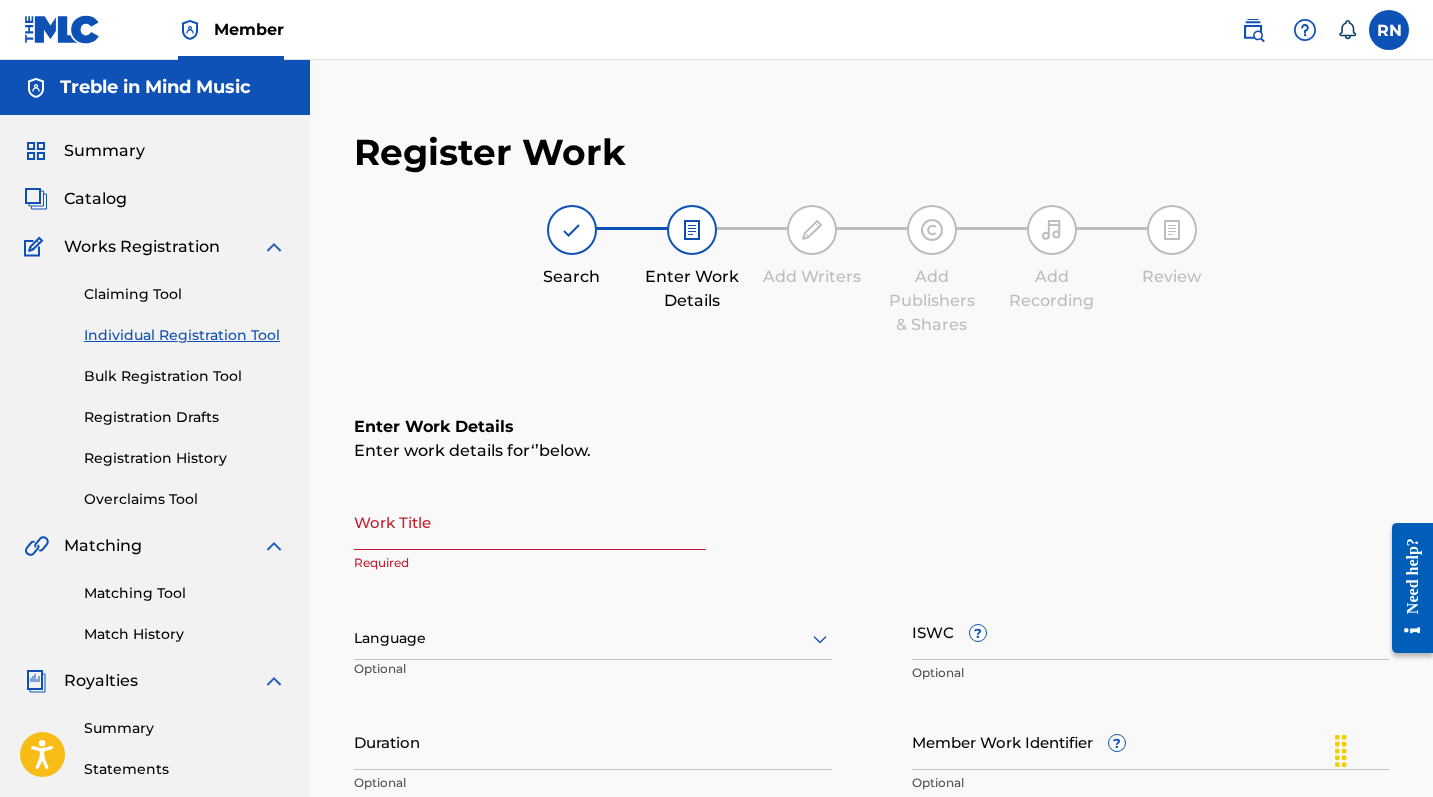 scroll, scrollTop: 0, scrollLeft: 0, axis: both 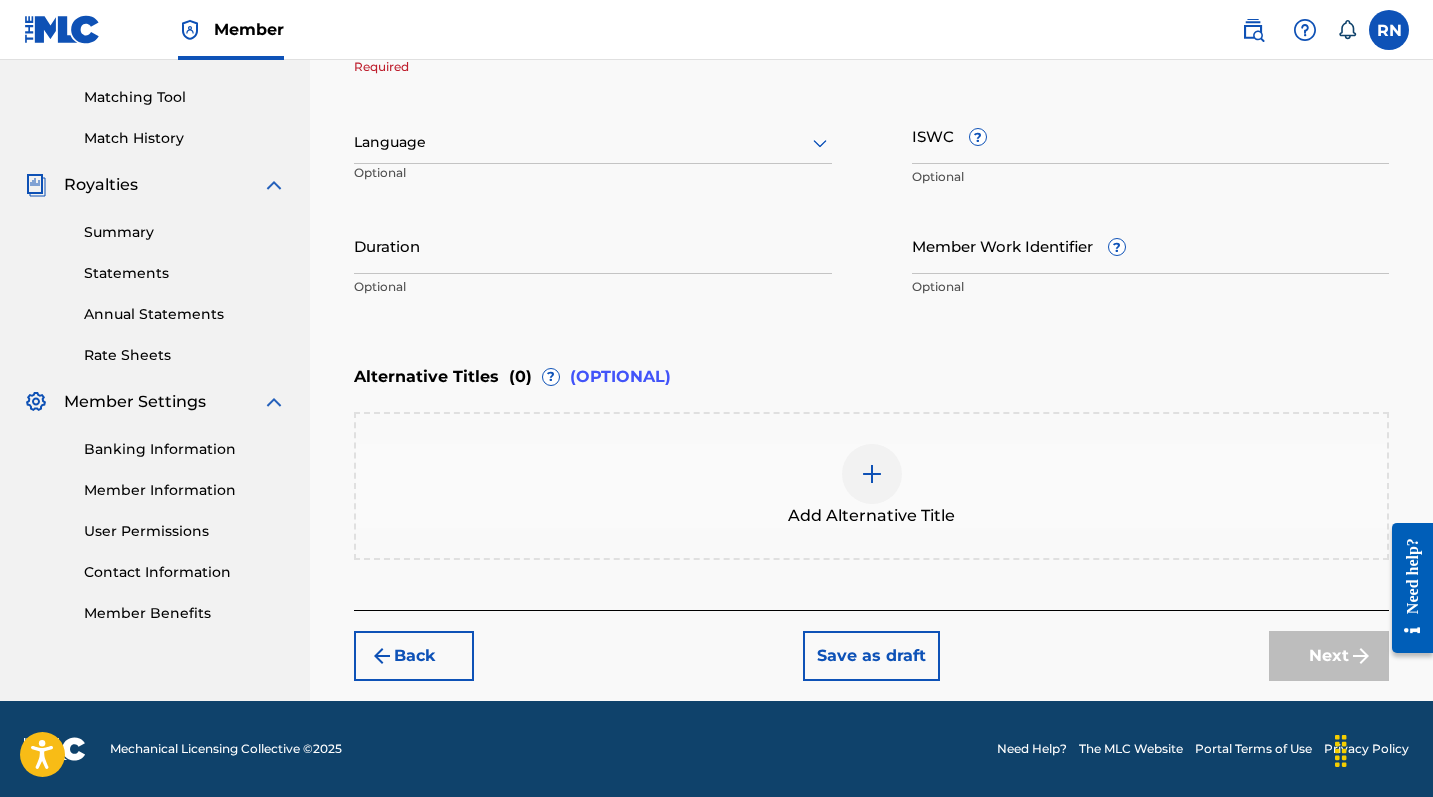 click on "Back" at bounding box center [414, 656] 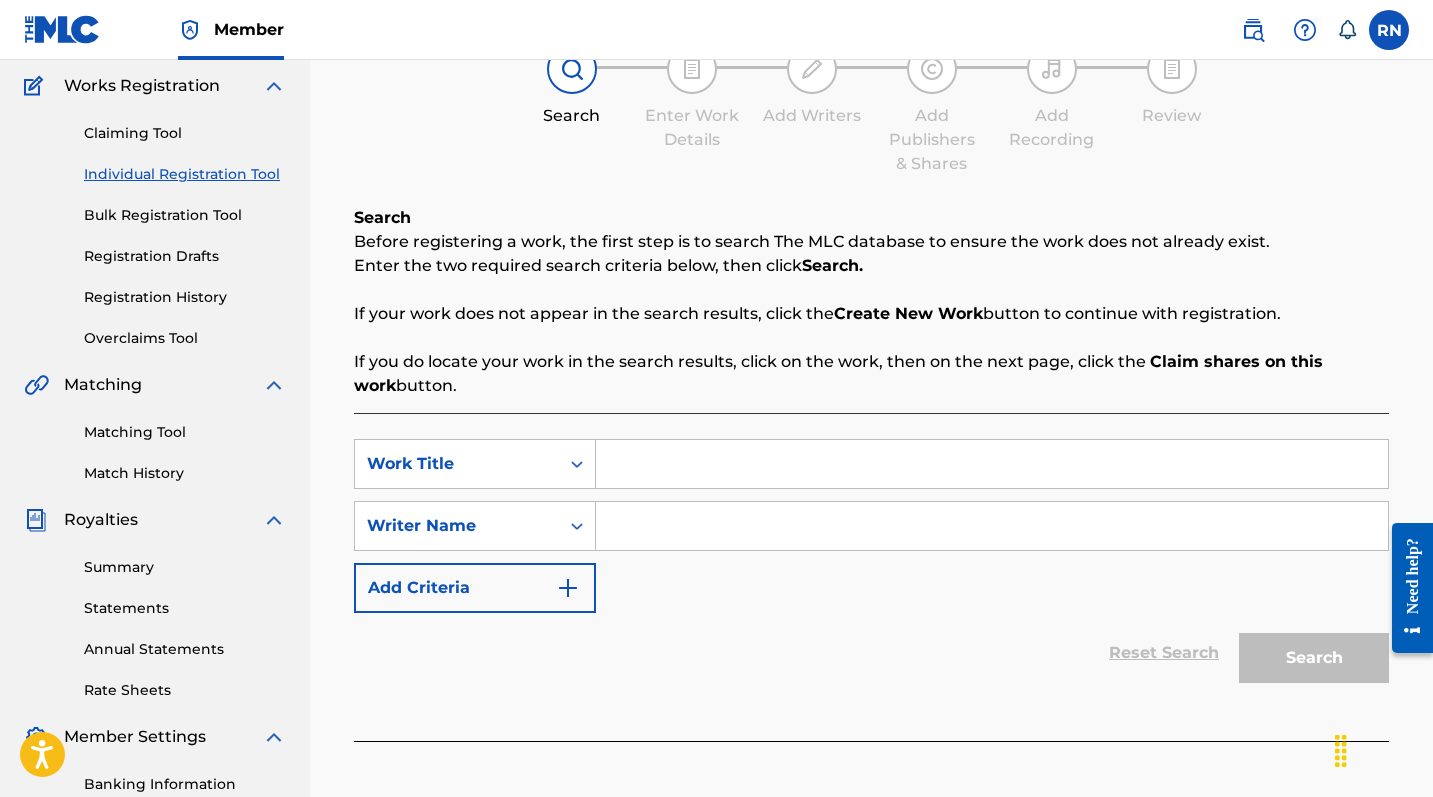 scroll, scrollTop: 155, scrollLeft: 0, axis: vertical 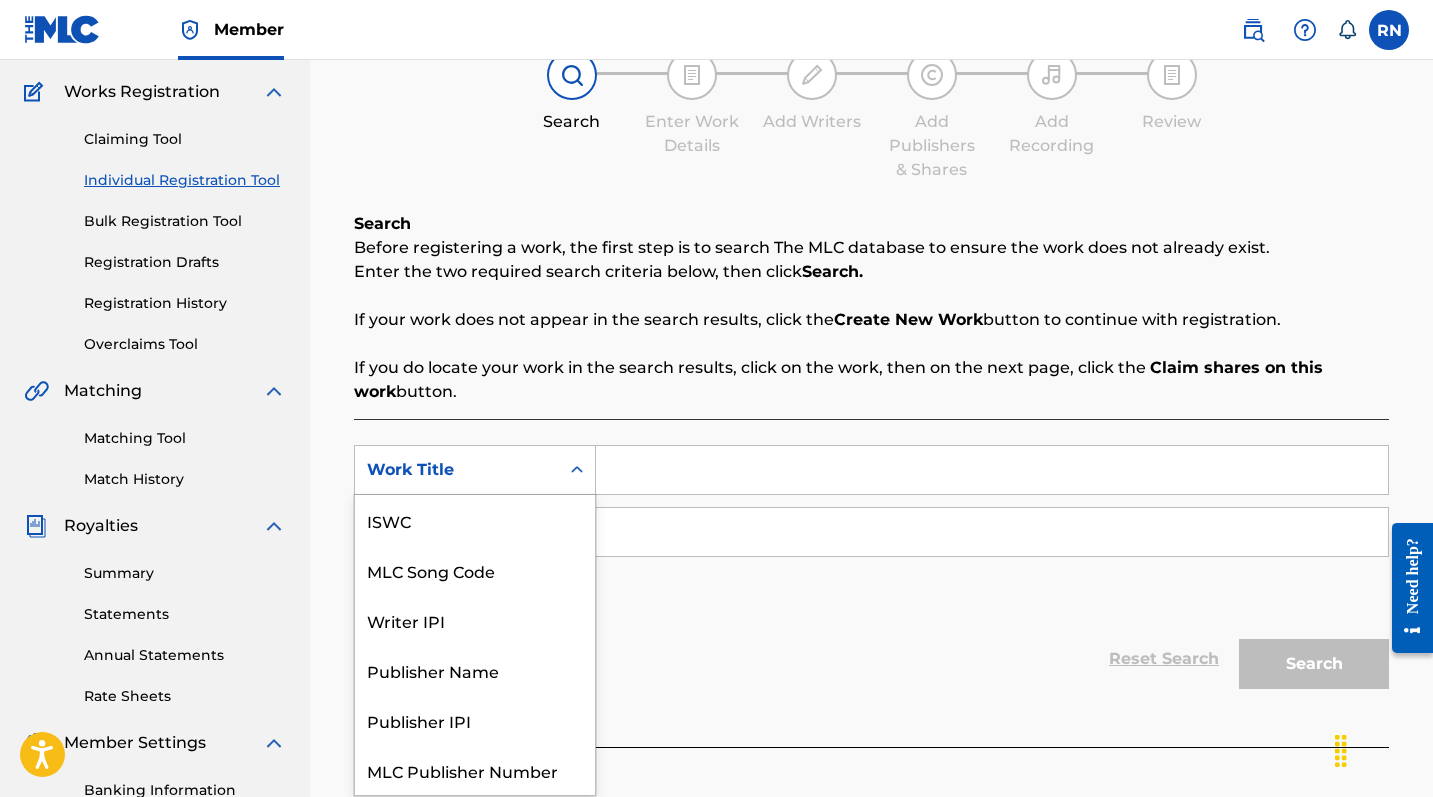 click 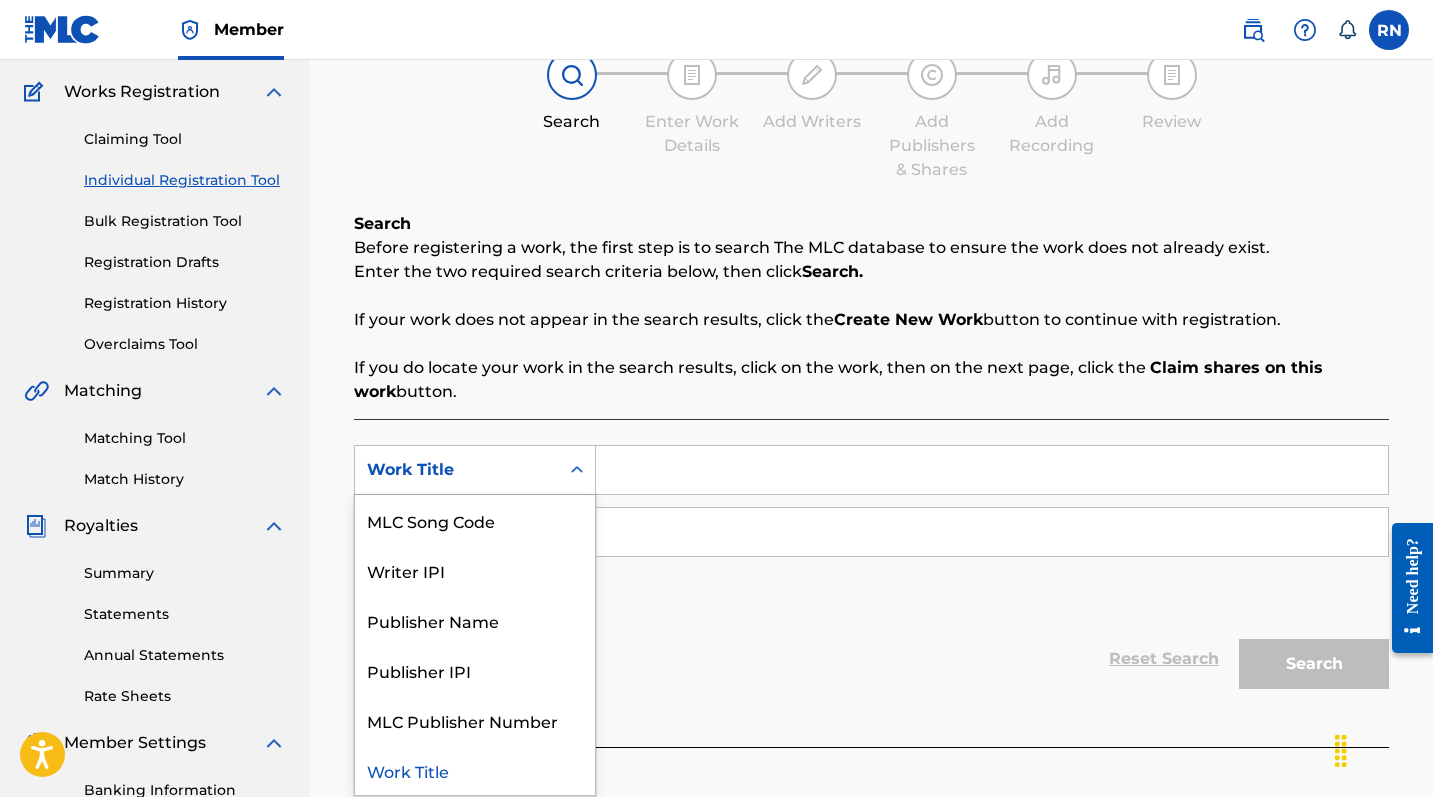 scroll, scrollTop: 50, scrollLeft: 0, axis: vertical 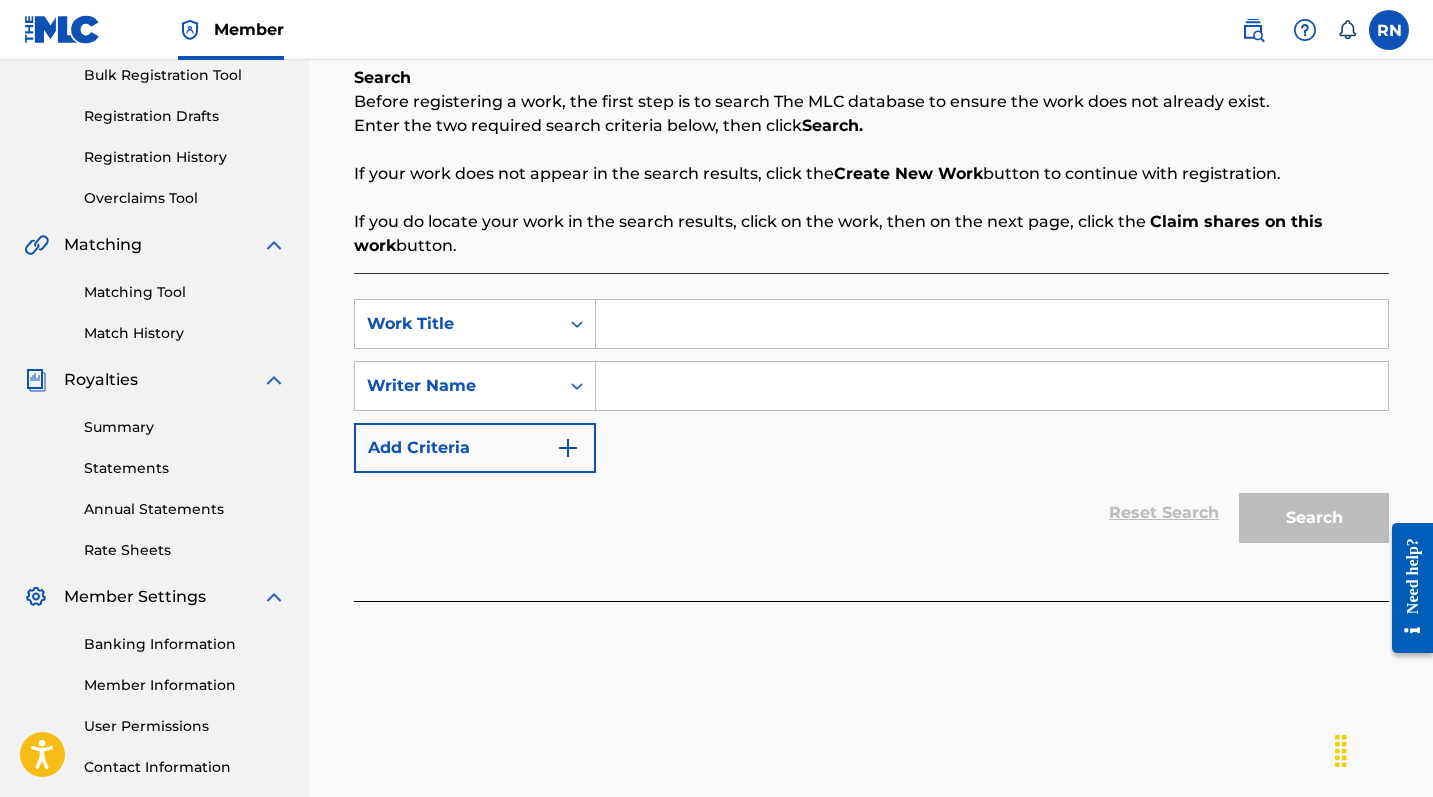click on "SearchWithCriteria4ff07d38-4964-4a4a-b473-47ef96fee568 Work Title SearchWithCriteriafb9786eb-7427-4859-b423-511aad3d2af2 Writer Name Add Criteria" at bounding box center (871, 386) 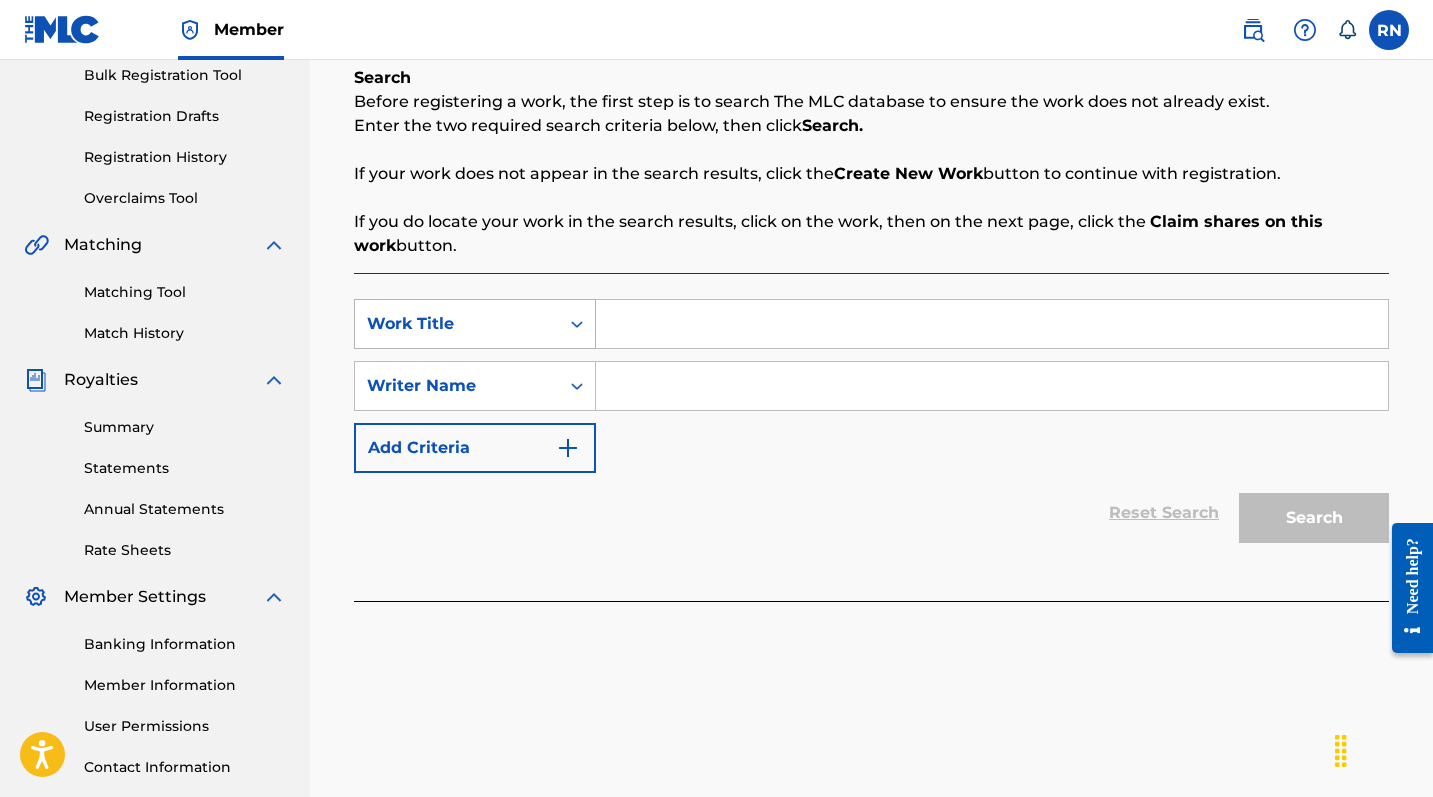 click 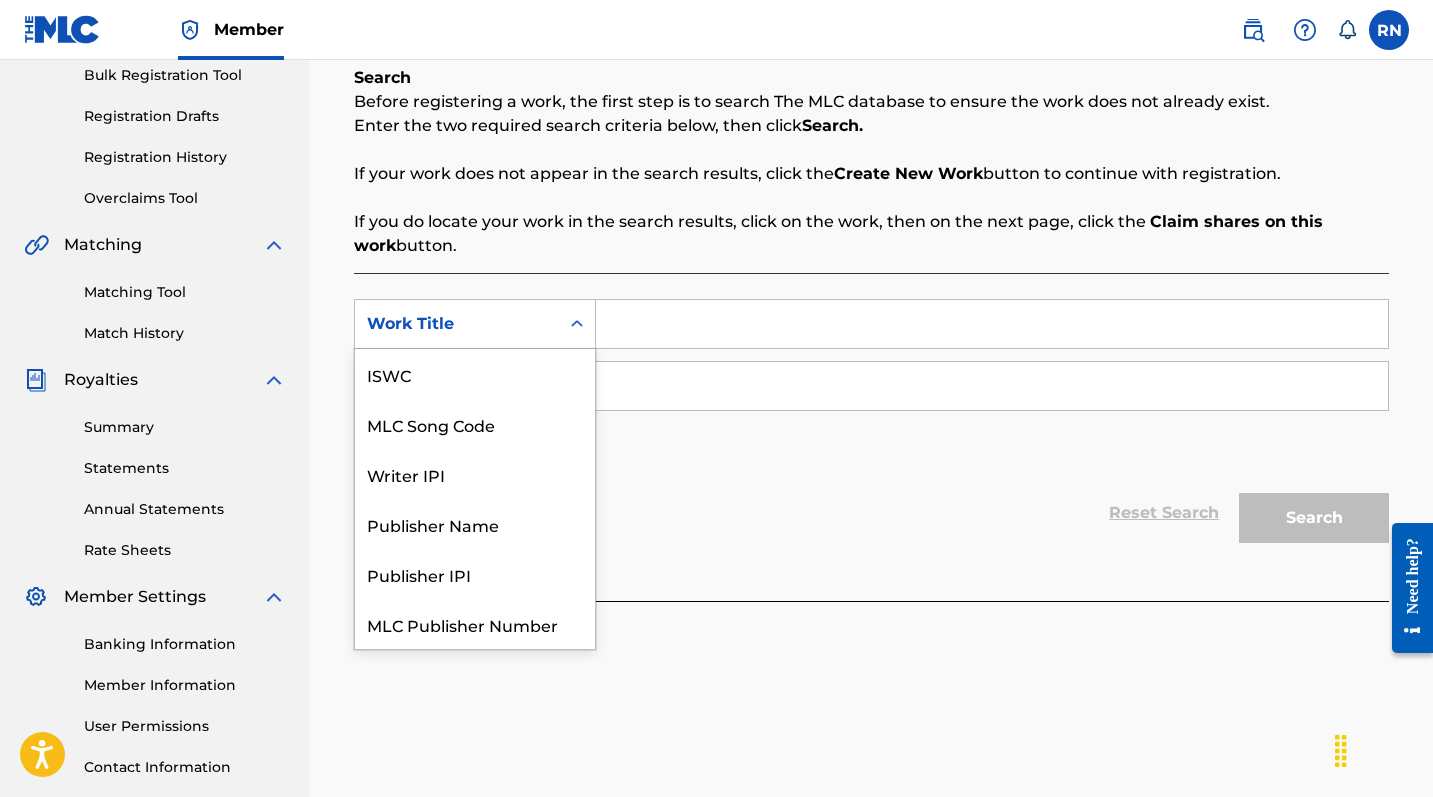 scroll, scrollTop: 50, scrollLeft: 0, axis: vertical 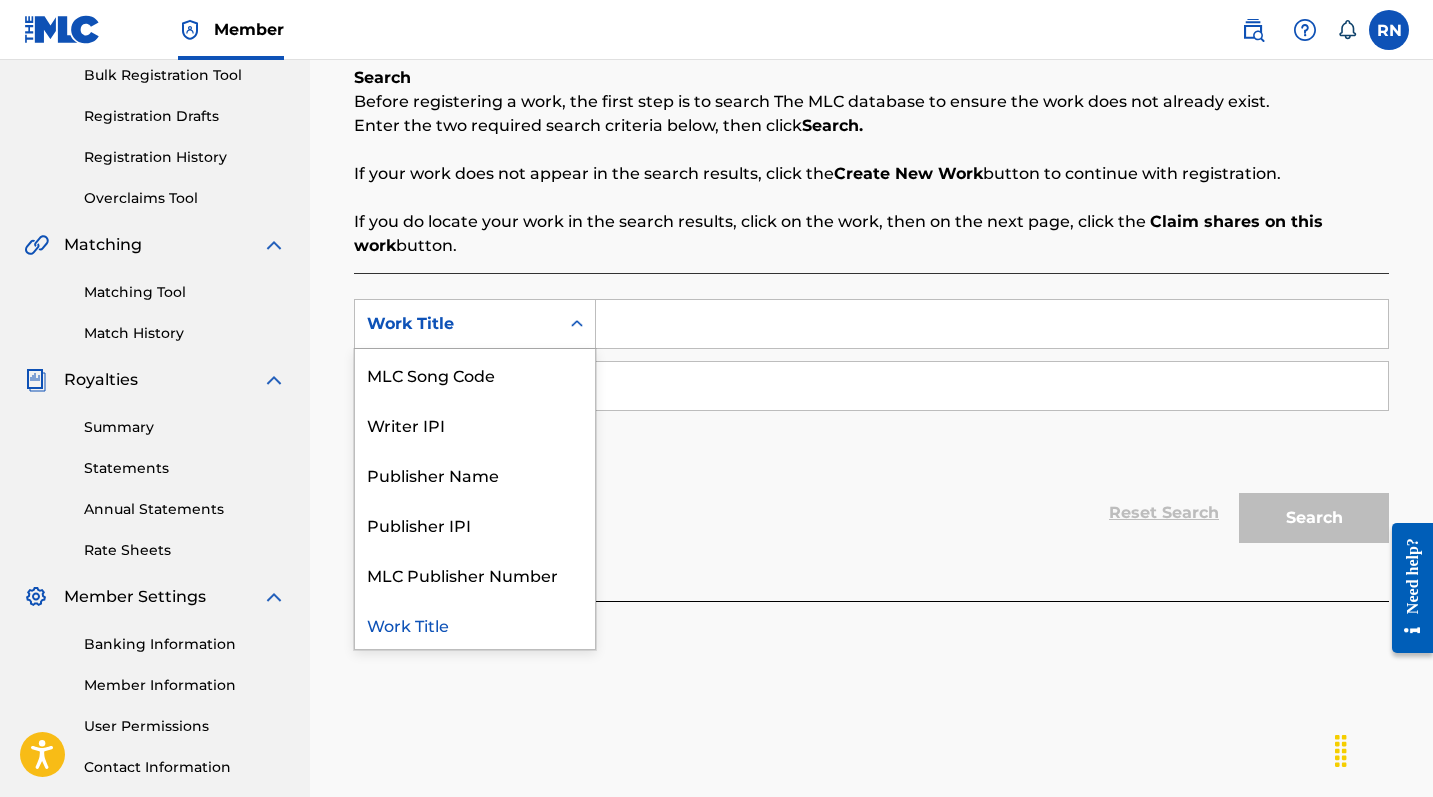 click 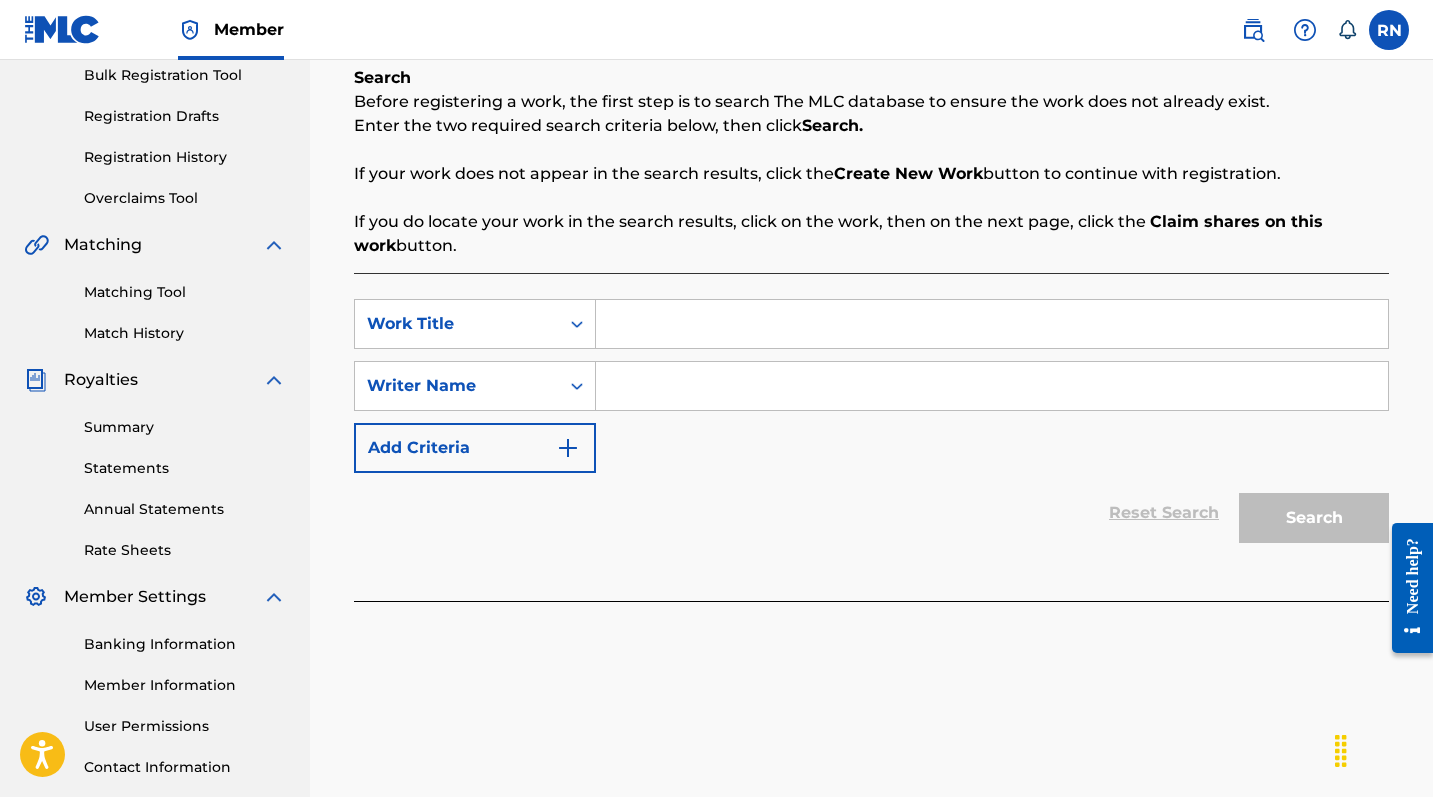 click at bounding box center (992, 324) 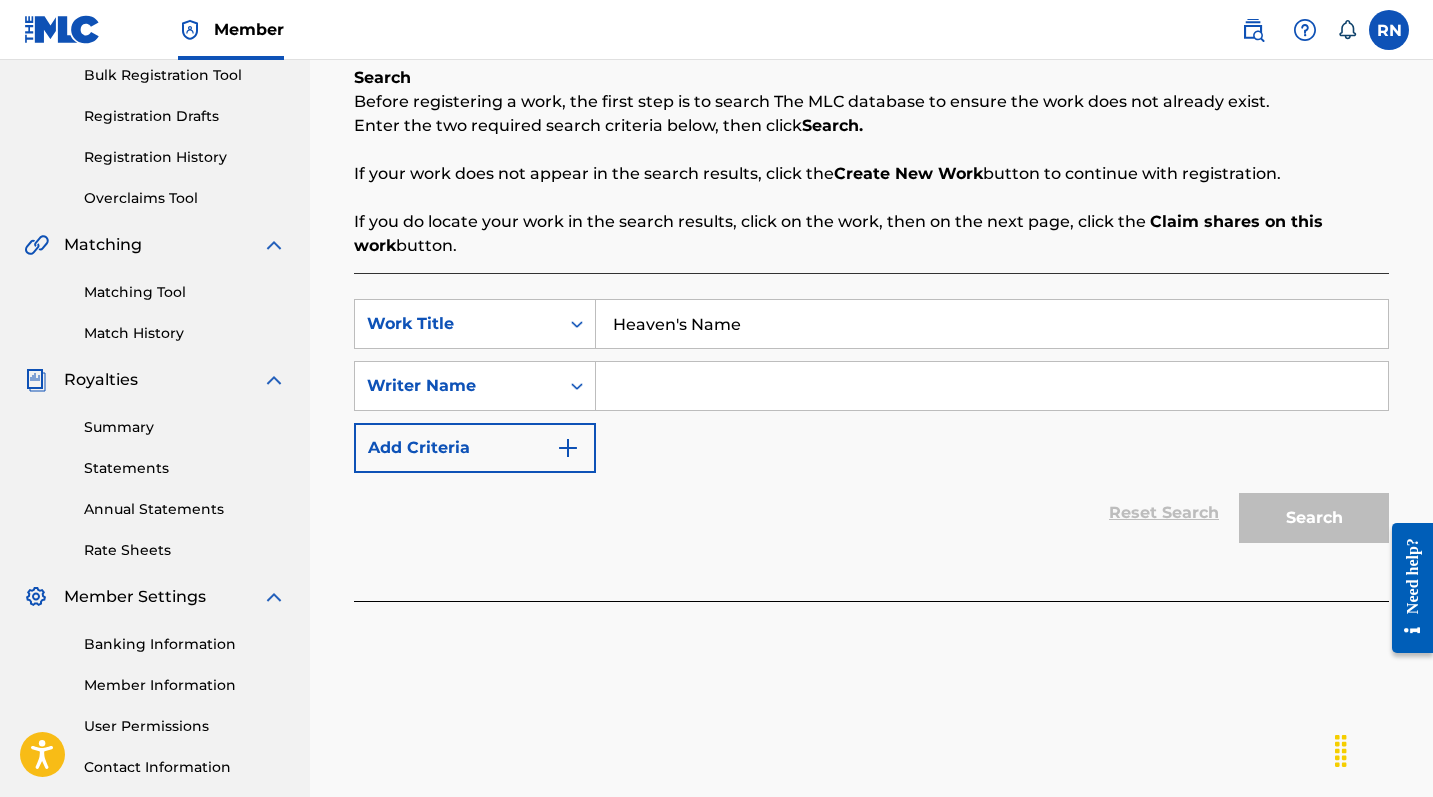 type on "Heaven's Name" 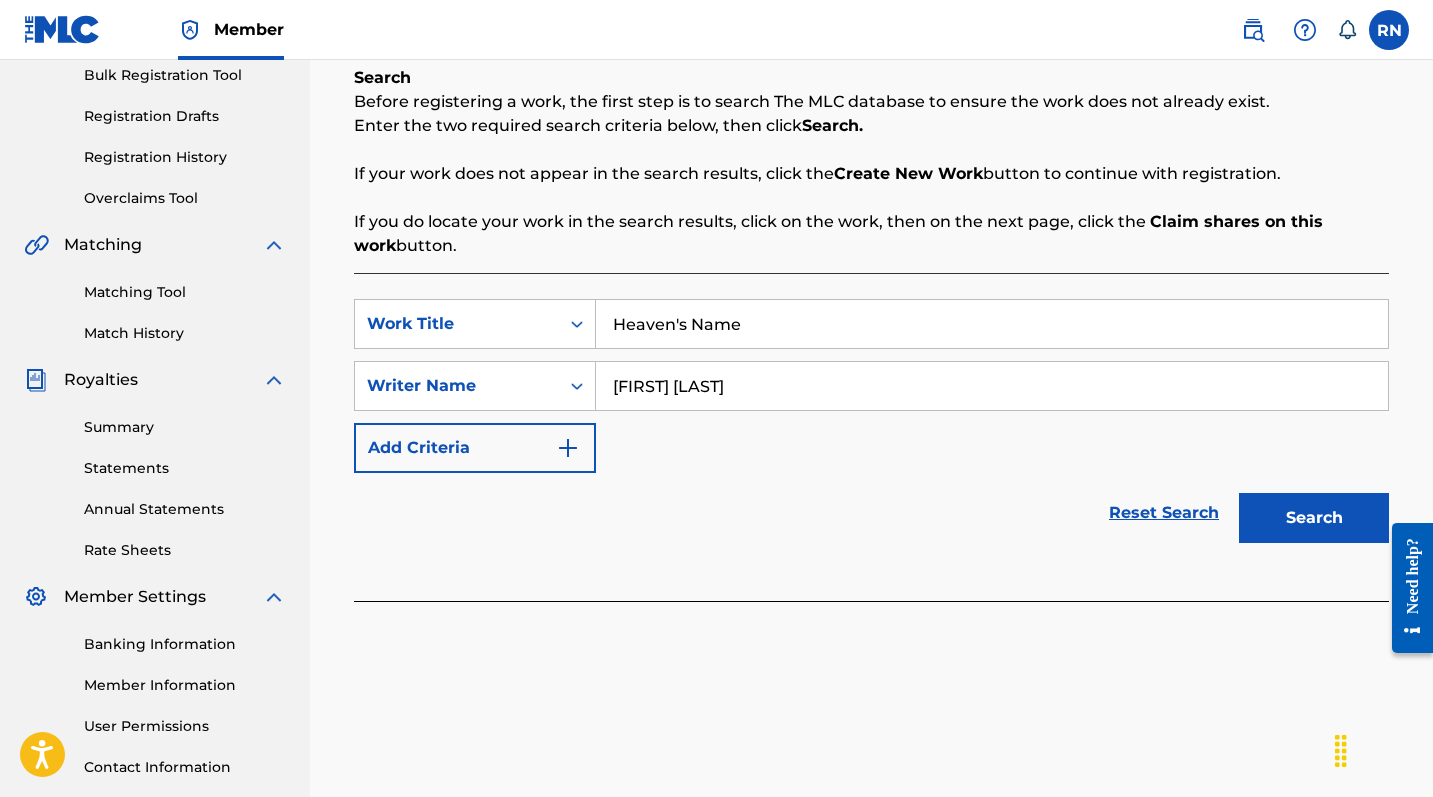 type on "[FIRST] [LAST]" 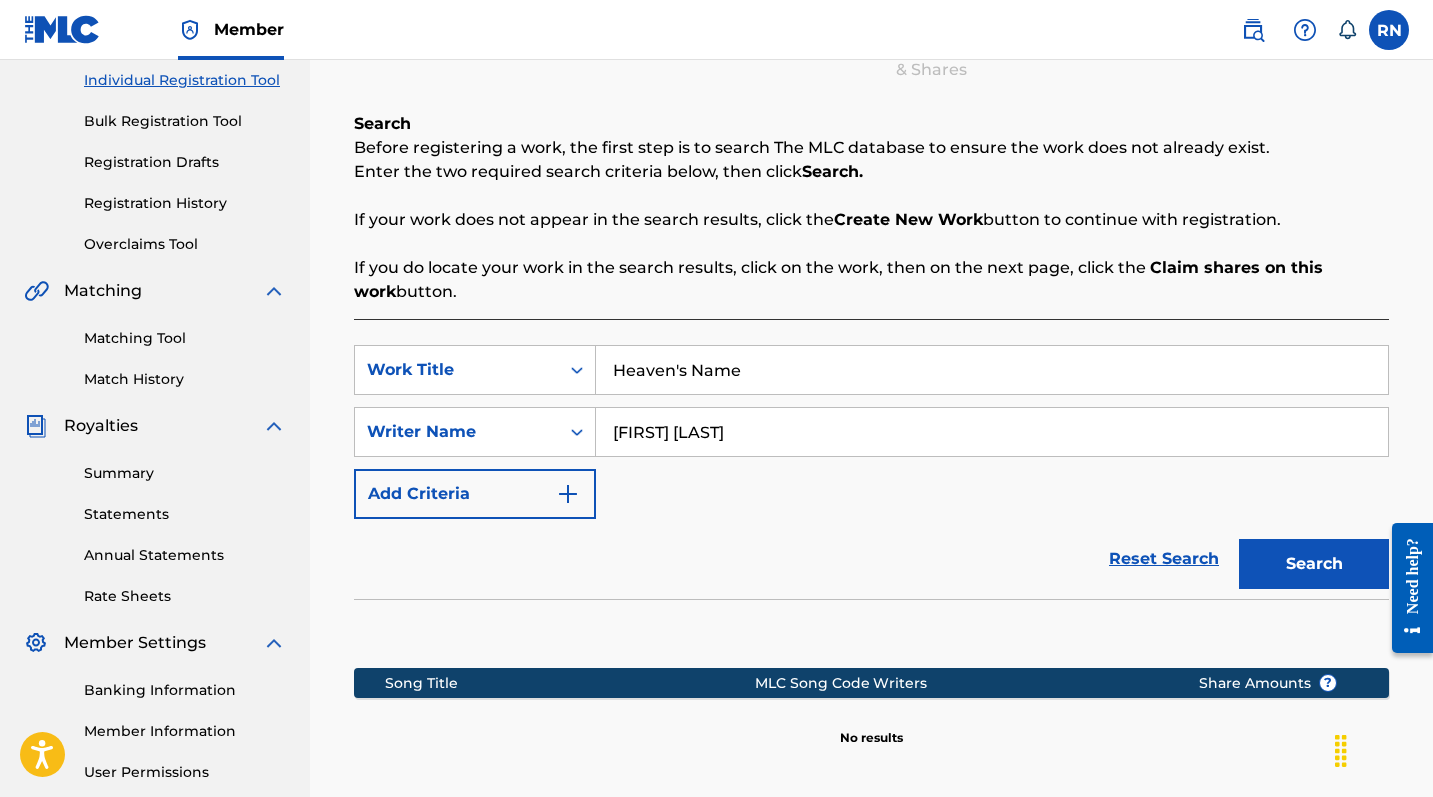 scroll, scrollTop: 252, scrollLeft: 0, axis: vertical 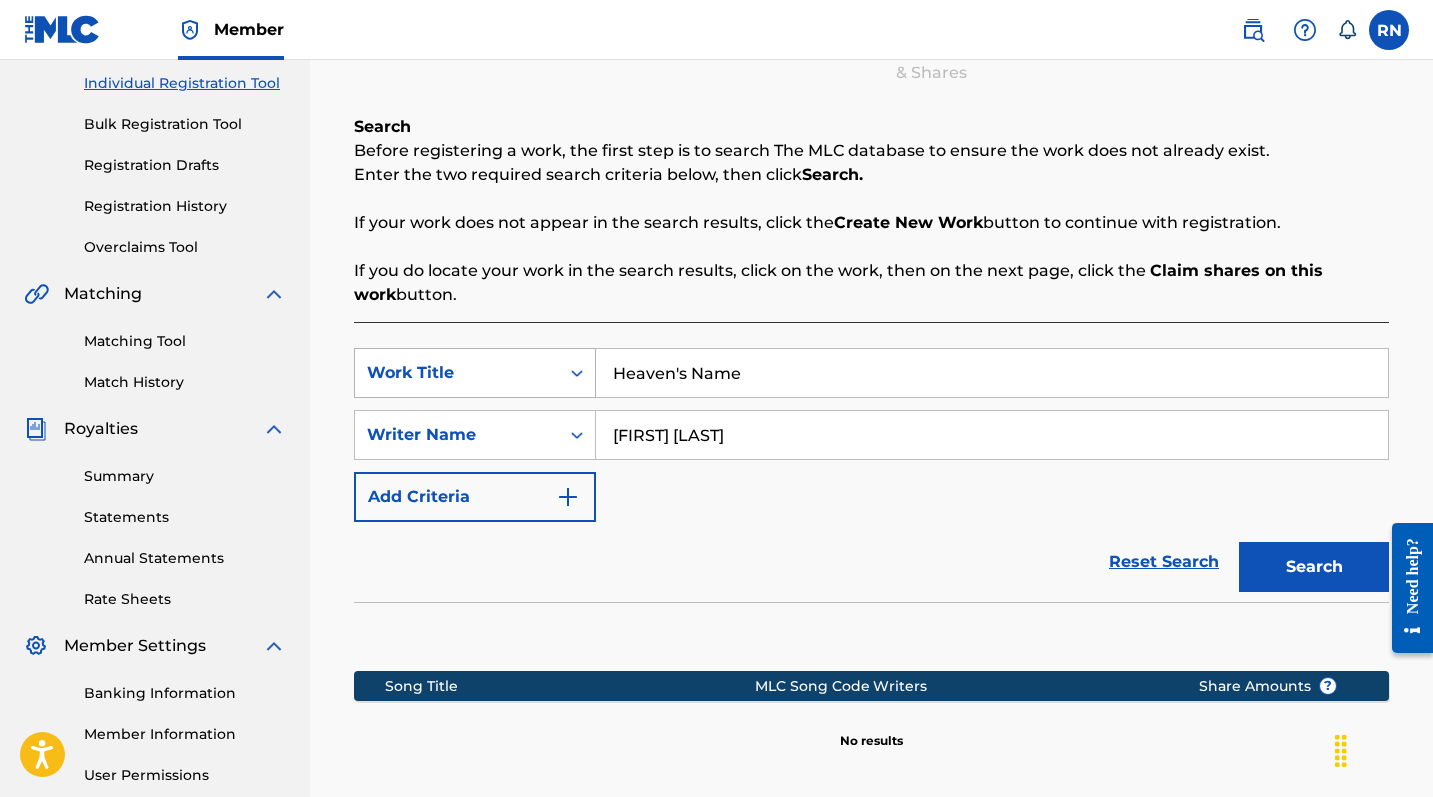 click 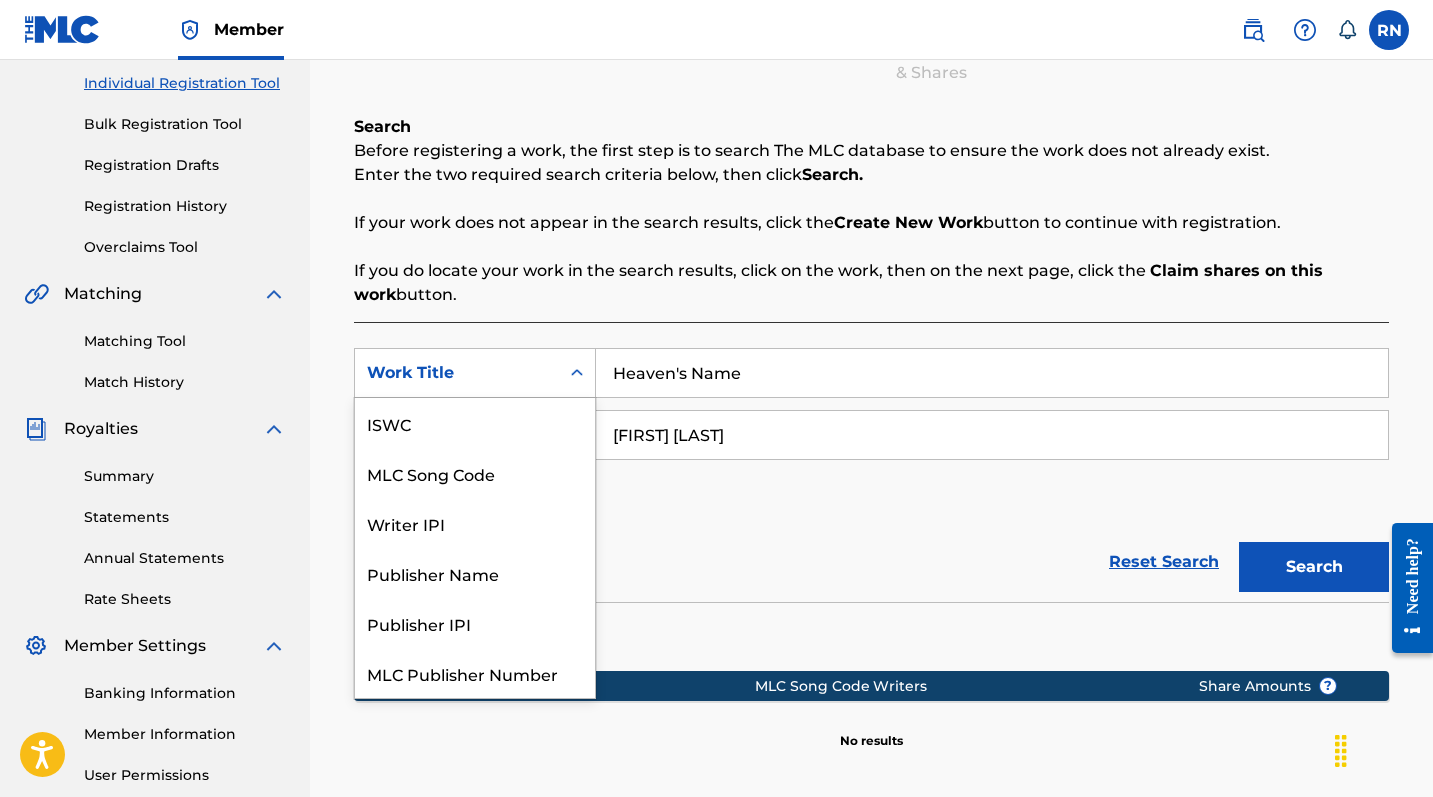 scroll, scrollTop: 50, scrollLeft: 0, axis: vertical 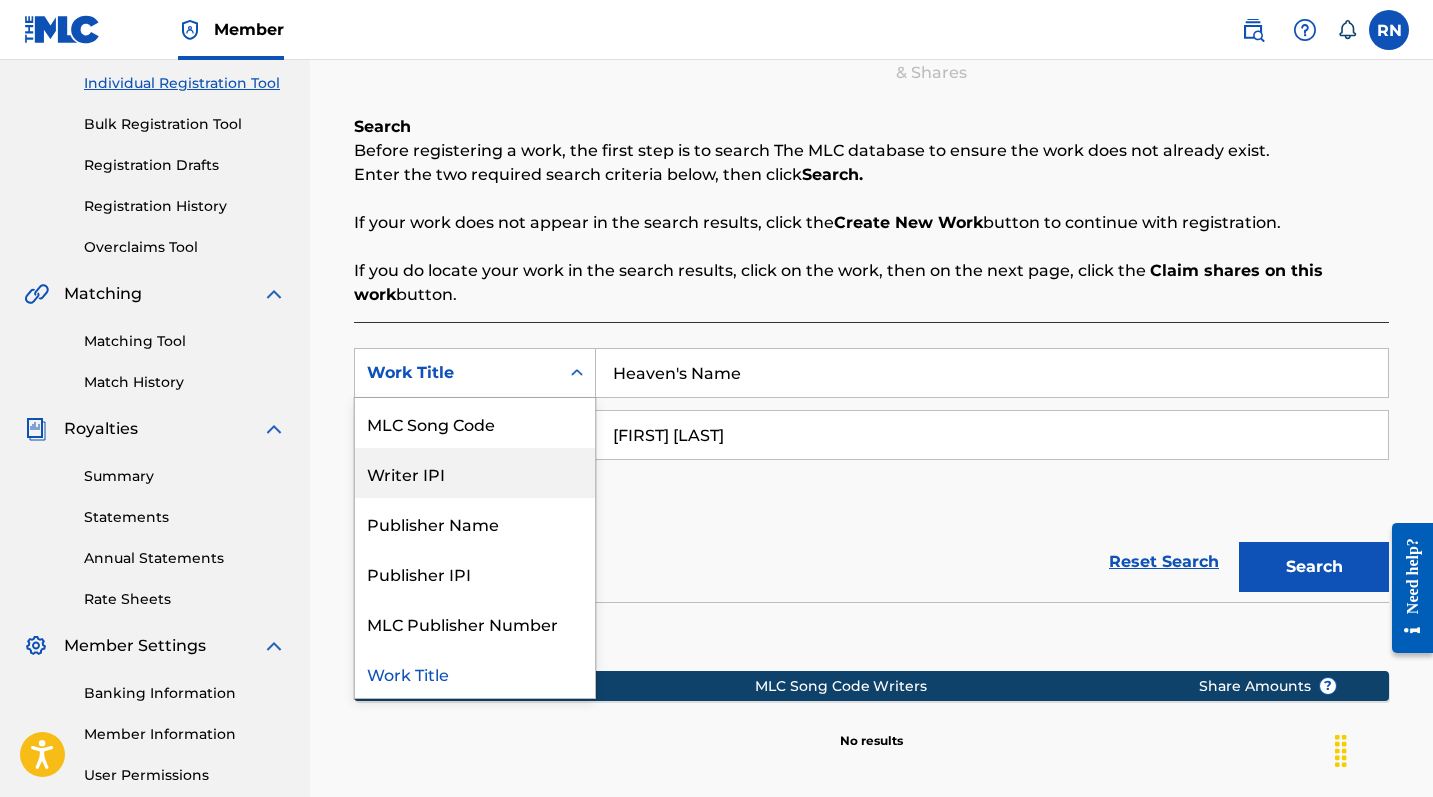 click on "Writer IPI" at bounding box center [475, 473] 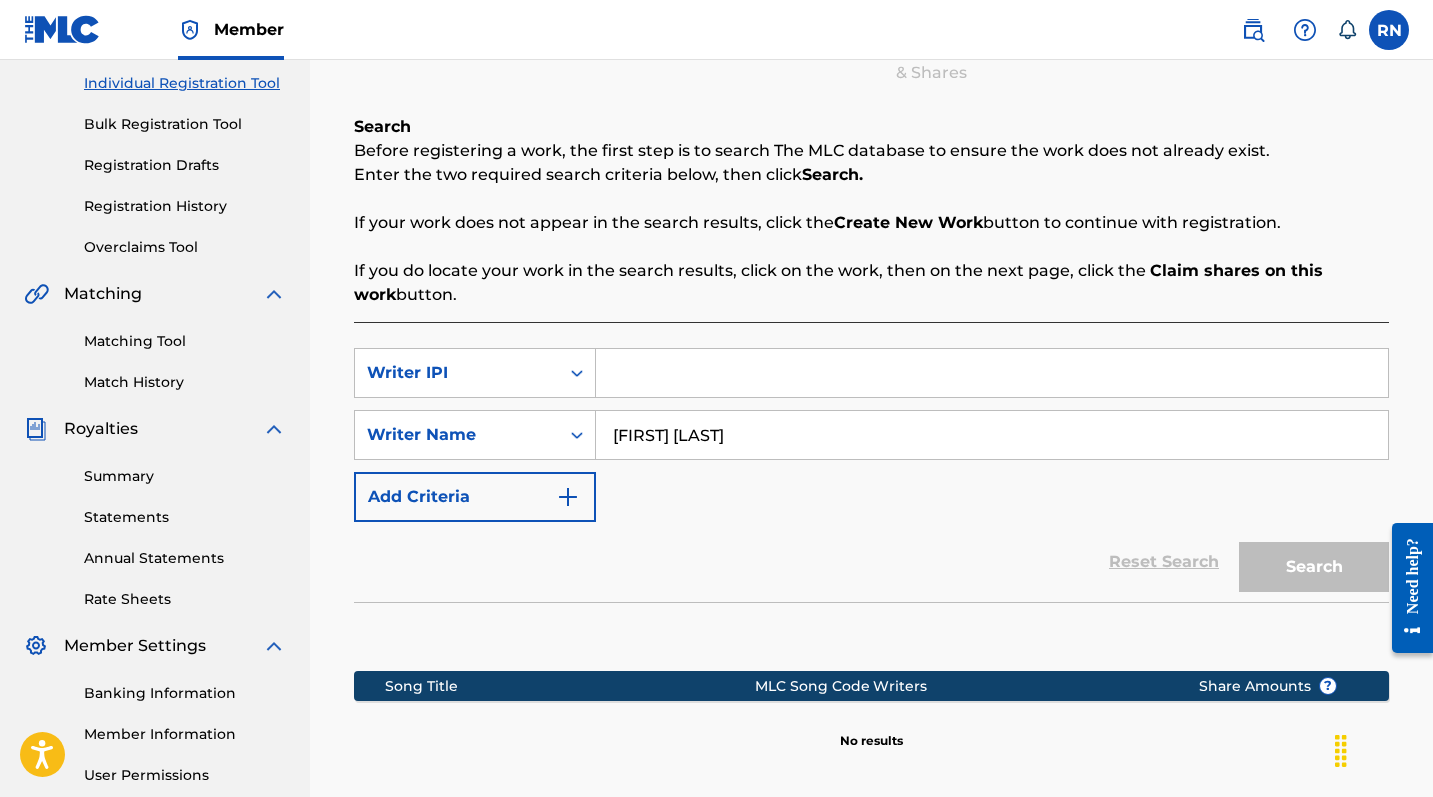 click at bounding box center [992, 373] 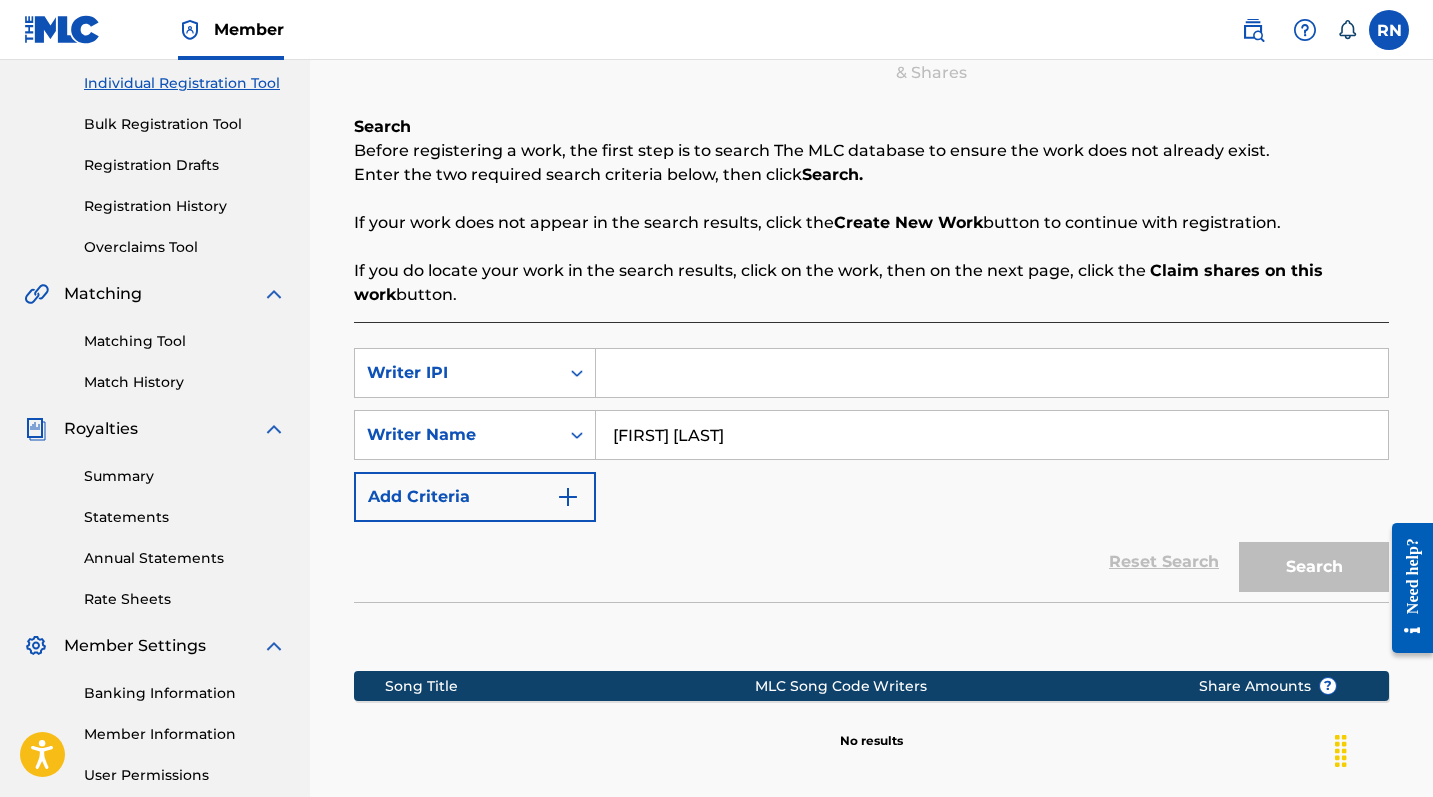 paste on "[IPI]" 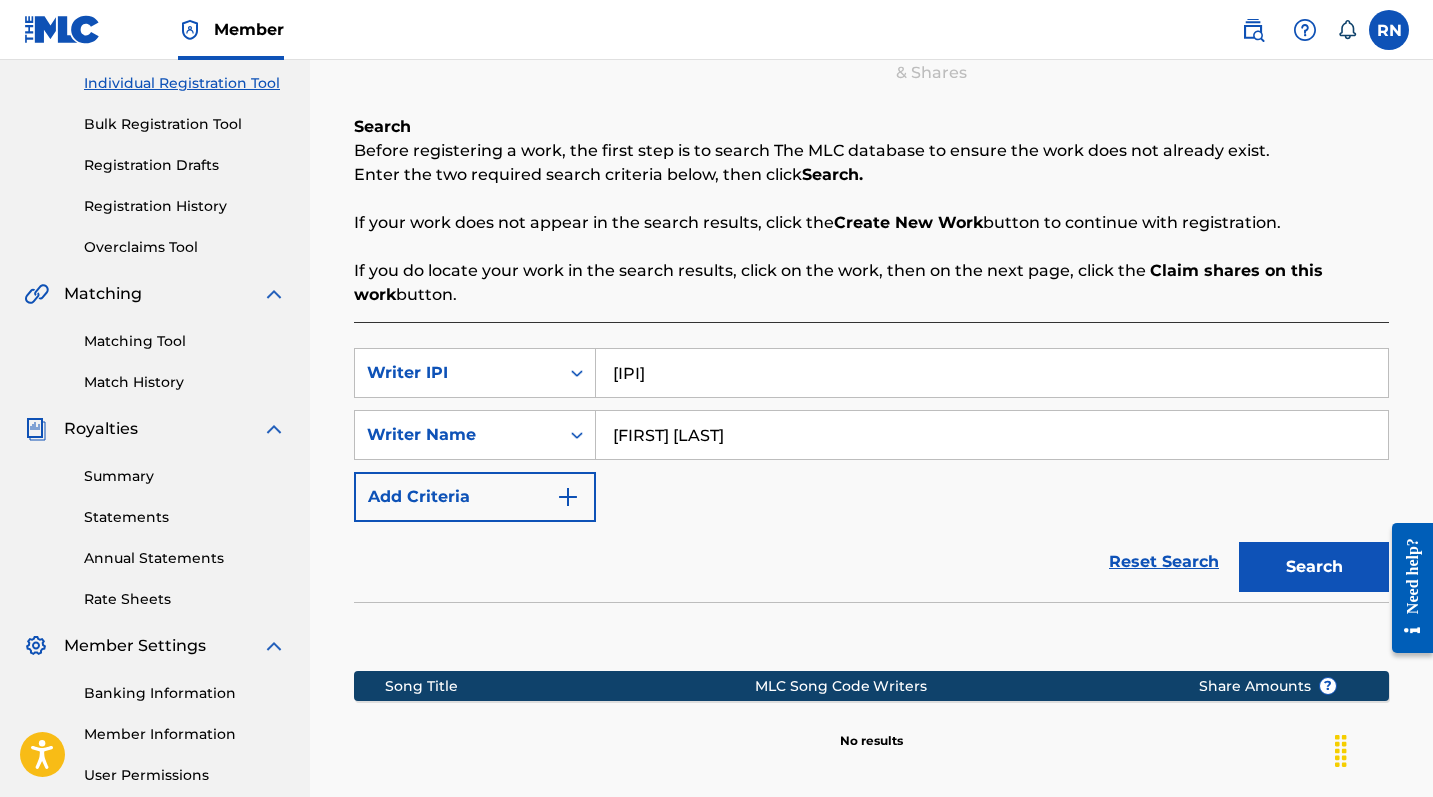type on "[IPI]" 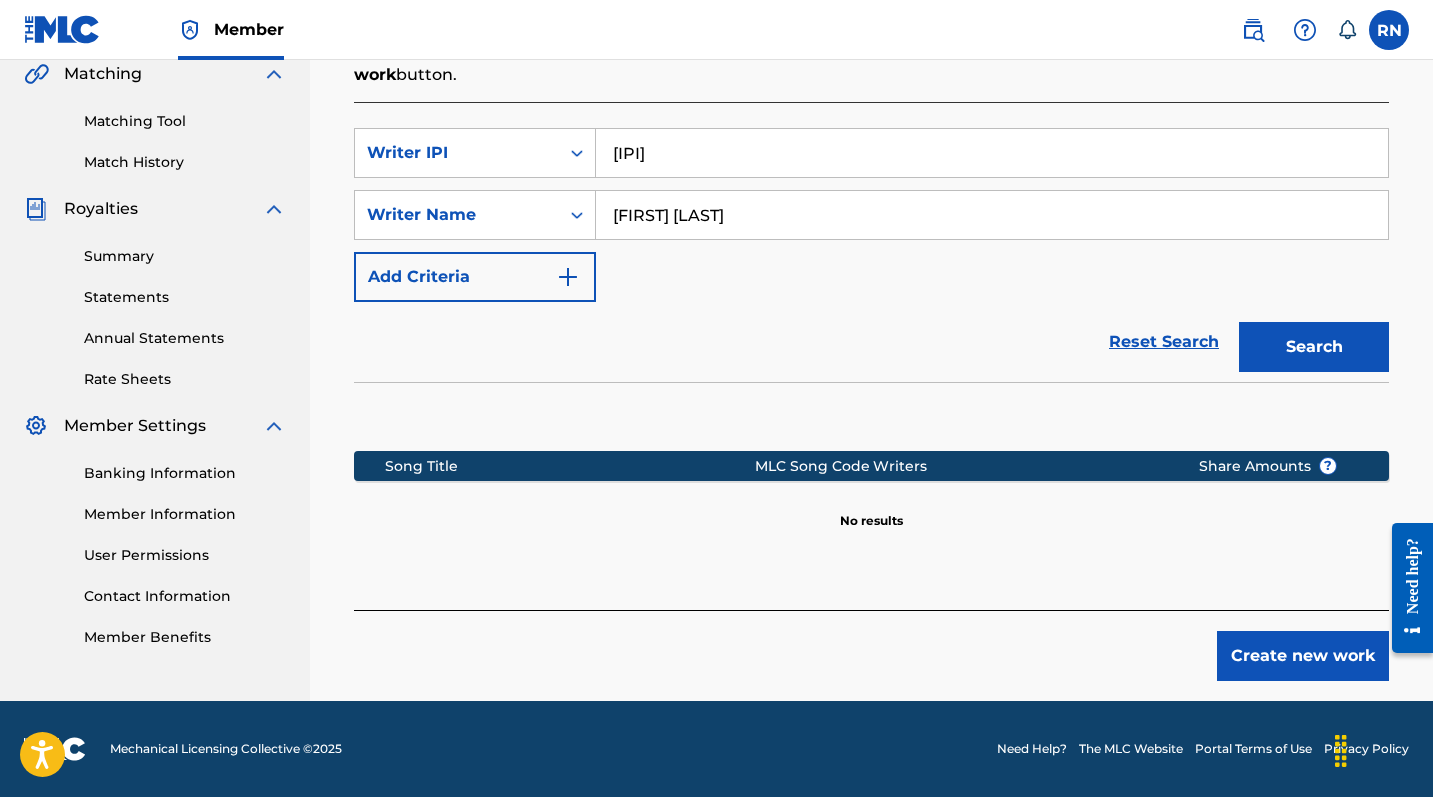 scroll, scrollTop: 472, scrollLeft: 0, axis: vertical 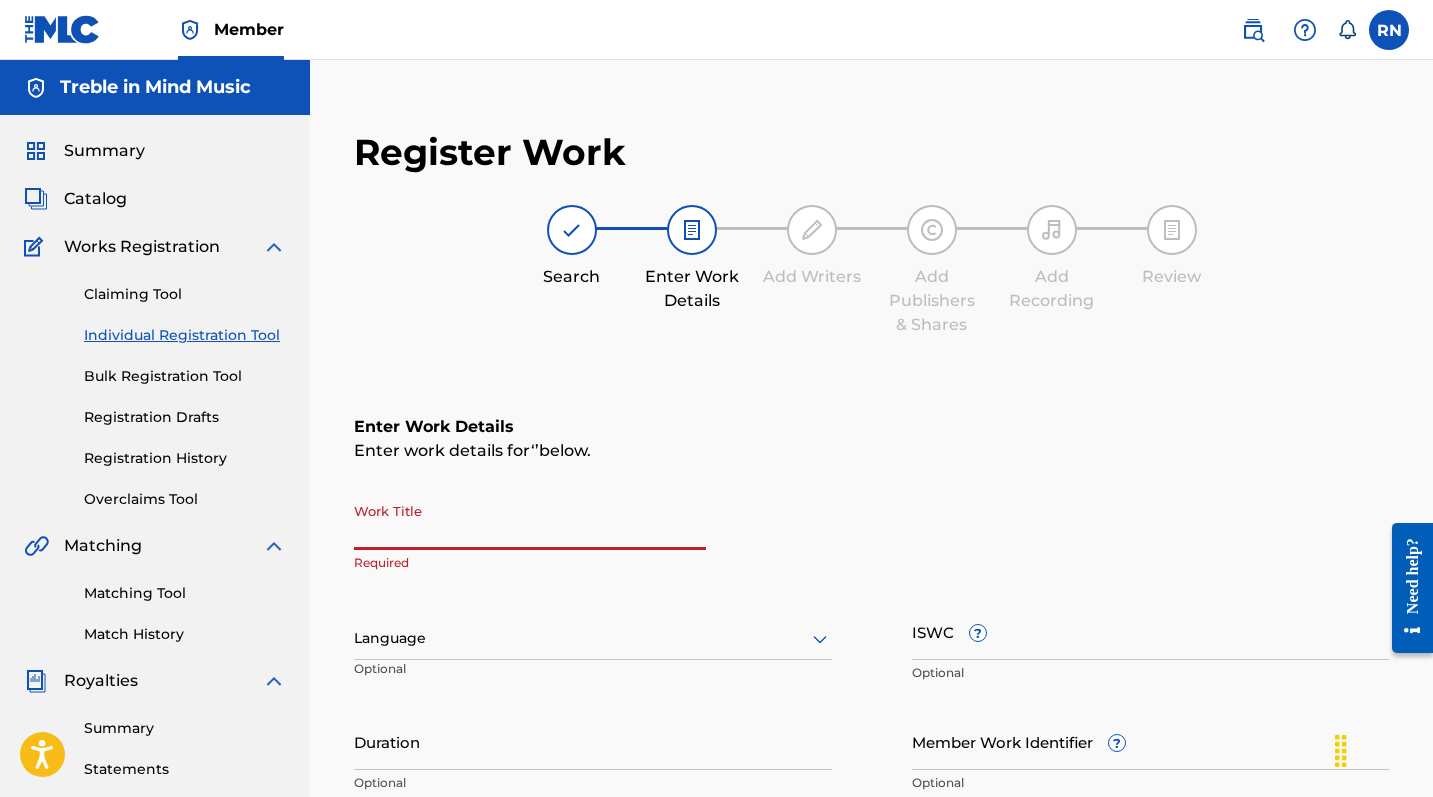click on "Work Title" at bounding box center (530, 521) 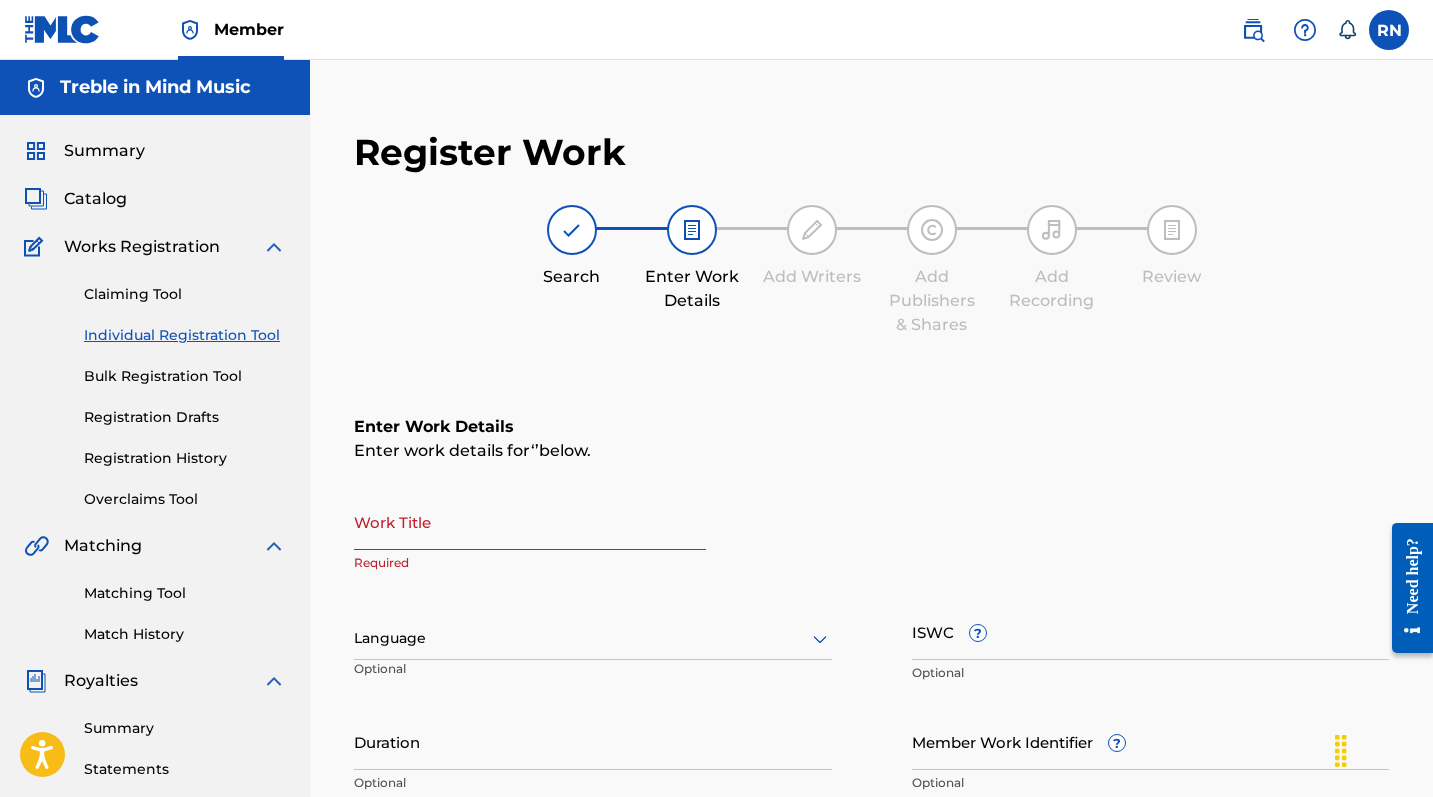 click on "Enter Work Details Enter work details for  ‘ ’  below. Work Title   Required Language Optional ISWC   ? Optional Duration   Optional Member Work Identifier   ? Optional" at bounding box center [871, 609] 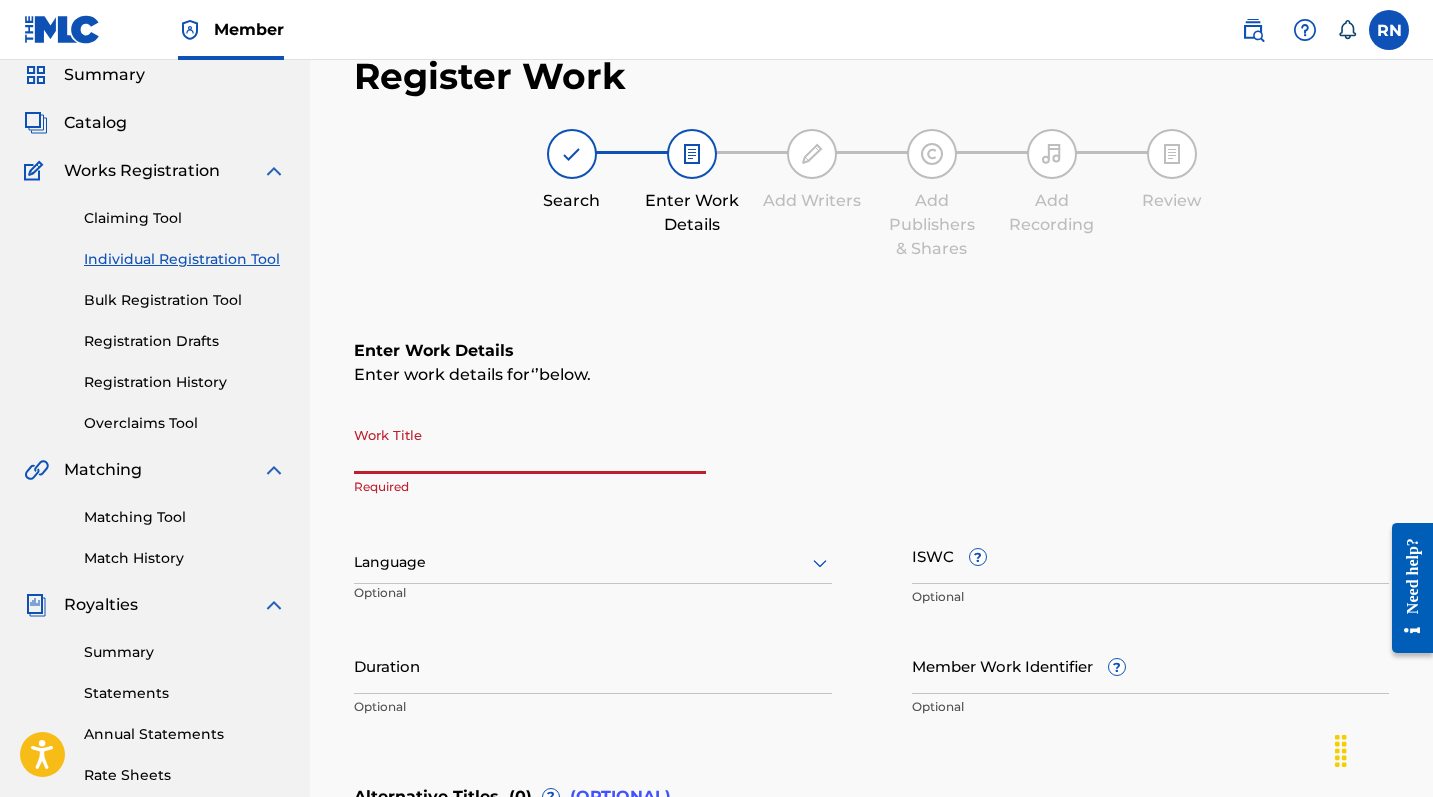 scroll, scrollTop: 71, scrollLeft: 0, axis: vertical 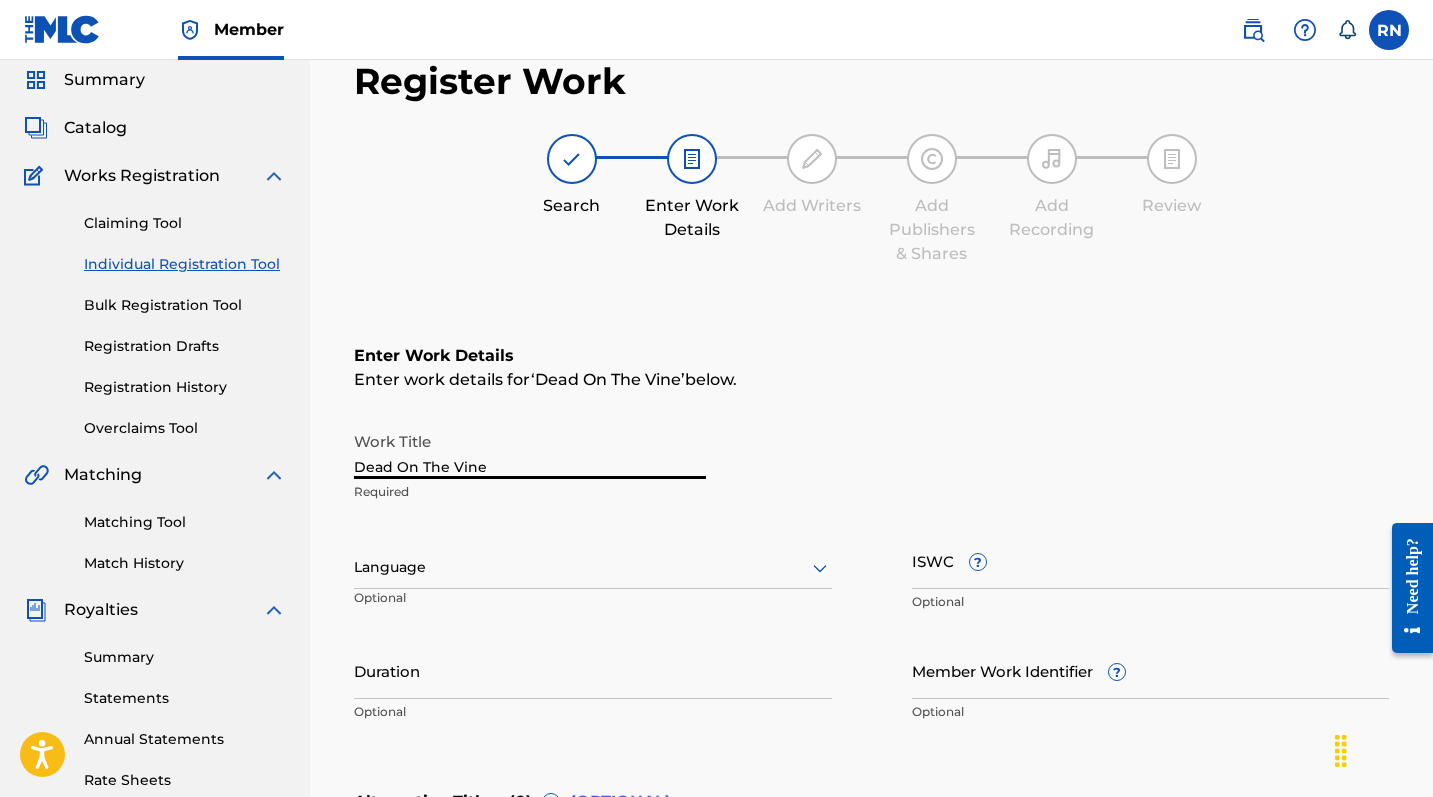type on "Dead On The Vine" 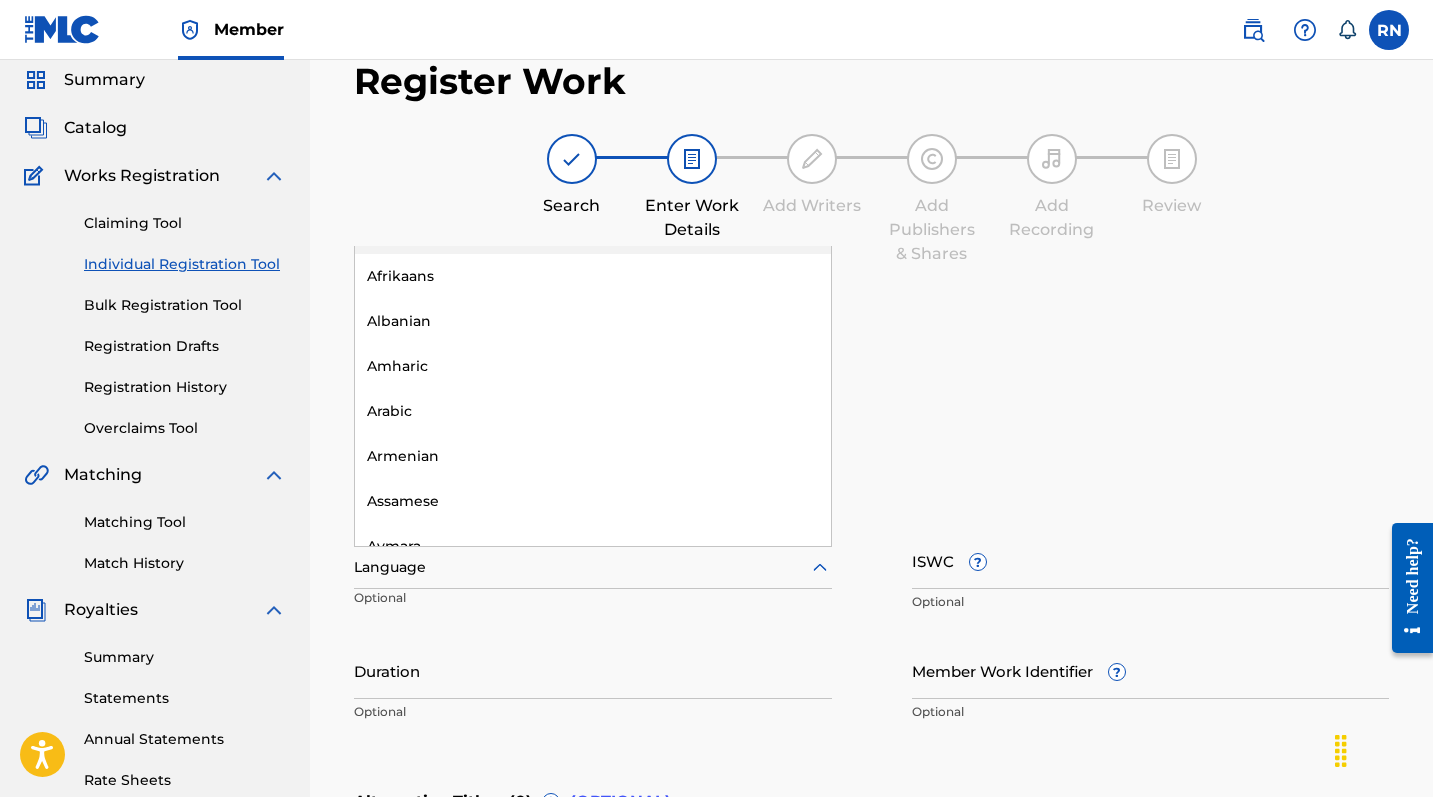 scroll, scrollTop: 0, scrollLeft: 0, axis: both 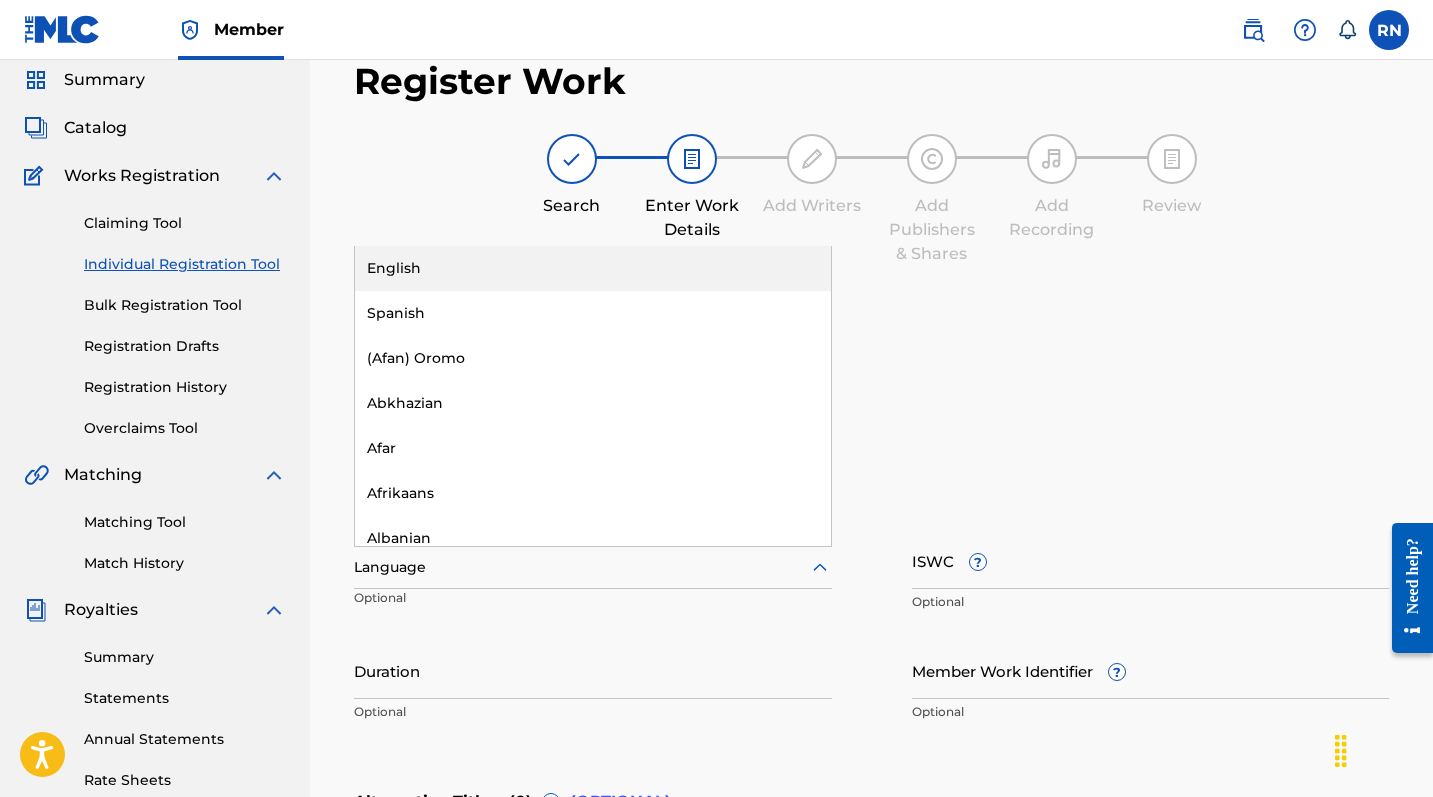 click on "English" at bounding box center (593, 268) 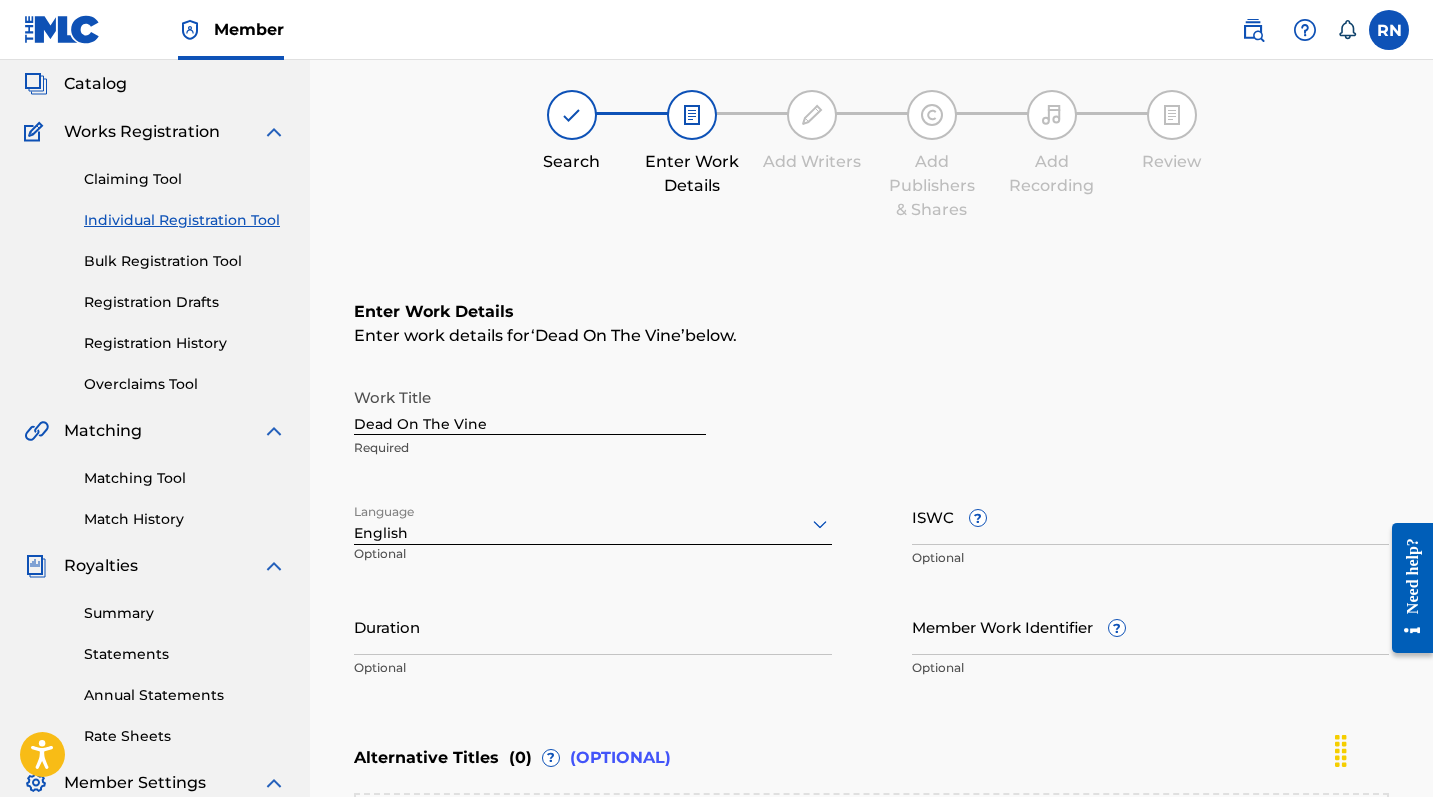 scroll, scrollTop: 259, scrollLeft: 0, axis: vertical 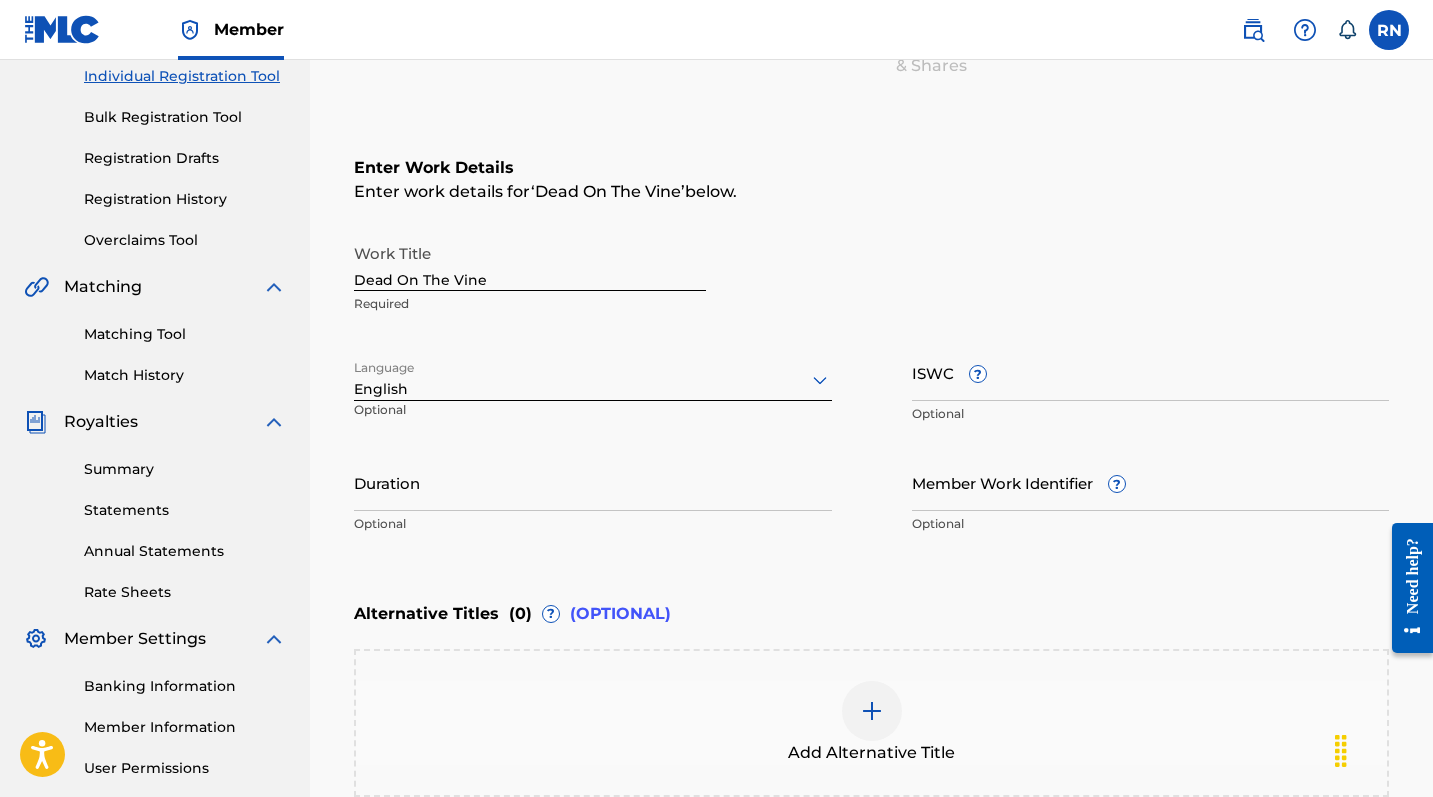 click on "ISWC   ?" at bounding box center (1151, 372) 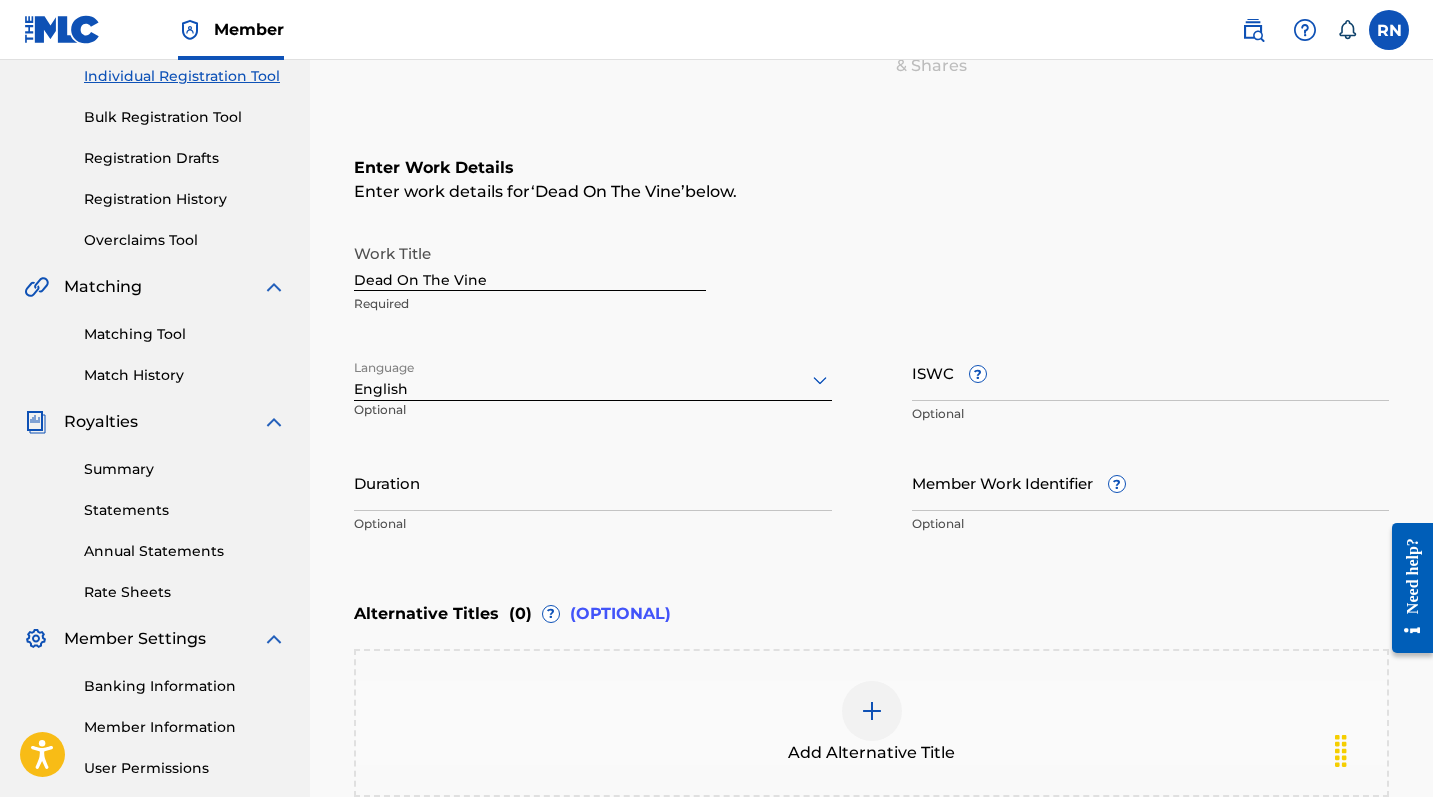 click on "Annual Statements" at bounding box center [185, 551] 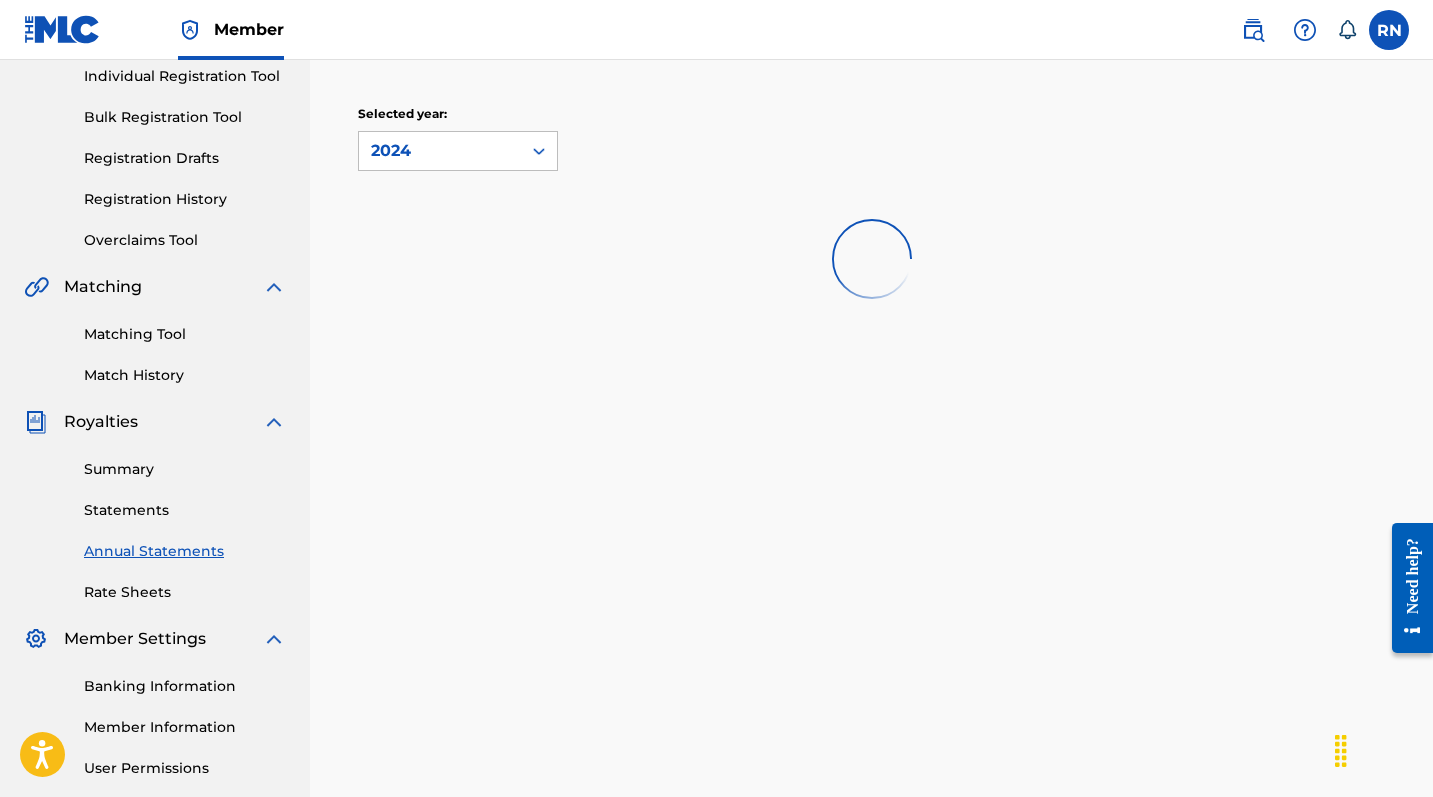 scroll, scrollTop: 0, scrollLeft: 0, axis: both 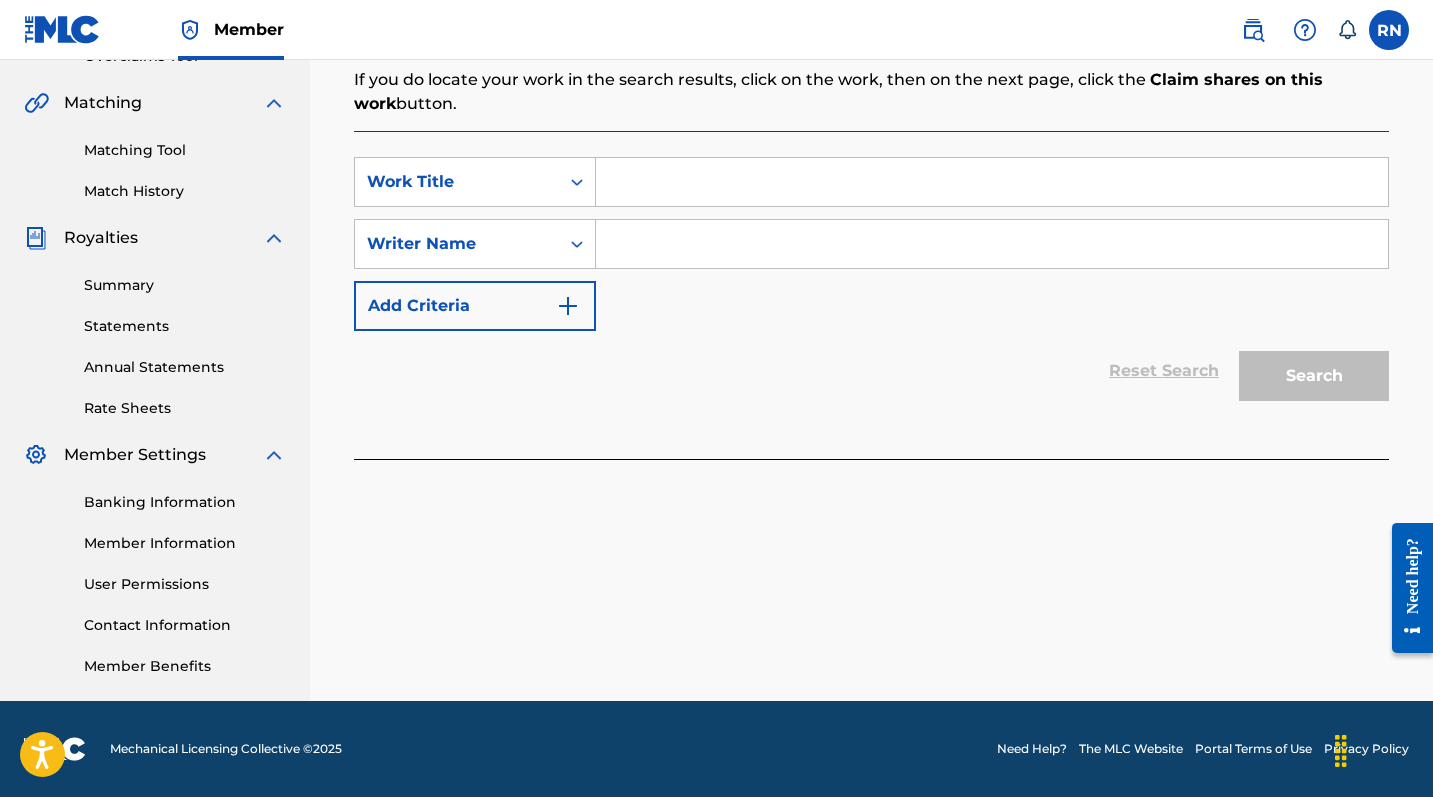 click on "Register Work Search Enter Work Details Add Writers Add Publishers & Shares Add Recording Review Search Before registering a work, the first step is to search The MLC database to ensure the work does not already exist. Enter the two required search criteria below, then click Search. If your work does not appear in the search results, click the Create New Work button to continue with registration. If you do locate your work in the search results, click on the work, then on the next page, click the Claim shares on this work button. Search Work Title SearchWriter Name Add Criteria Reset Search Search" at bounding box center [871, 184] 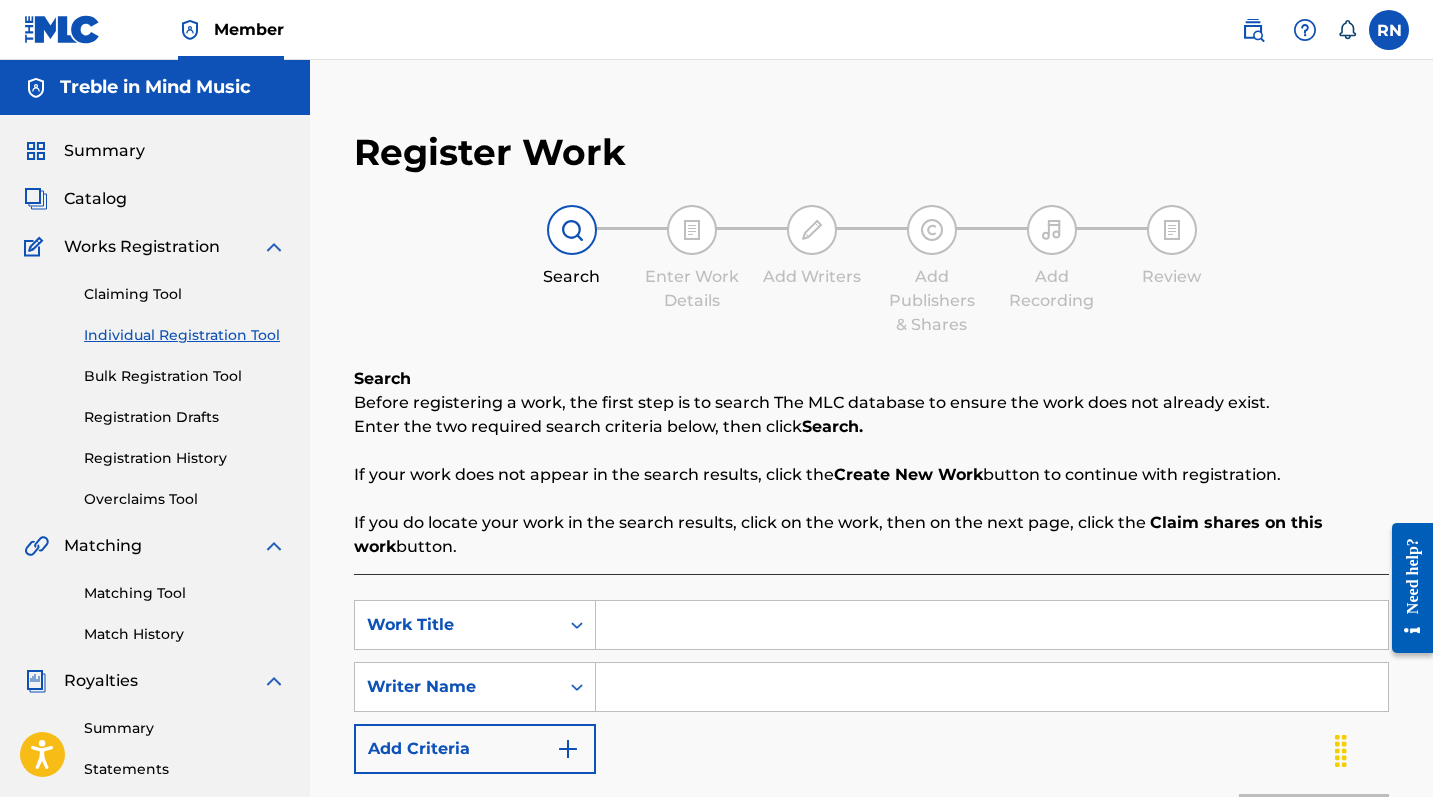 scroll, scrollTop: 0, scrollLeft: 0, axis: both 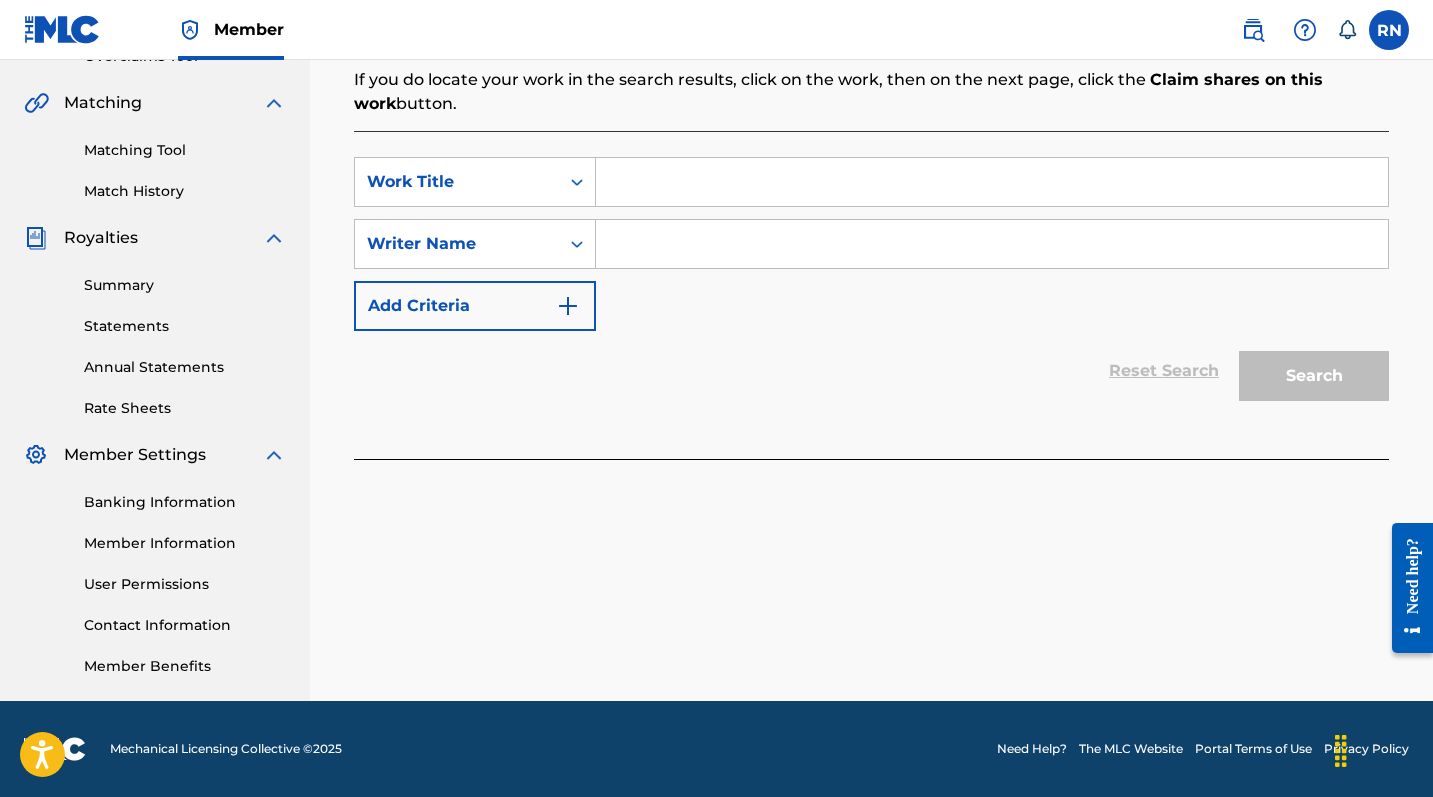 click on "SearchWithCriteria4ff07d38-4964-4a4a-b473-47ef96fee568 Work Title SearchWithCriteriafb9786eb-7427-4859-b423-511aad3d2af2 Writer Name Add Criteria" at bounding box center (871, 244) 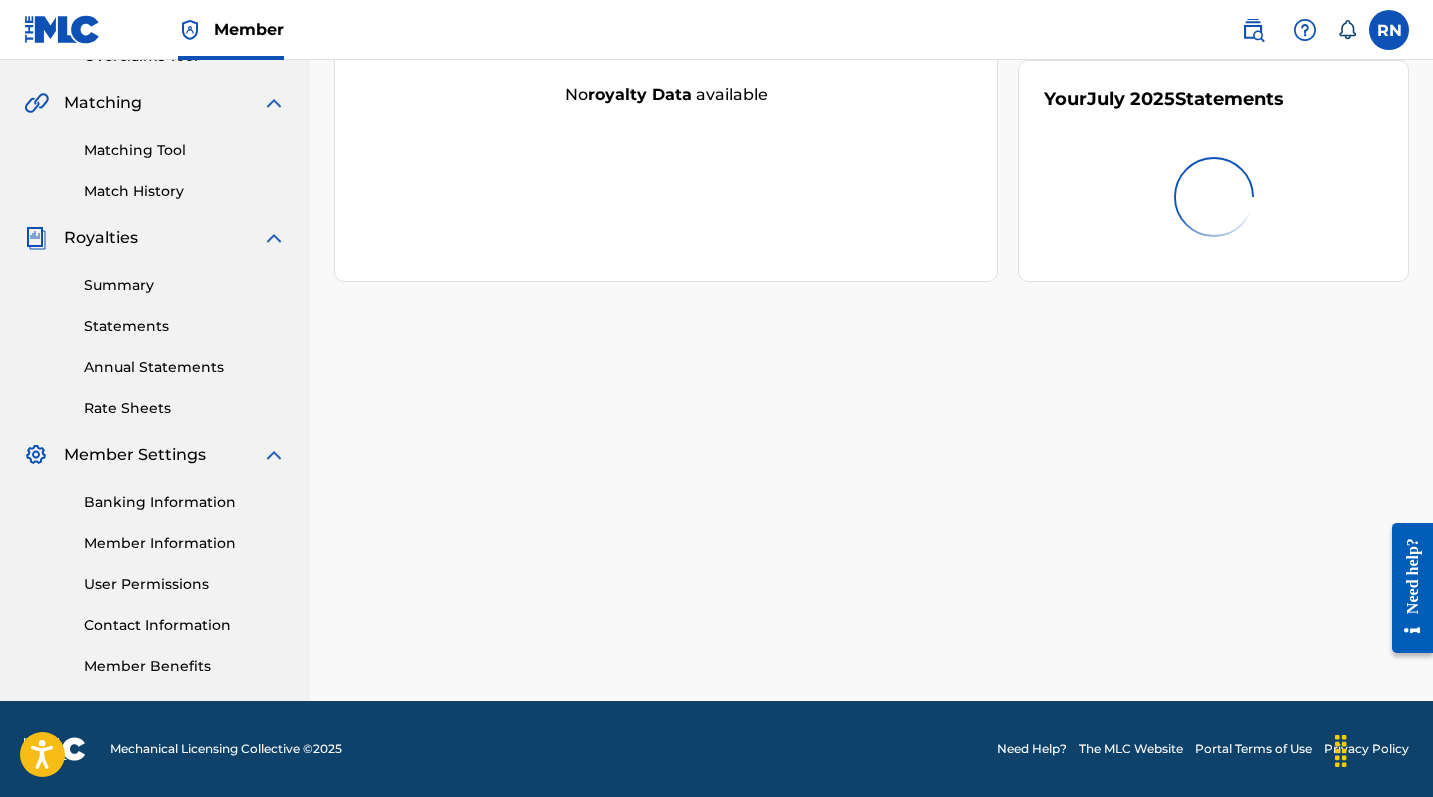 scroll, scrollTop: 0, scrollLeft: 0, axis: both 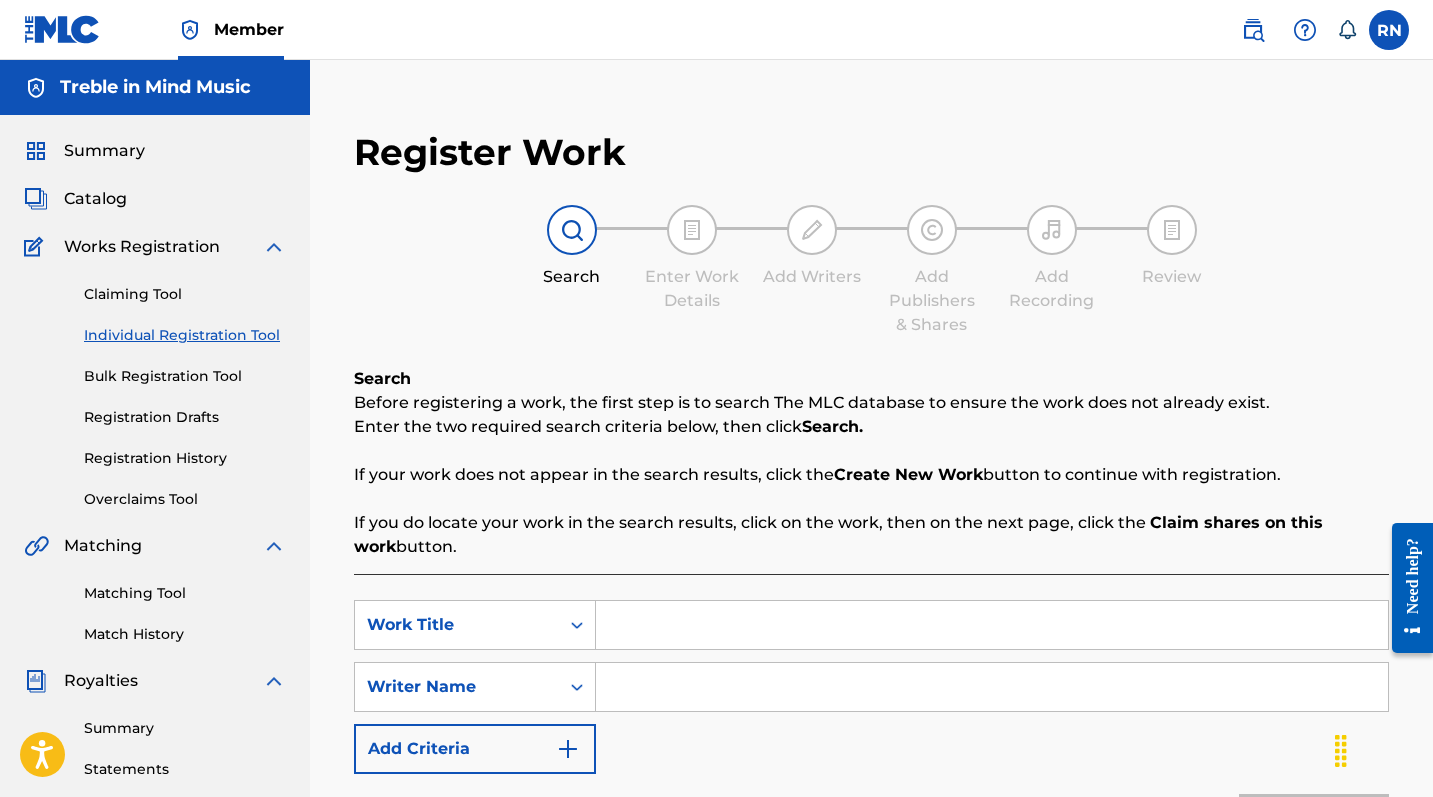click at bounding box center (992, 625) 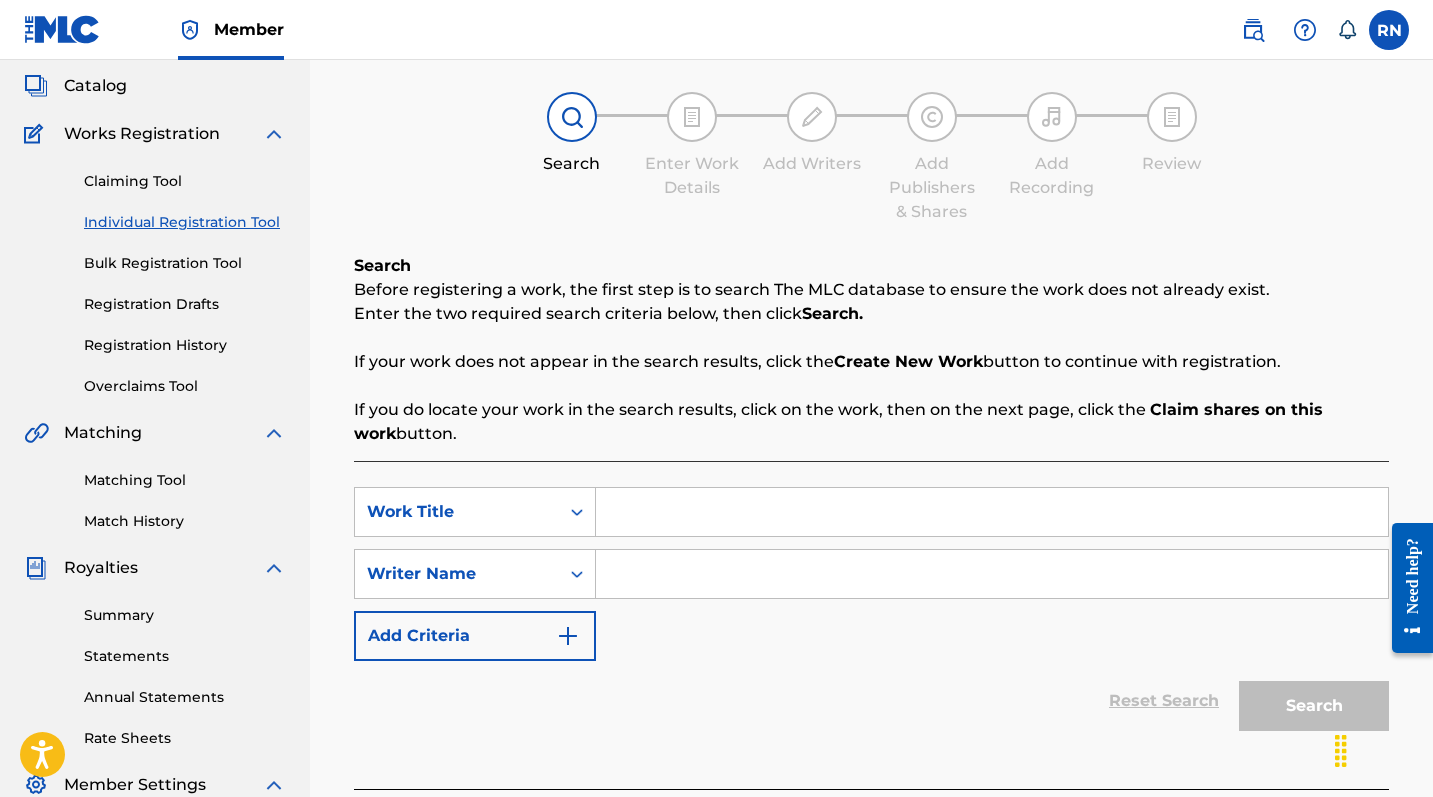 scroll, scrollTop: 113, scrollLeft: 0, axis: vertical 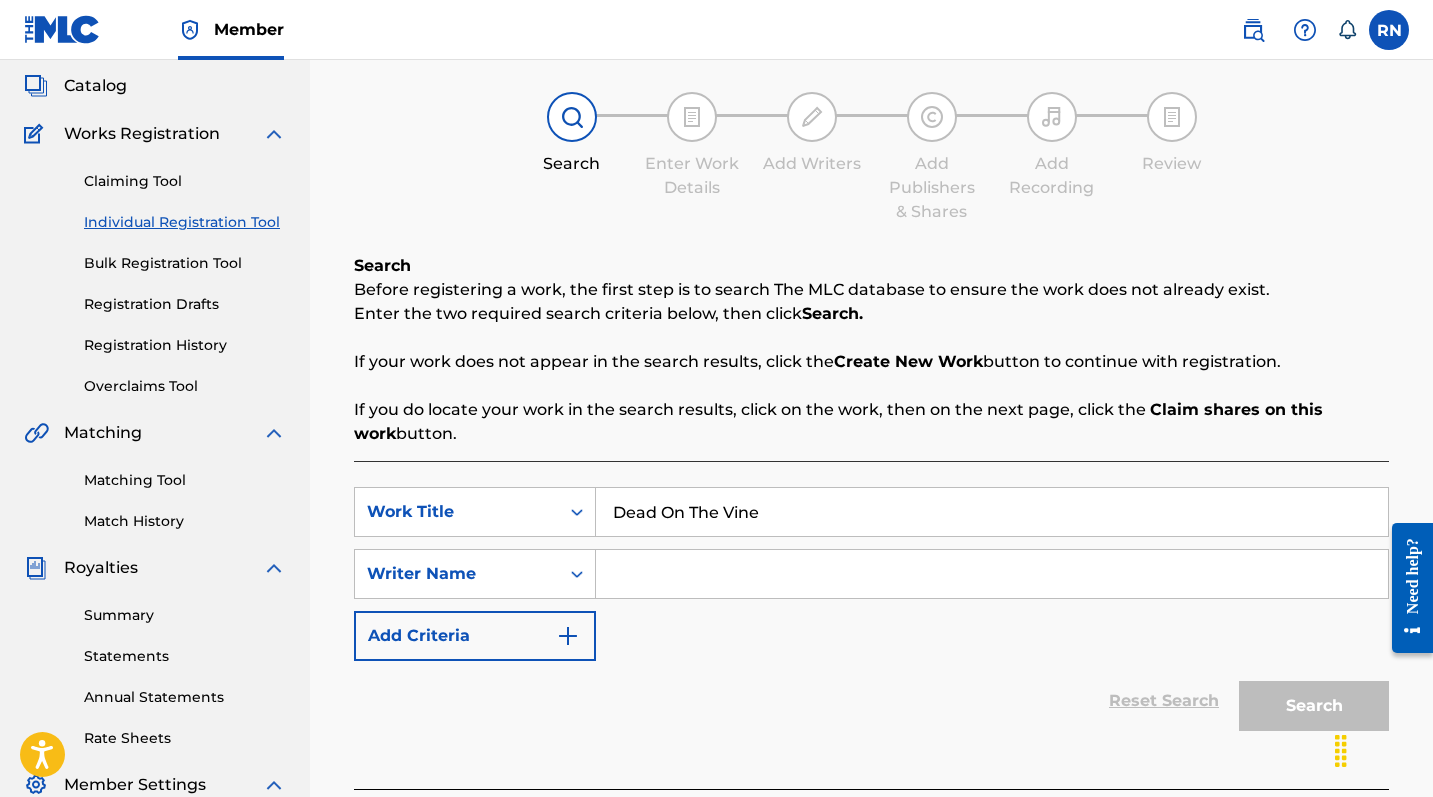 type on "Dead On The Vine" 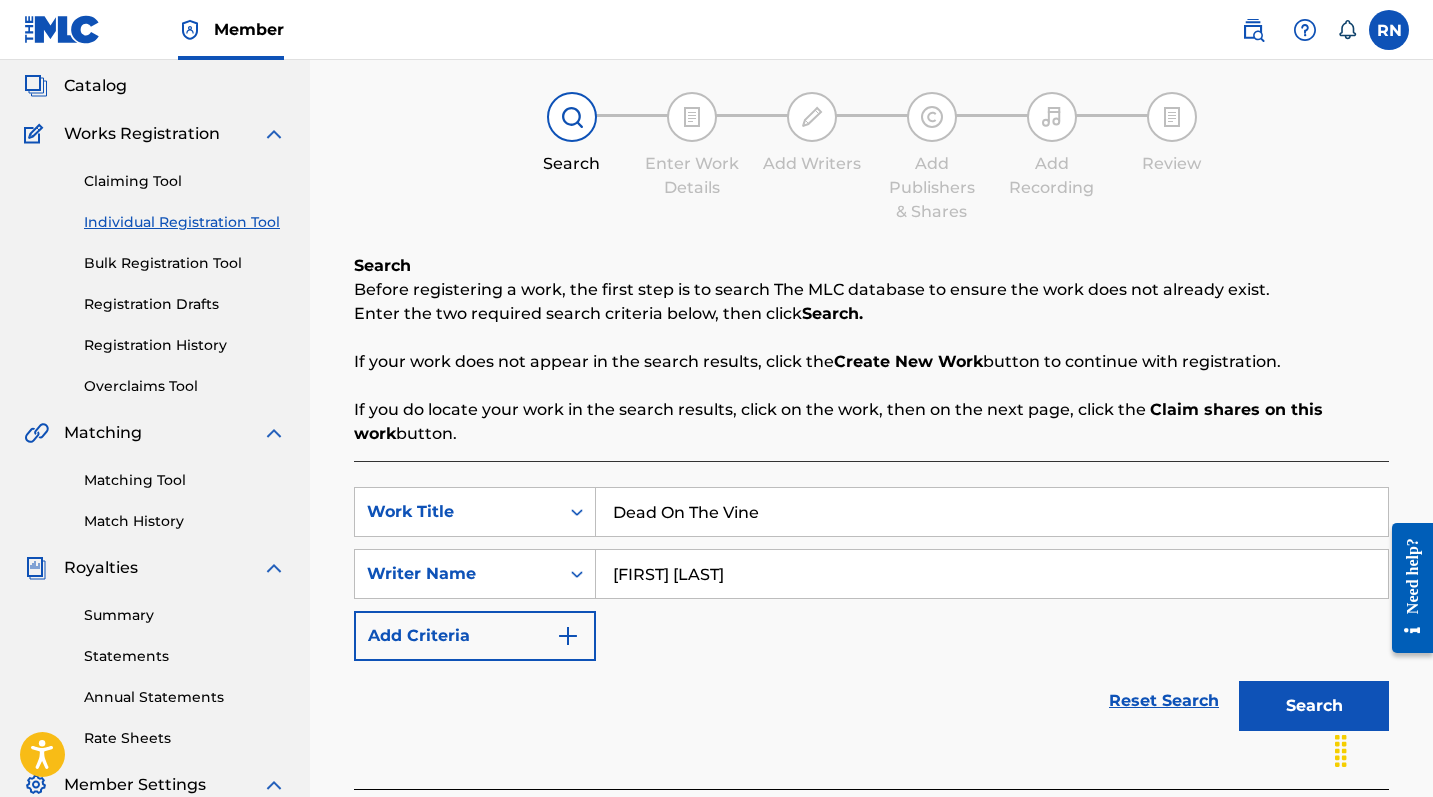 type on "[FIRST] [LAST]" 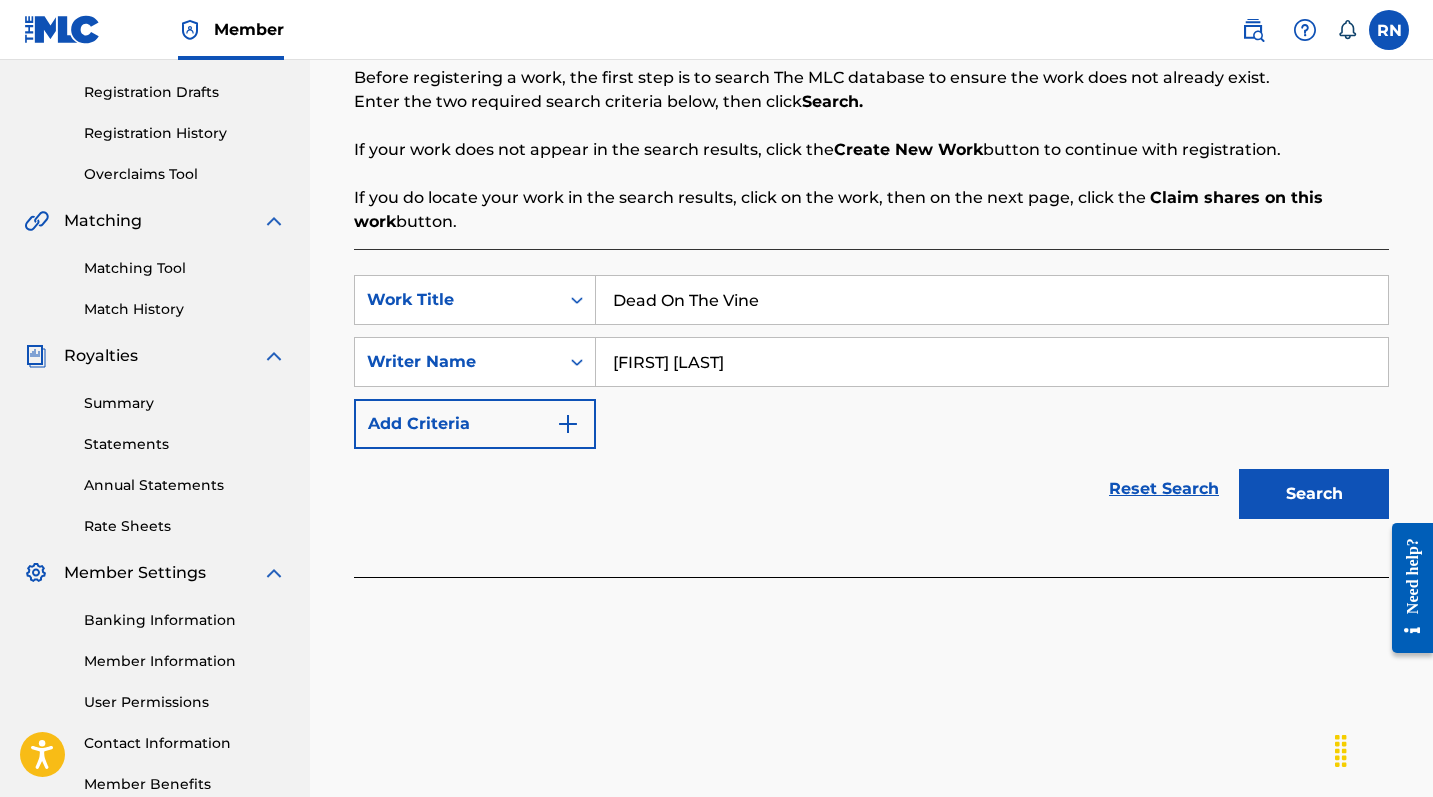 scroll, scrollTop: 324, scrollLeft: 0, axis: vertical 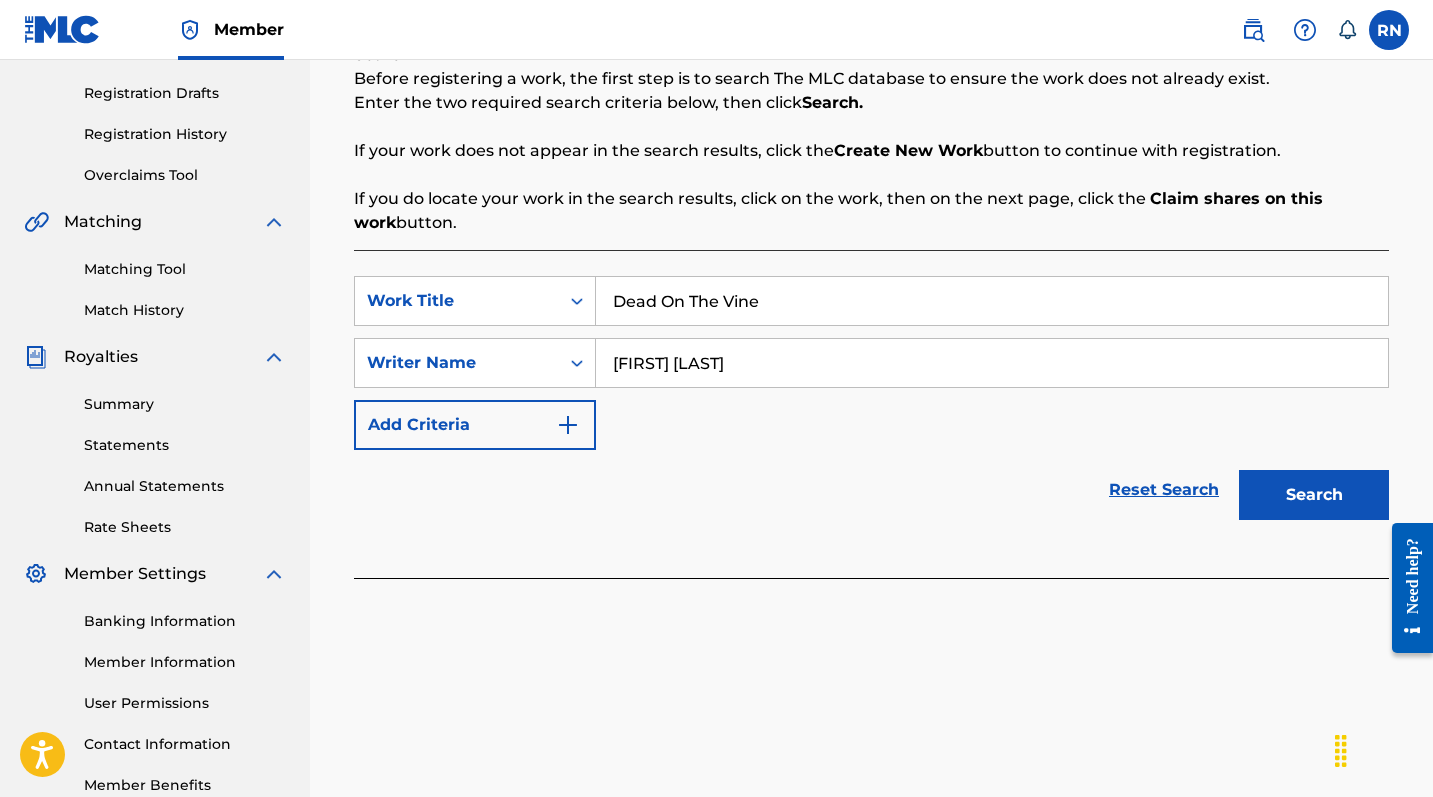 click on "Search" at bounding box center [1314, 495] 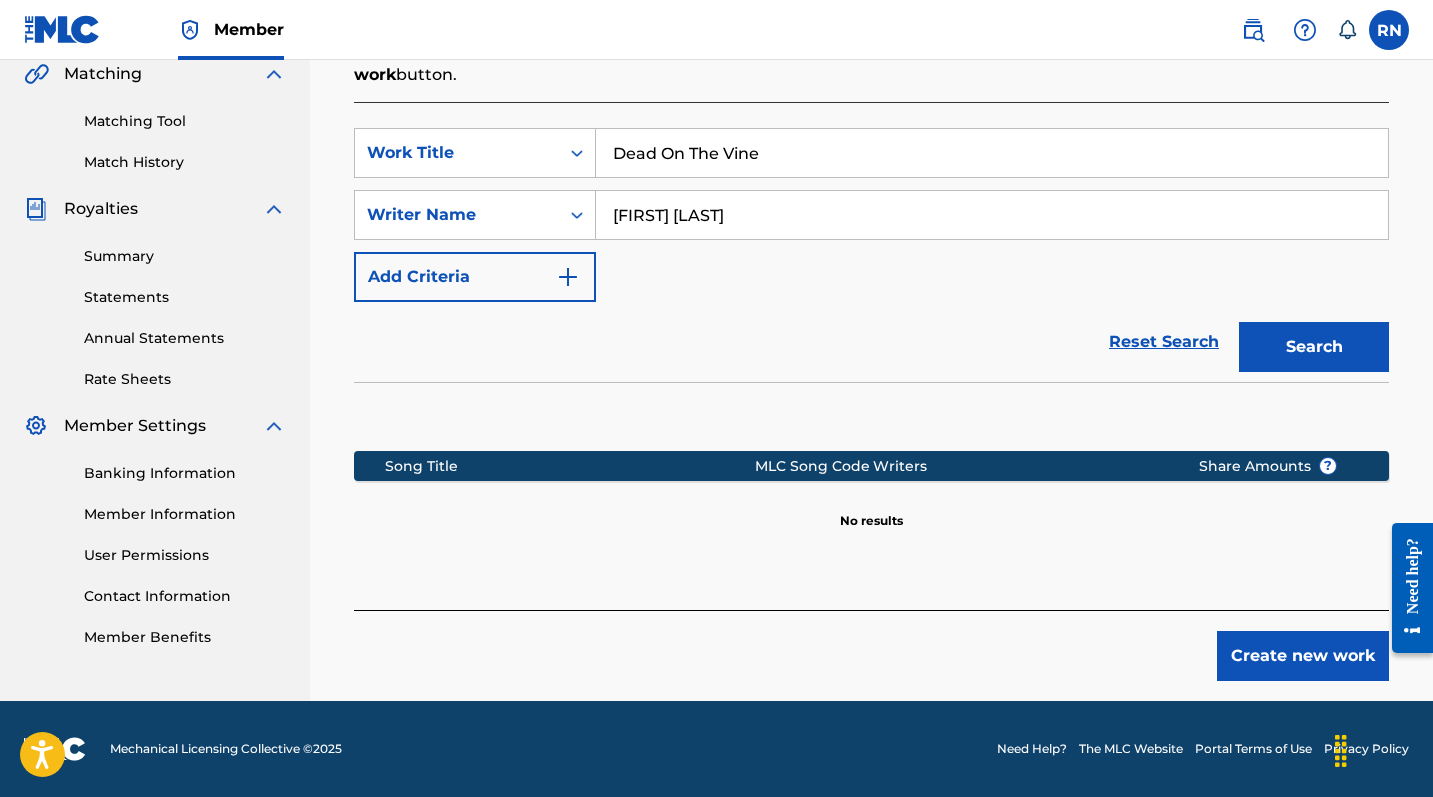scroll, scrollTop: 472, scrollLeft: 0, axis: vertical 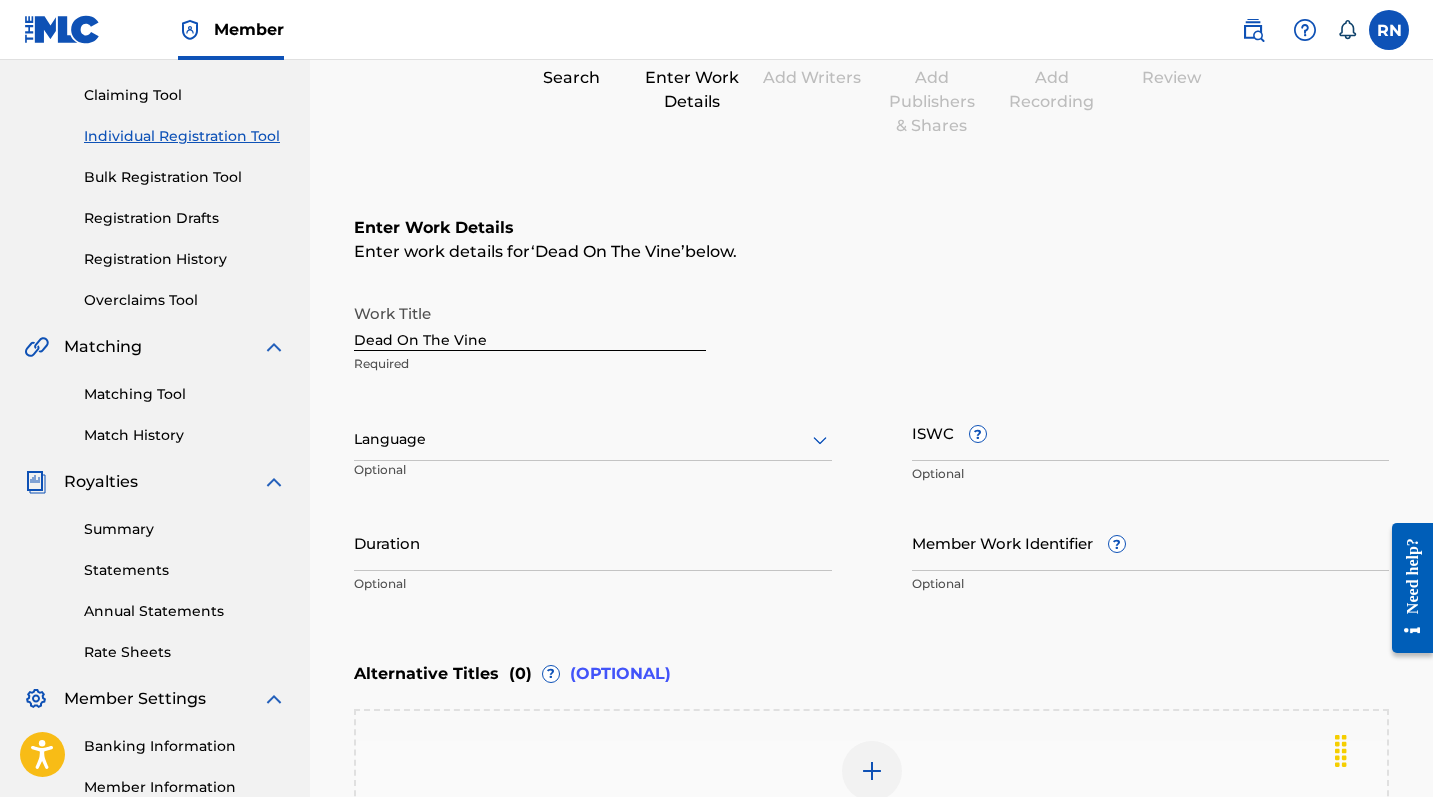 click on "ISWC   ?" at bounding box center (1151, 432) 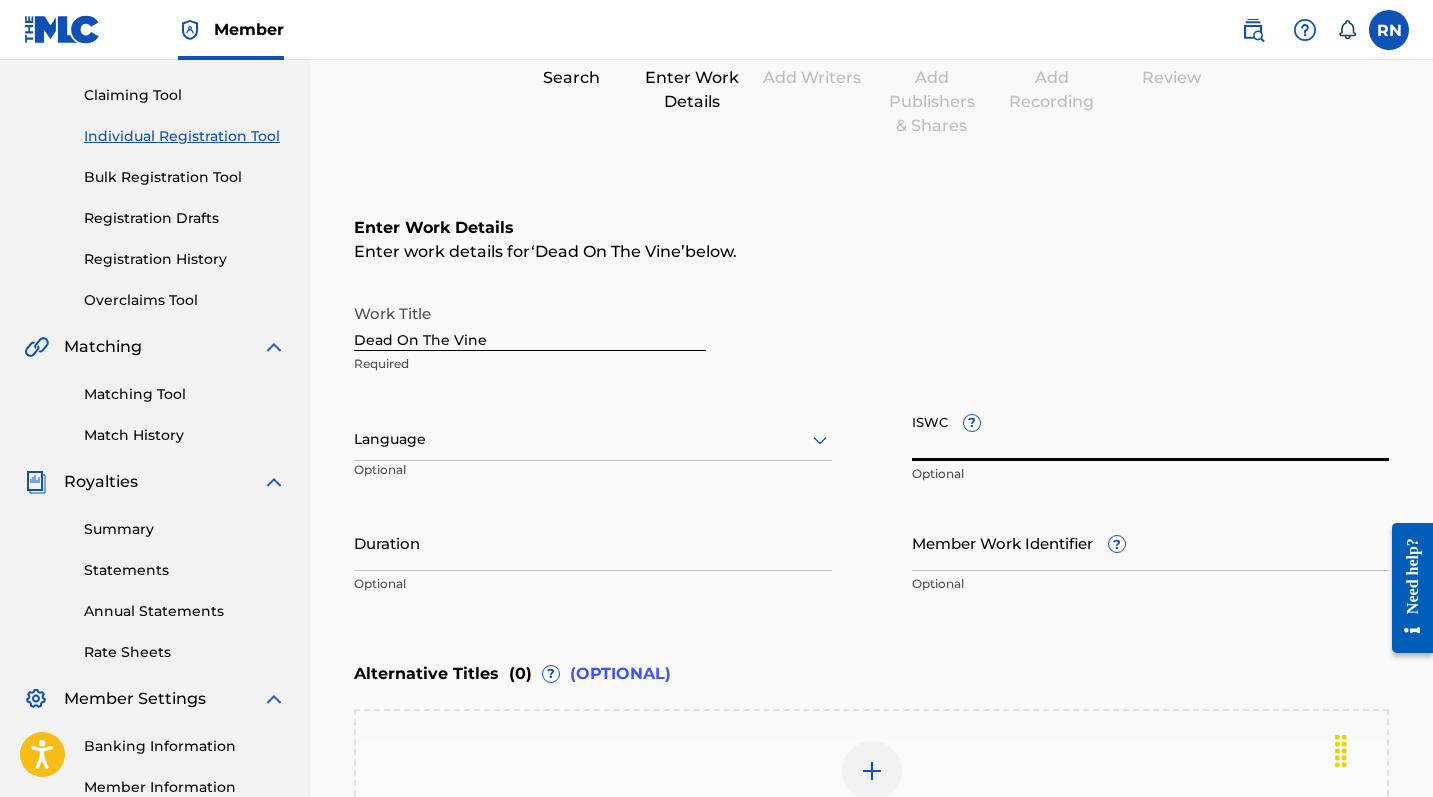 paste on "T3301536465" 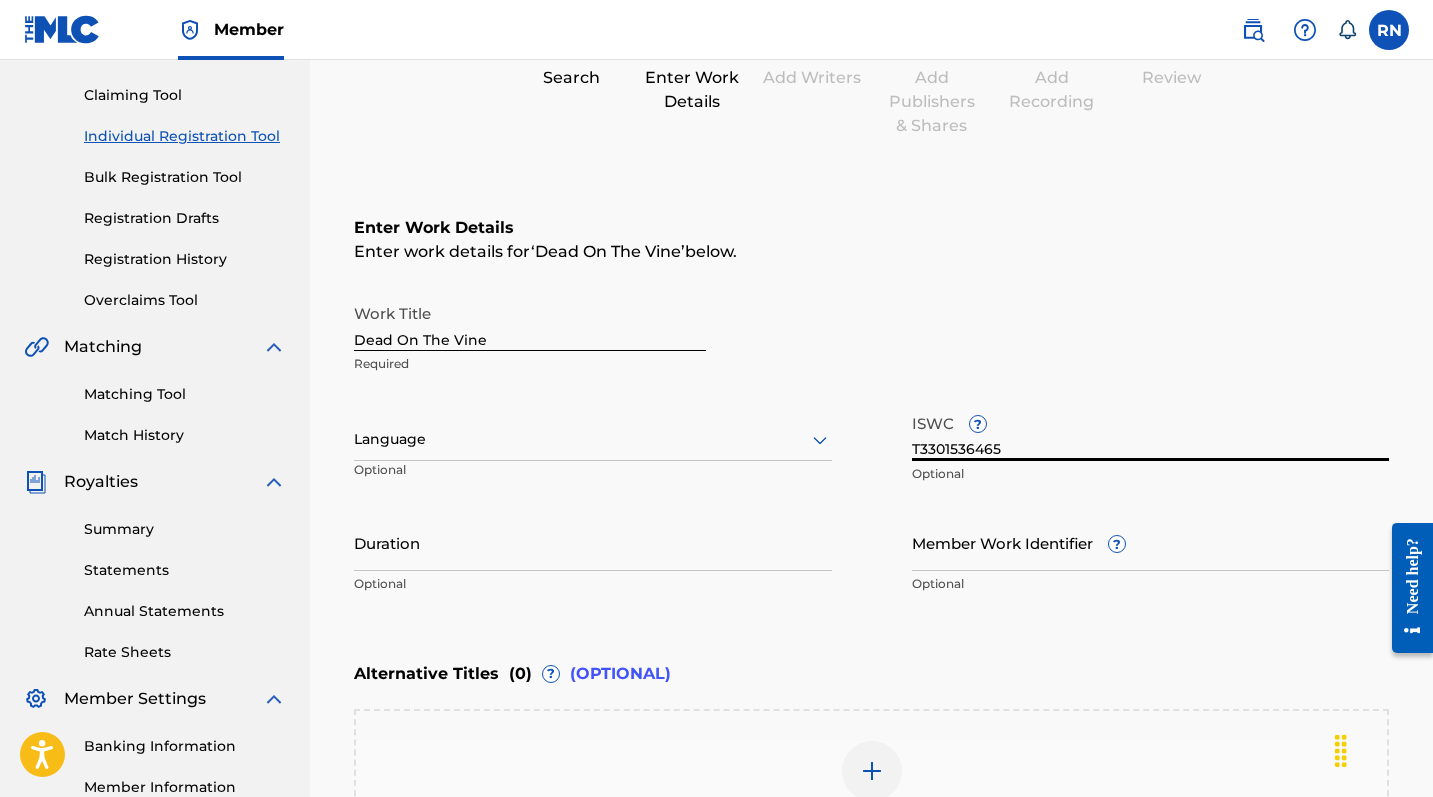 type on "T3301536465" 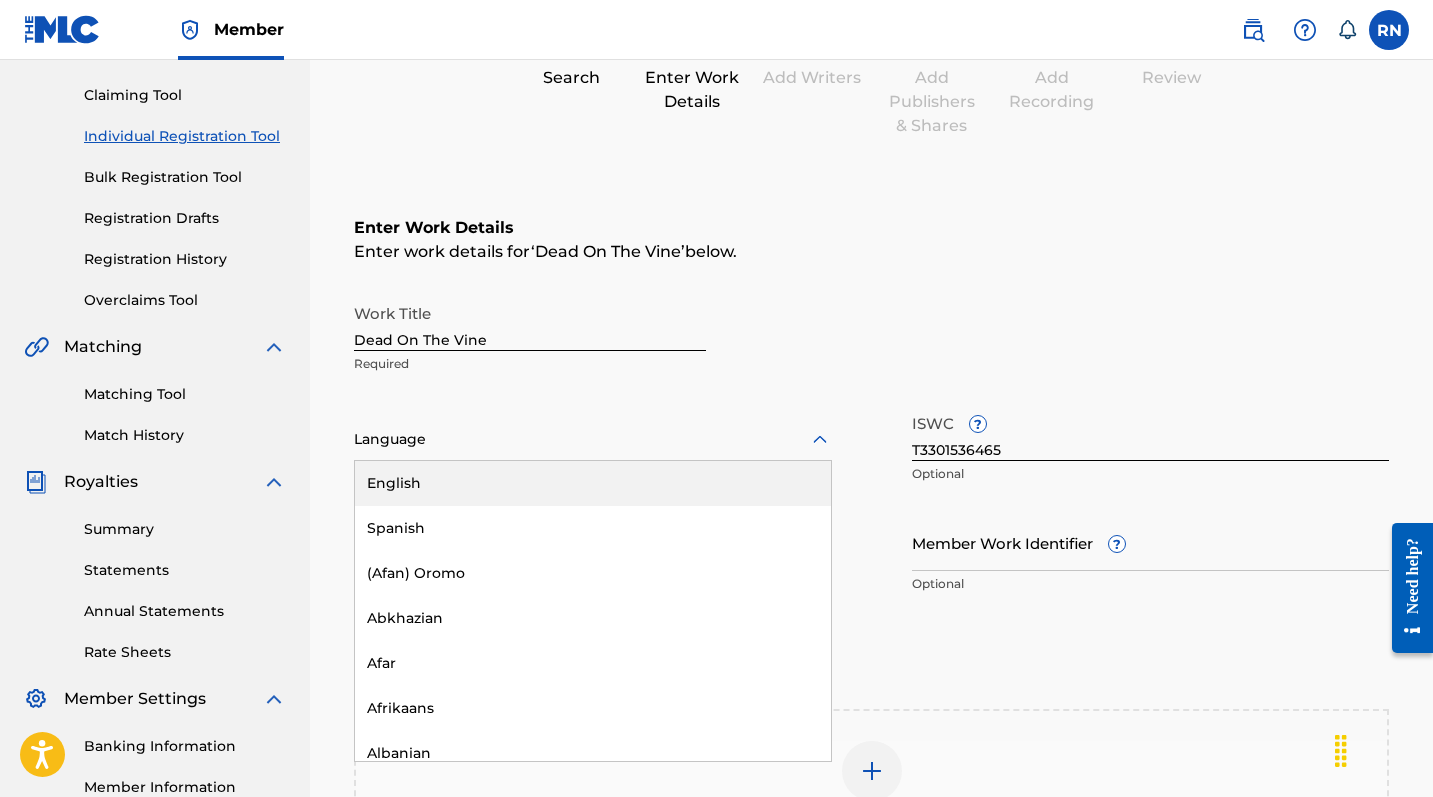 click 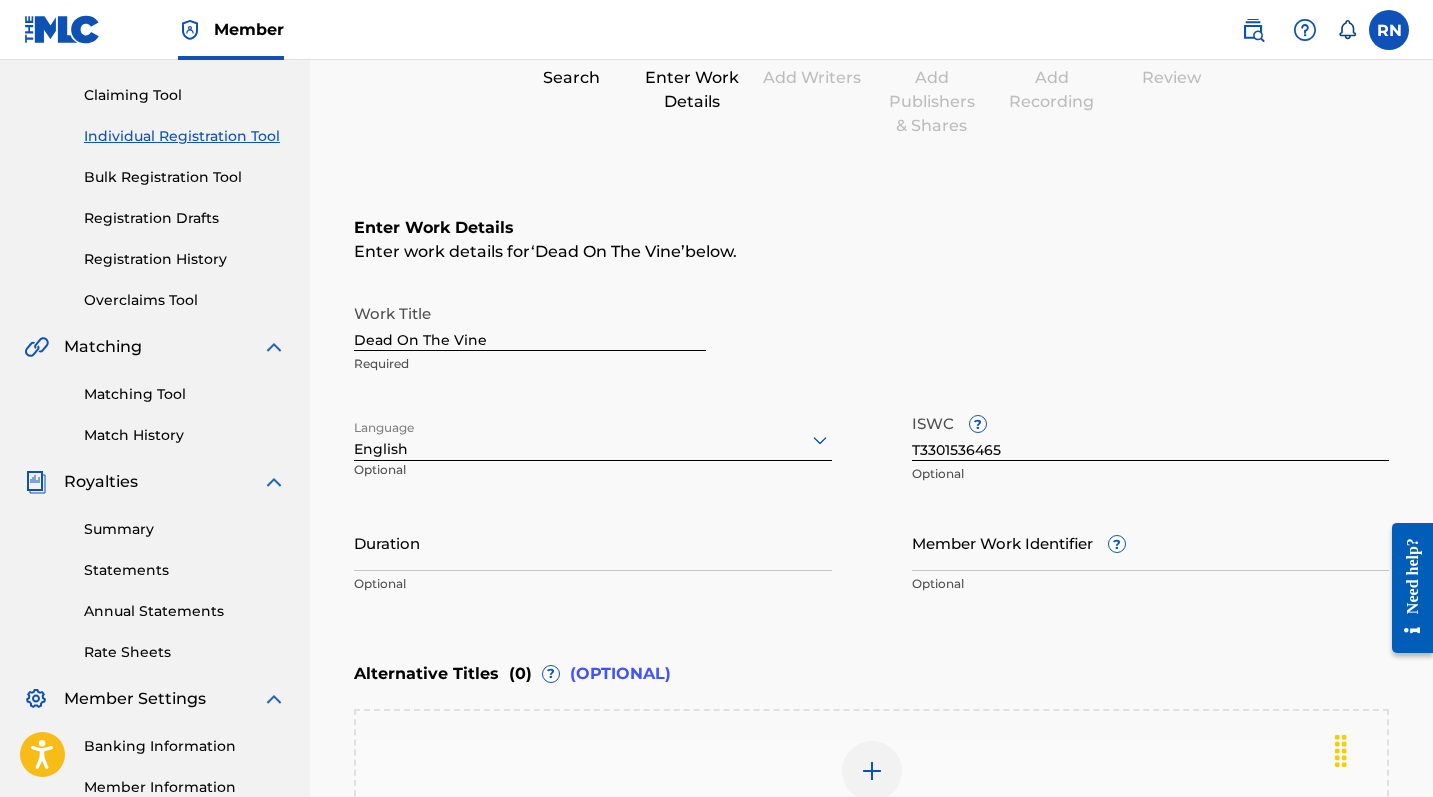 click on "Enter Work Details Enter work details for  ‘ Dead On The Vine ’  below. Work Title   Dead On The Vine Required Language option English, selected. English Optional ISWC   ? T3301536465 Optional Duration   Optional Member Work Identifier   ? Optional" at bounding box center (871, 410) 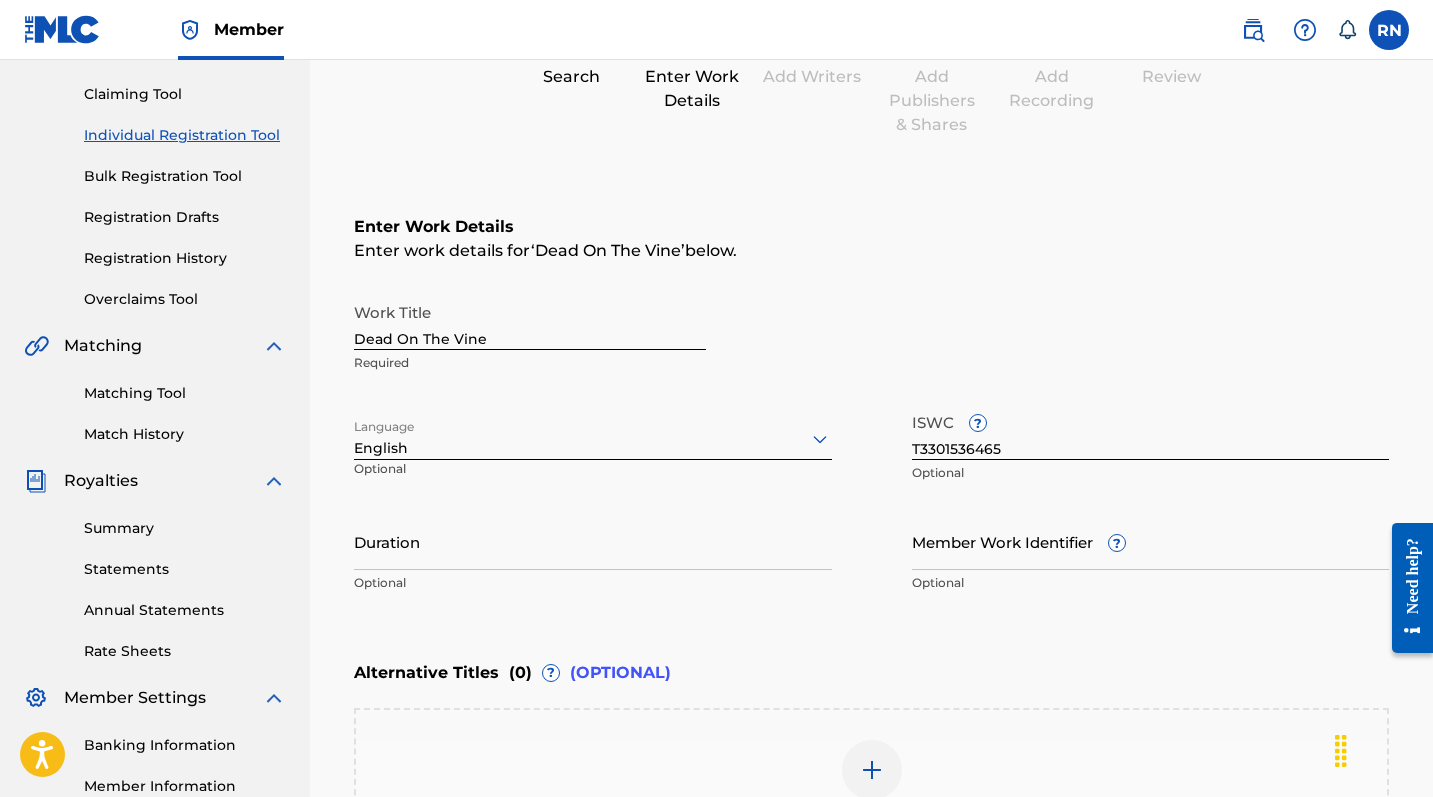 scroll, scrollTop: 197, scrollLeft: 0, axis: vertical 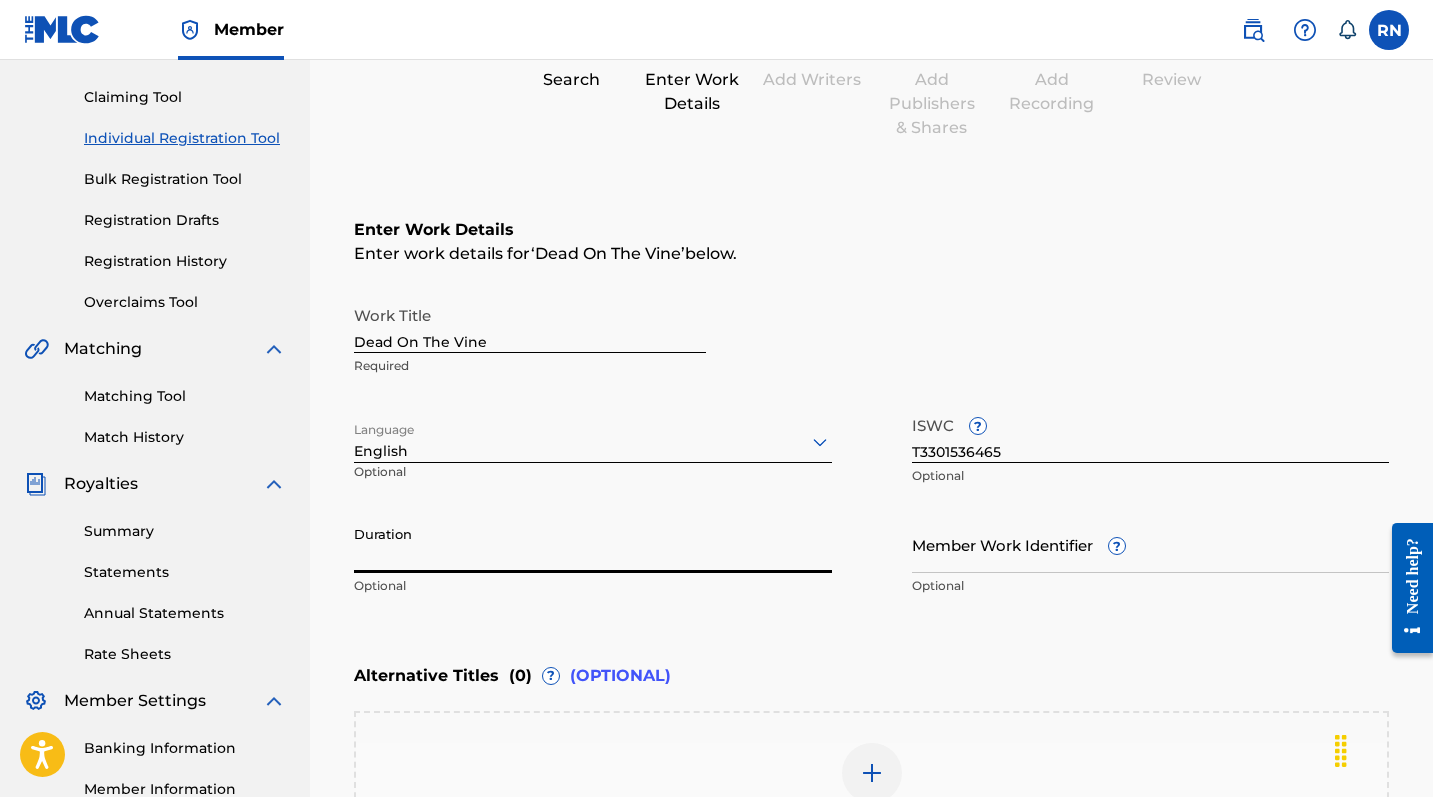 click on "Duration" at bounding box center [593, 544] 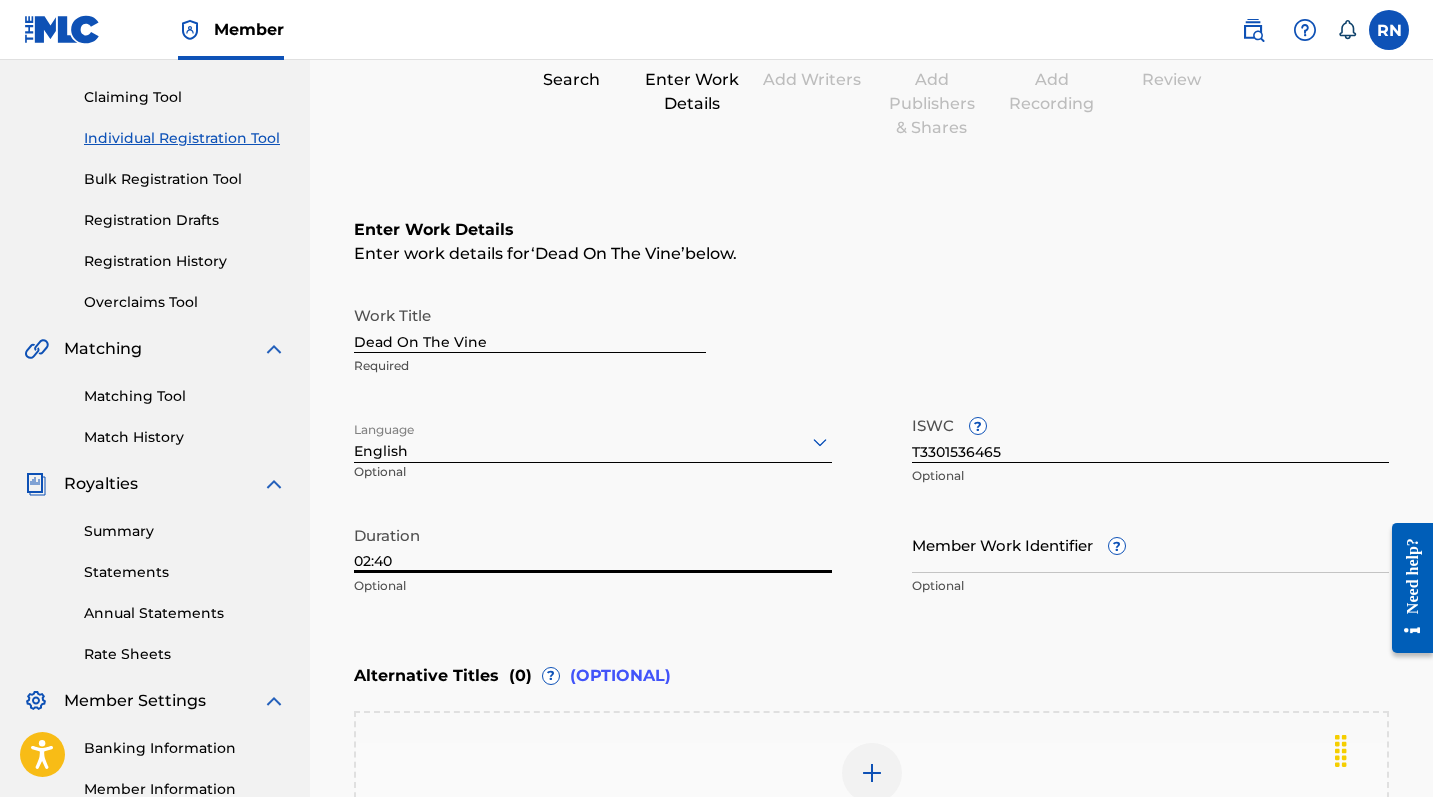 type on "02:40" 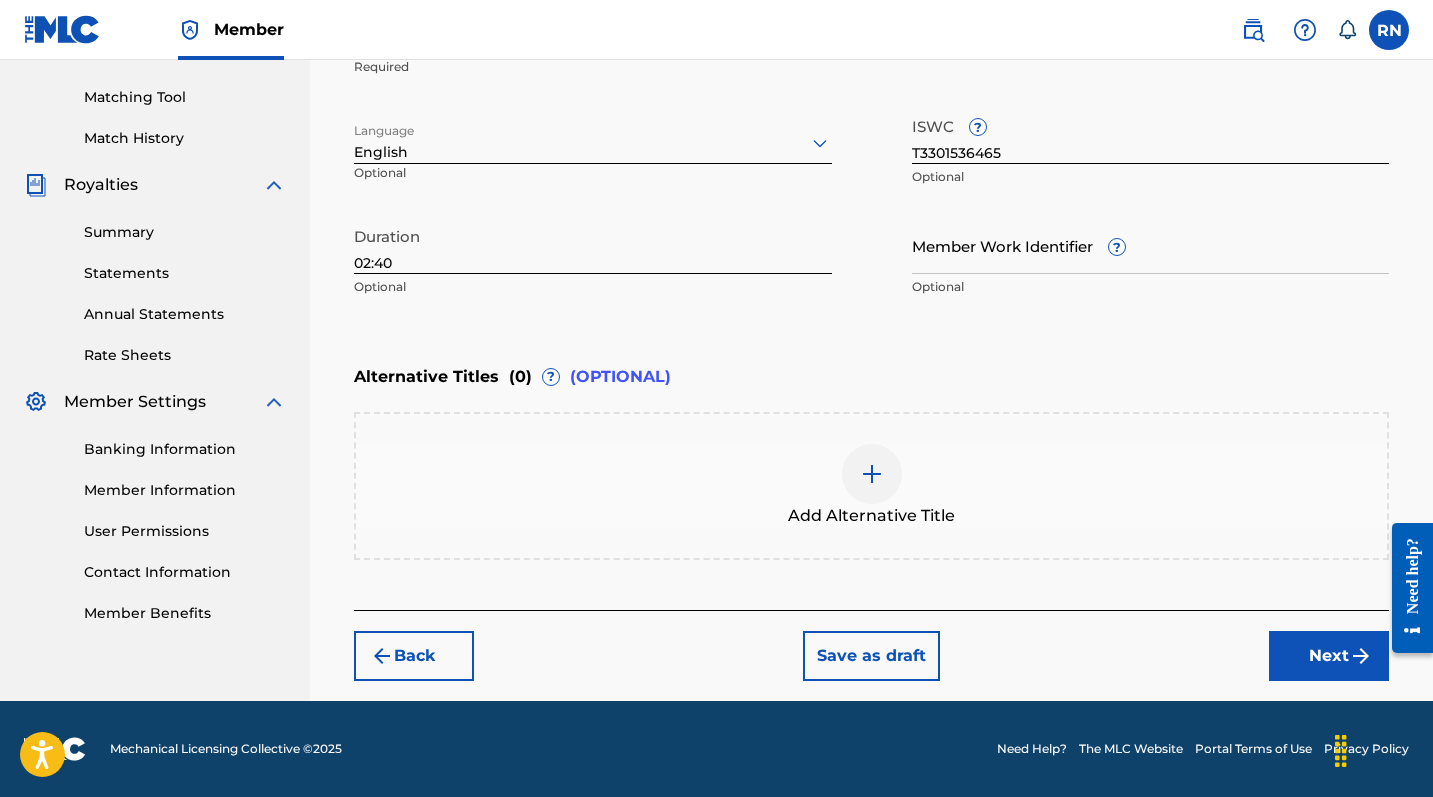 click on "Next" at bounding box center (1329, 656) 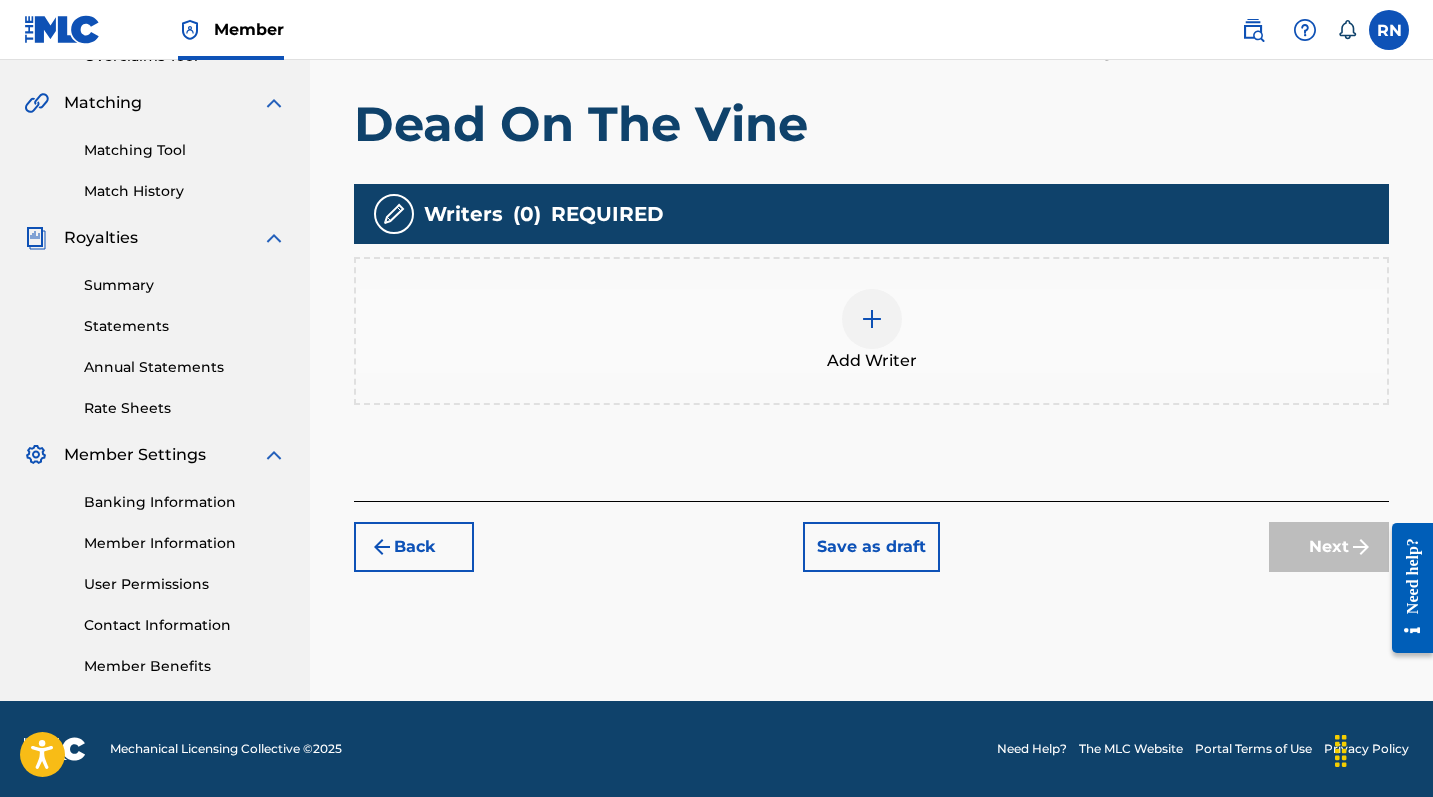 click at bounding box center [872, 319] 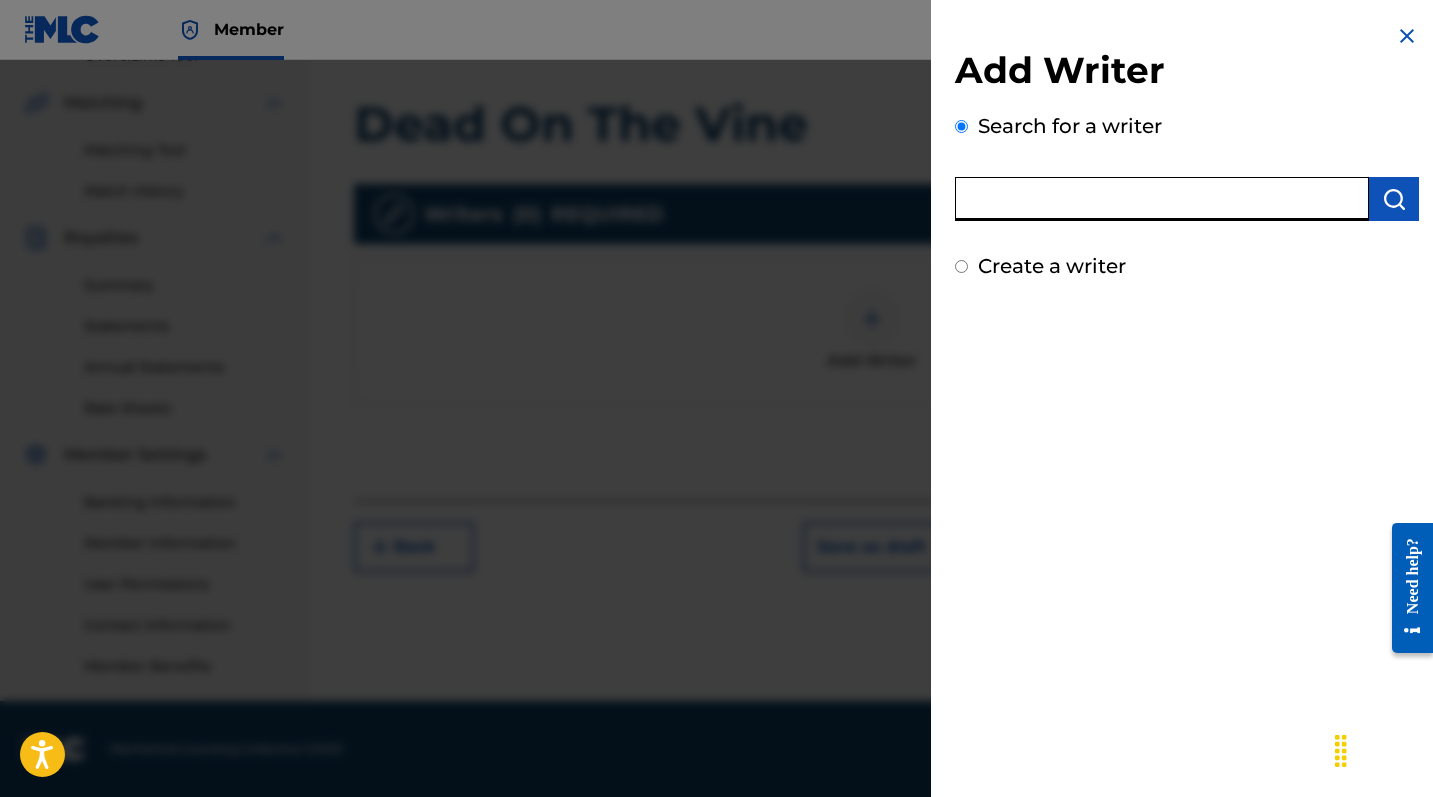 click at bounding box center (1162, 199) 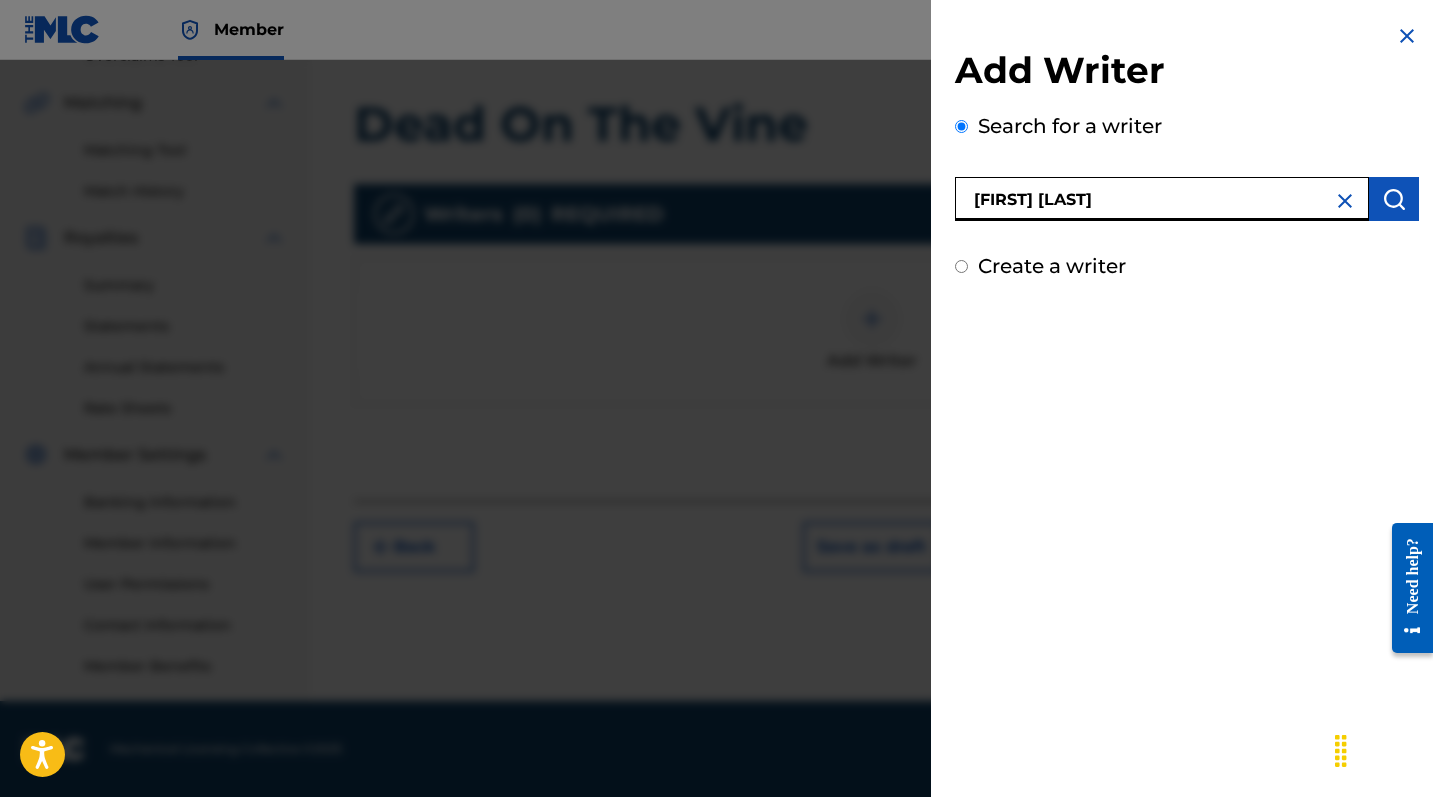 type on "[FIRST] [LAST]" 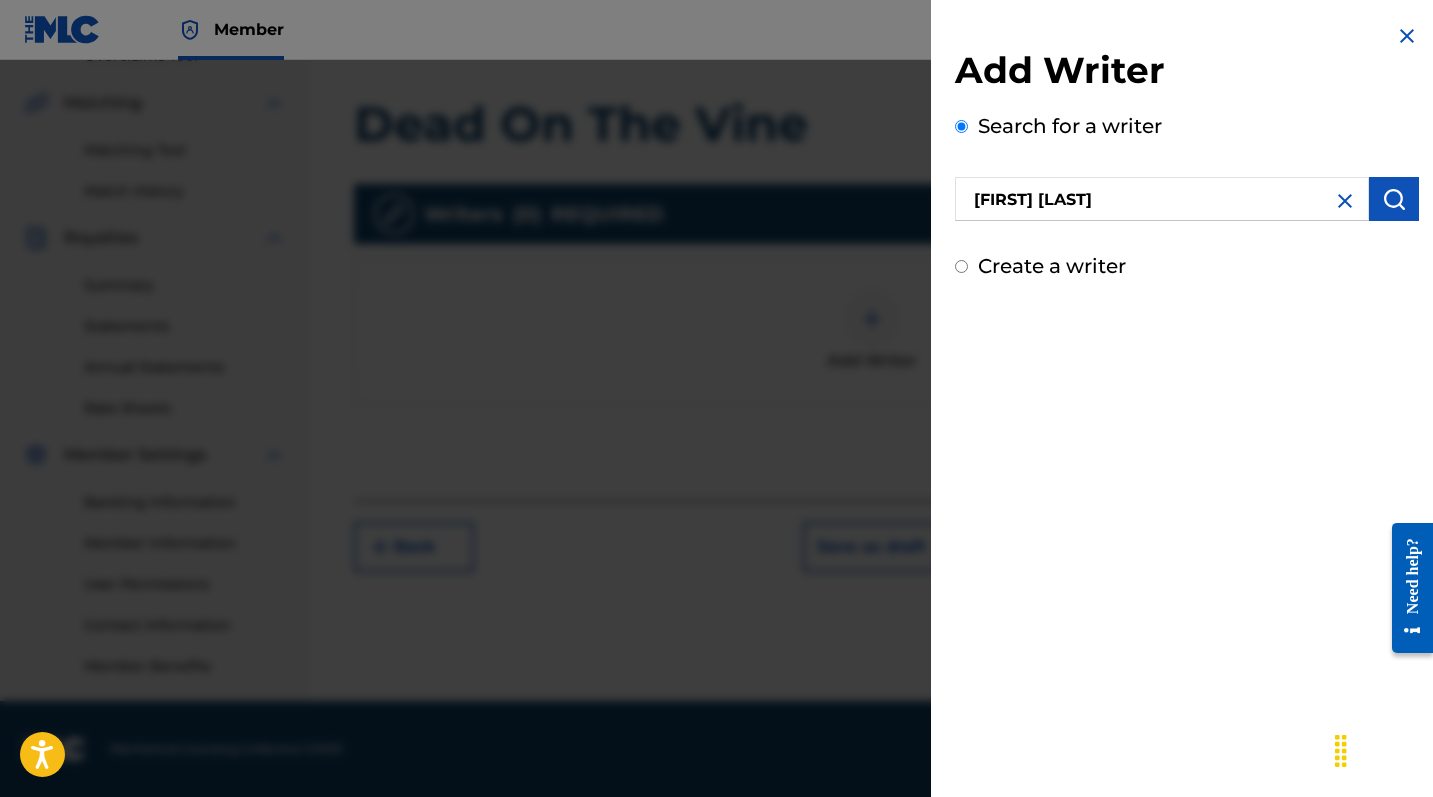 click at bounding box center [1394, 199] 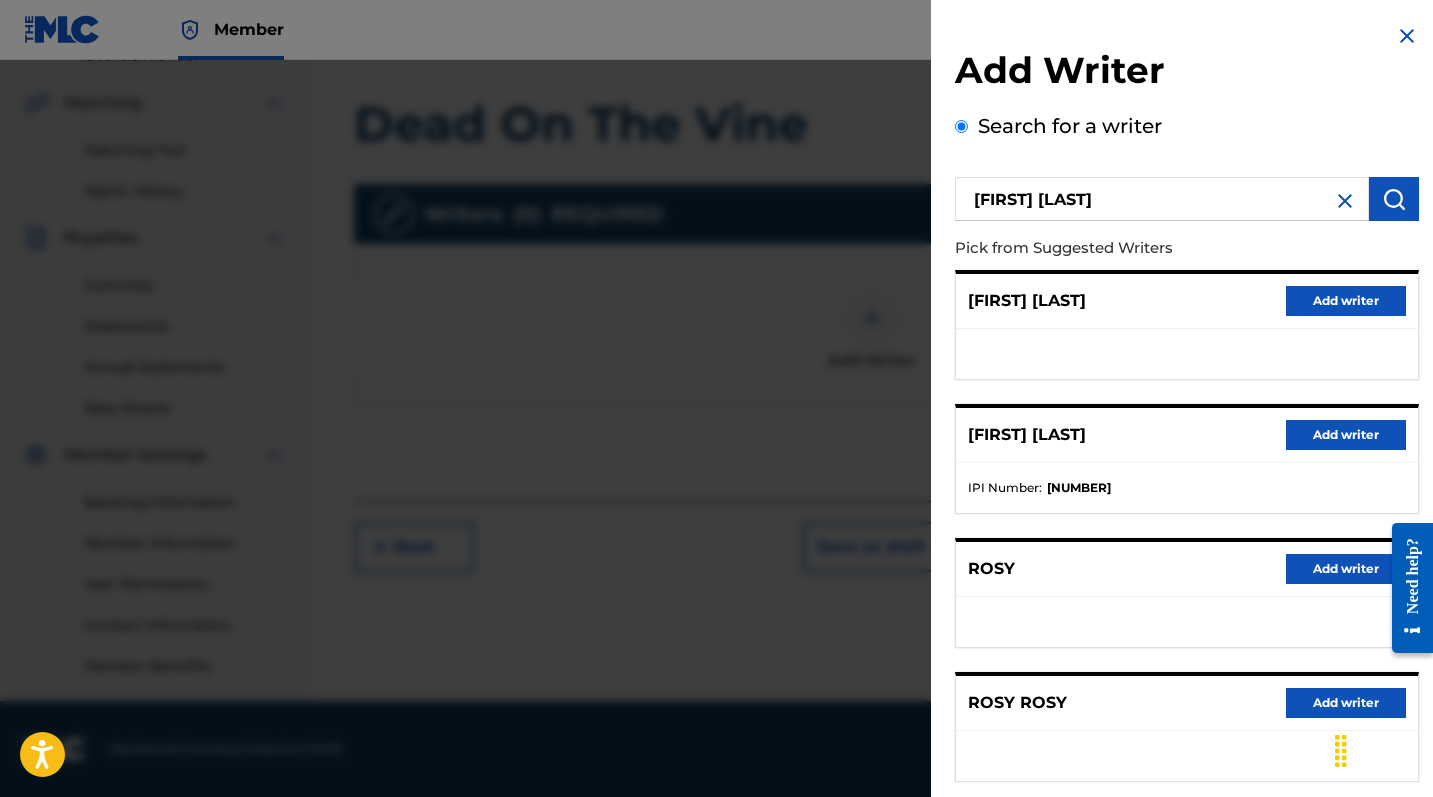 scroll, scrollTop: 0, scrollLeft: 0, axis: both 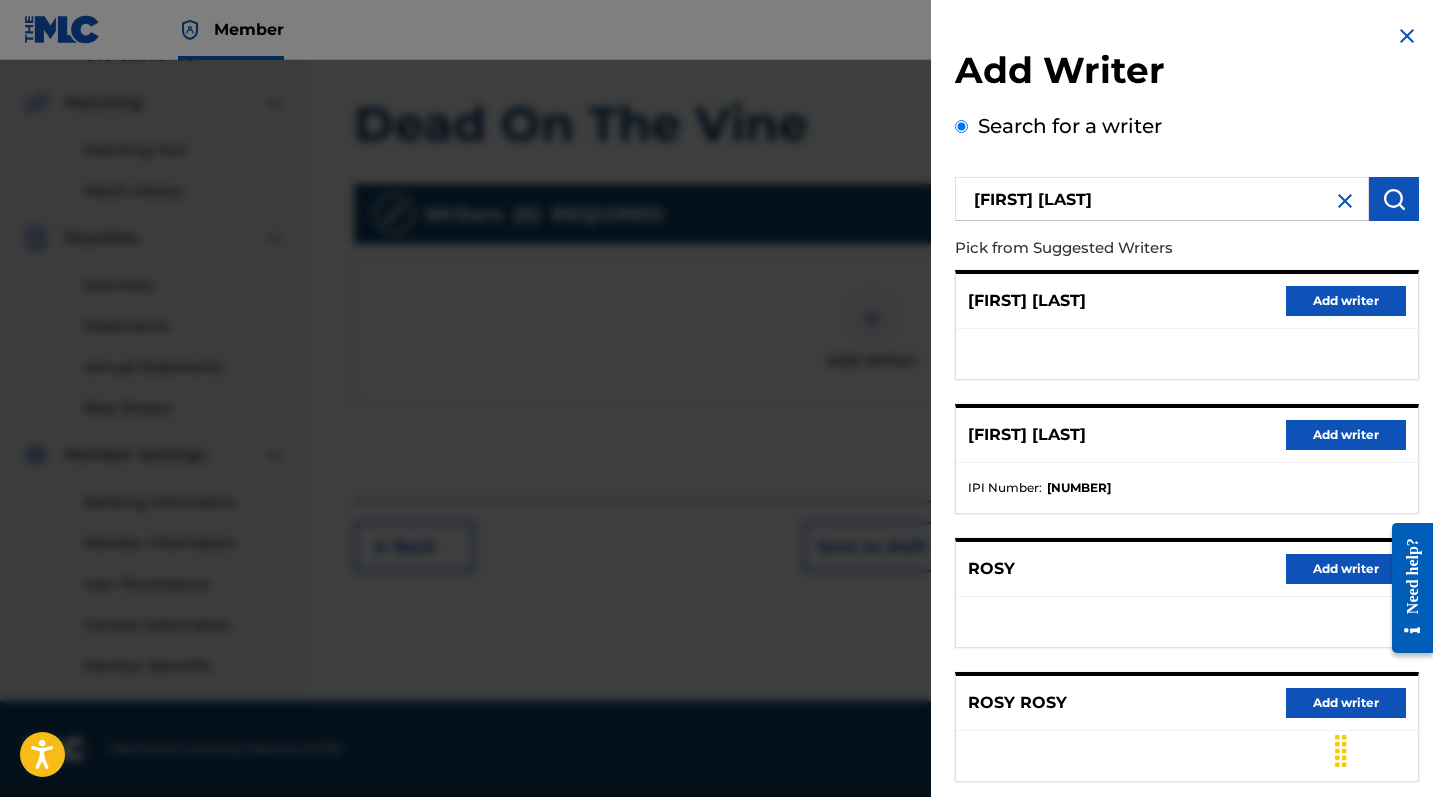 click at bounding box center (1345, 201) 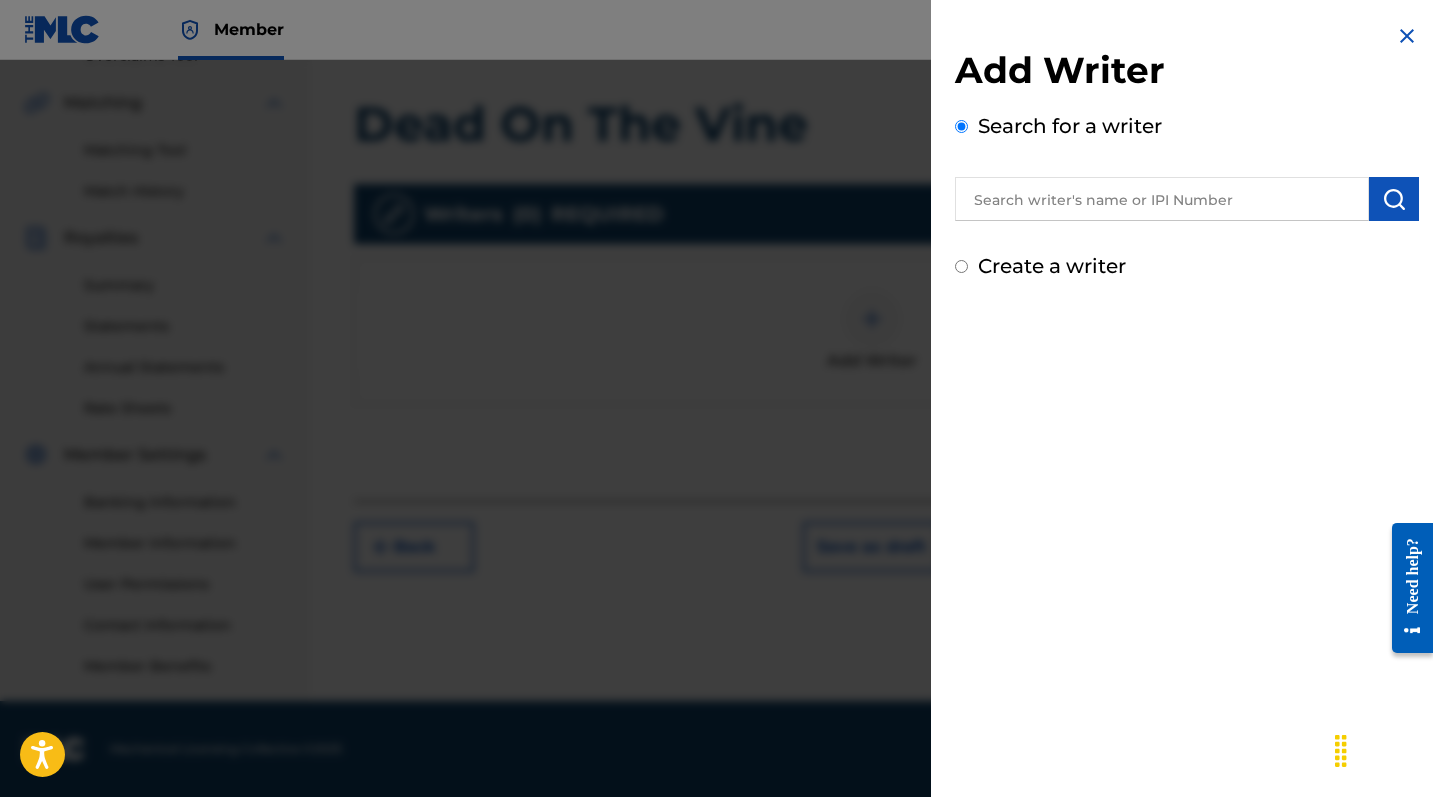 click at bounding box center [1162, 199] 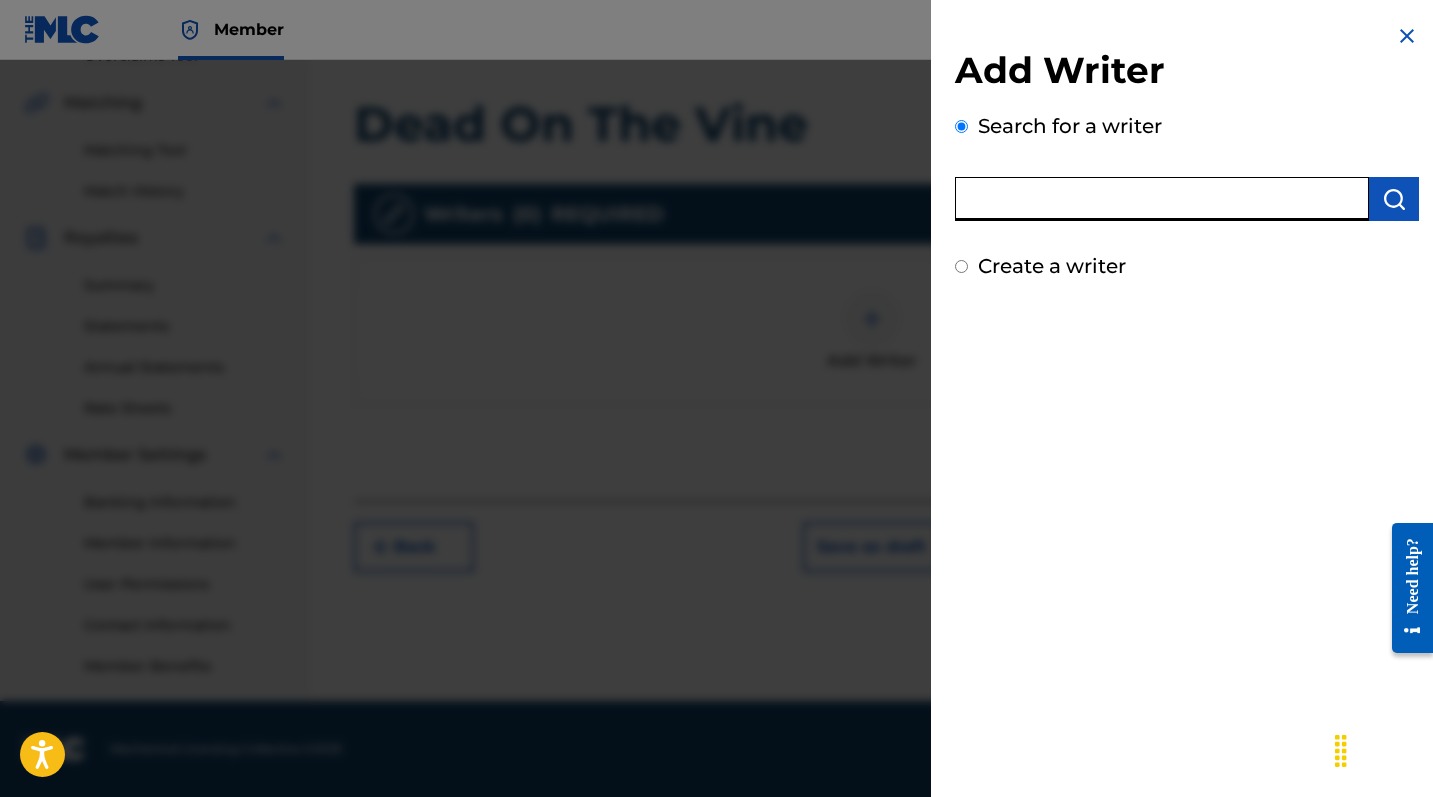 paste on "[IPI]" 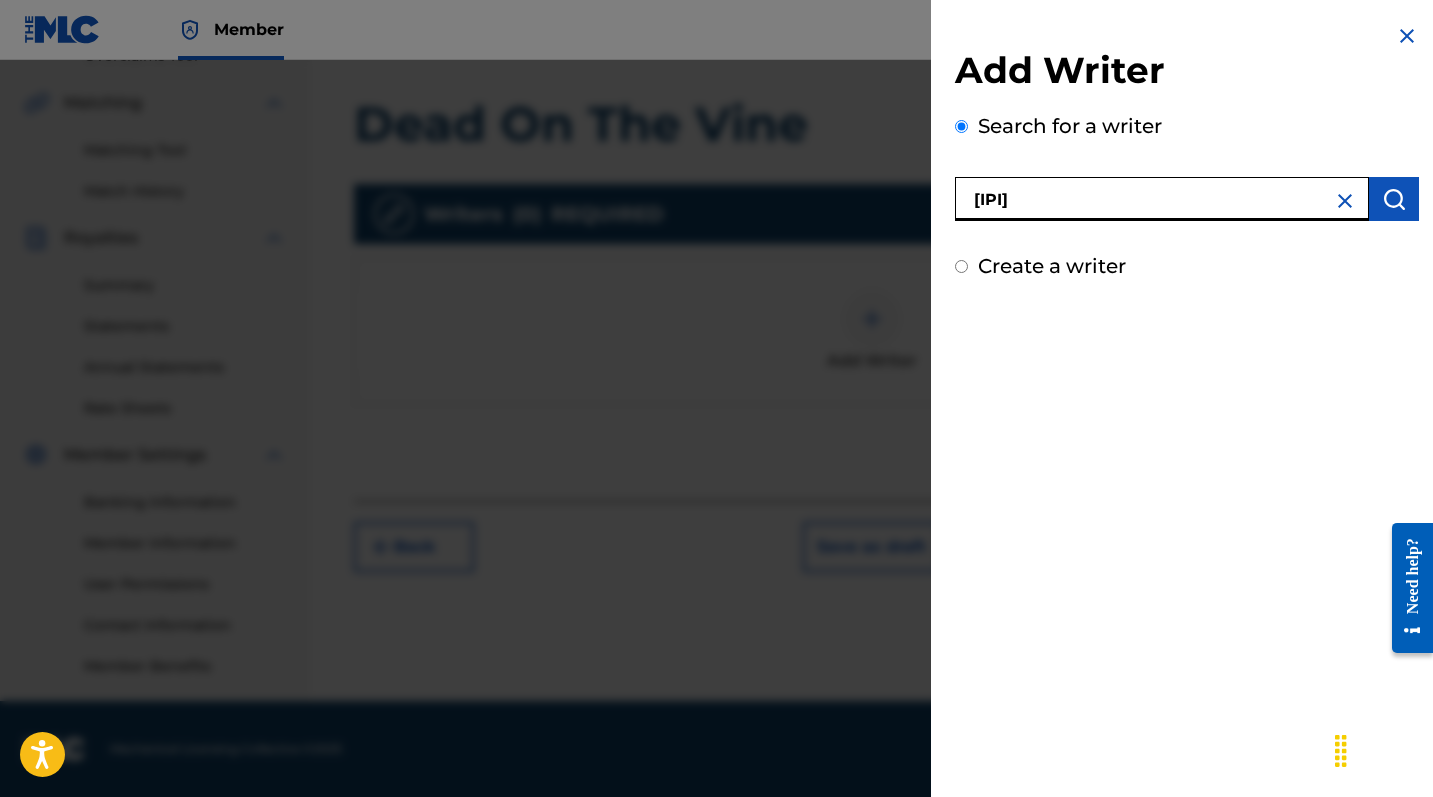 type on "[IPI]" 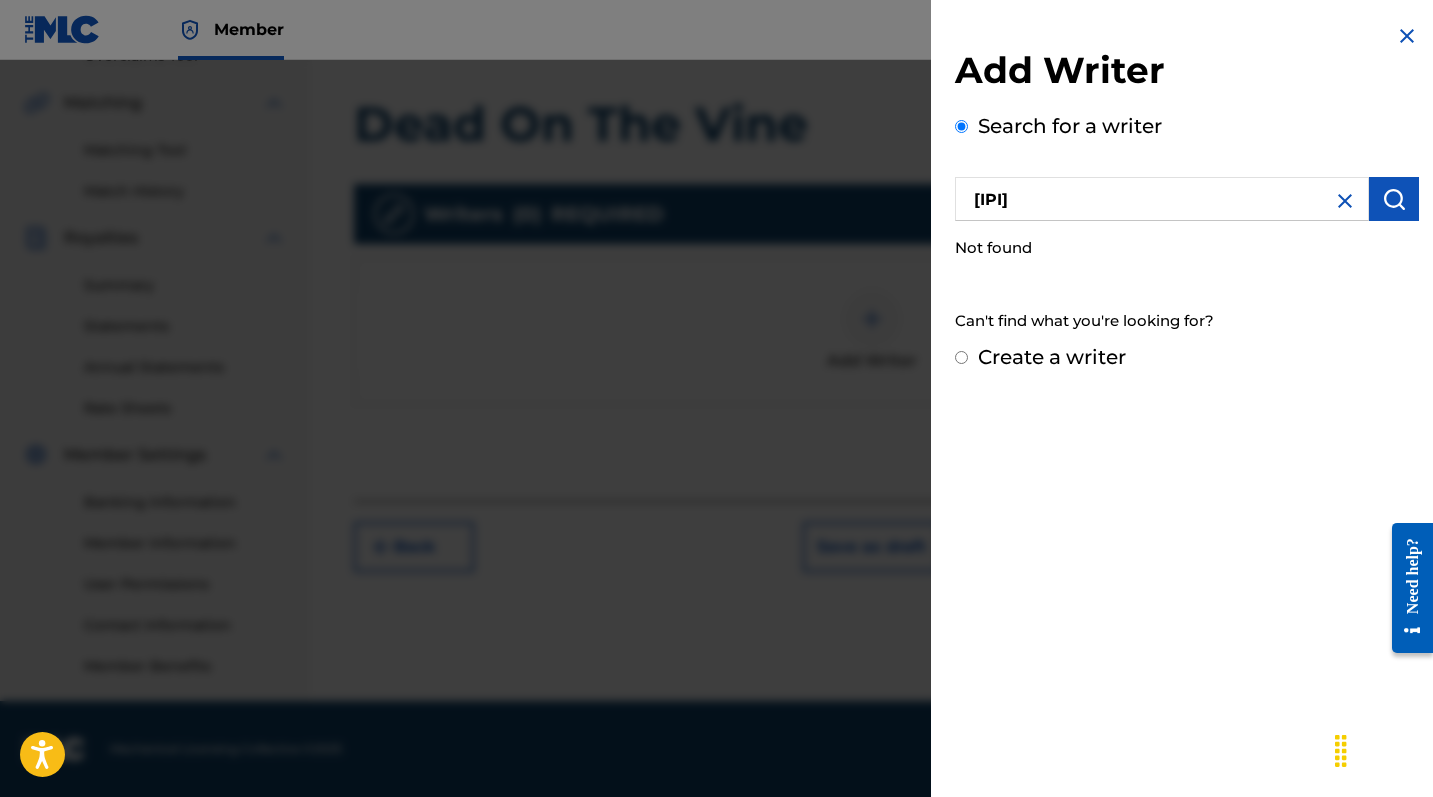 click on "Create a writer" at bounding box center [961, 357] 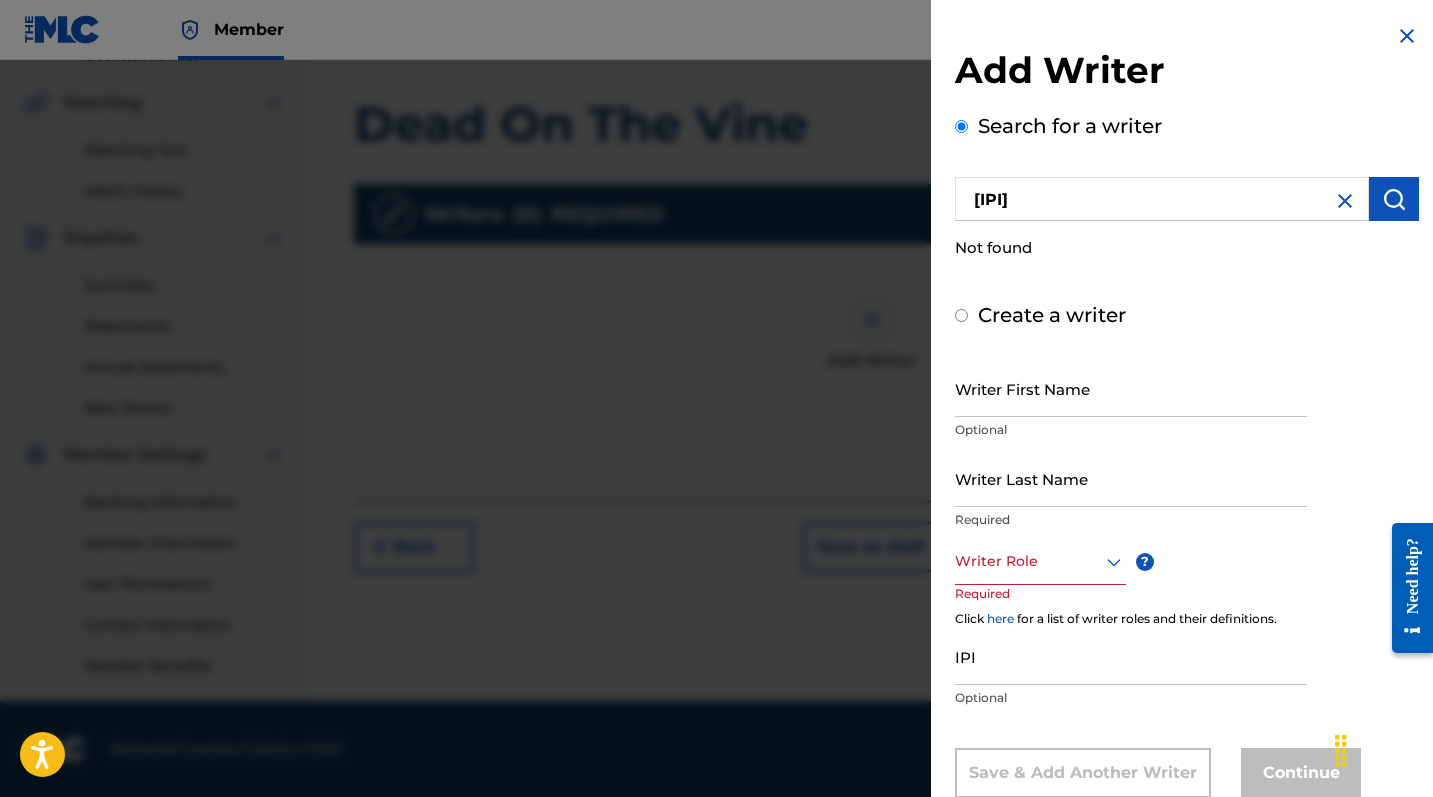 radio on "false" 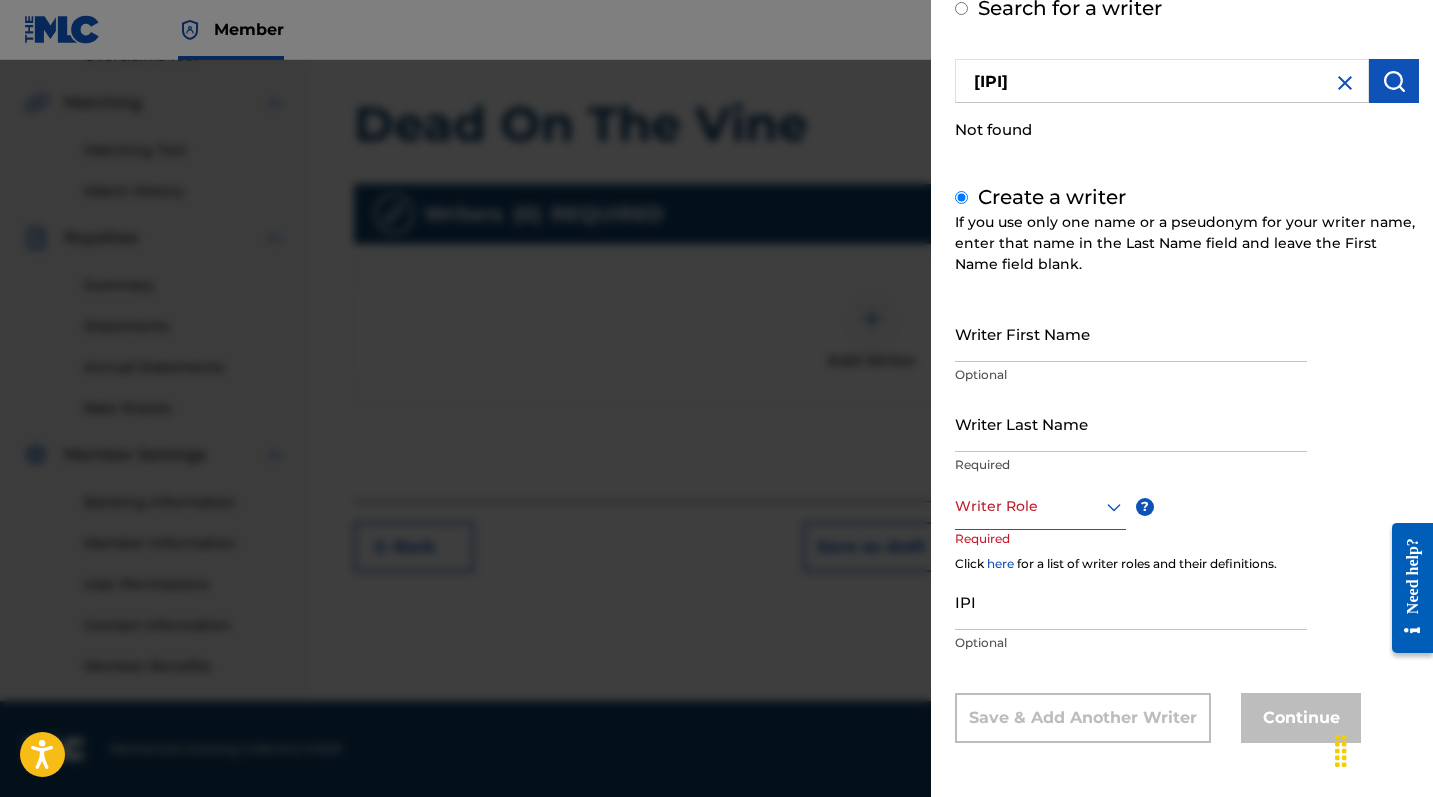 scroll, scrollTop: 117, scrollLeft: 0, axis: vertical 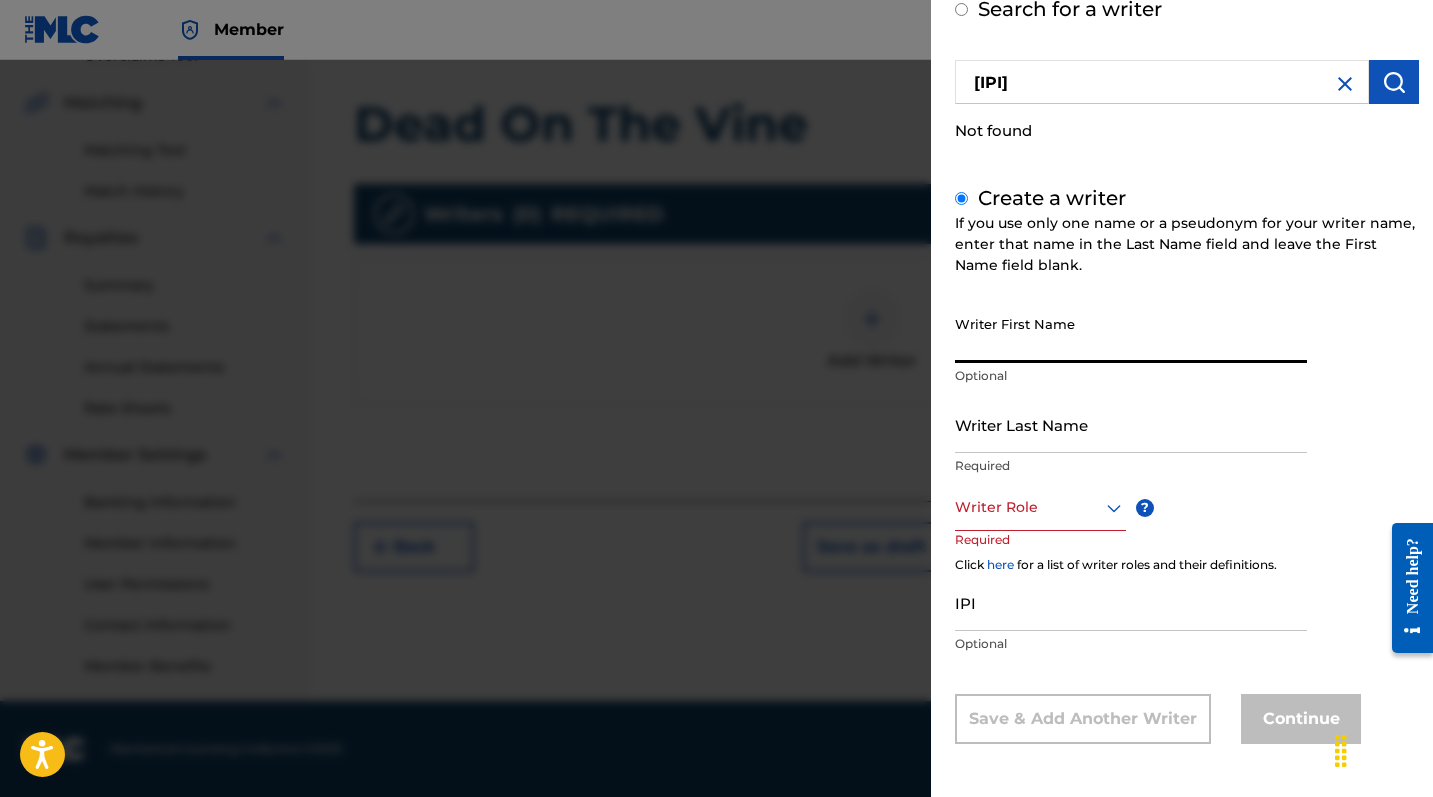 click on "Writer First Name" at bounding box center [1131, 334] 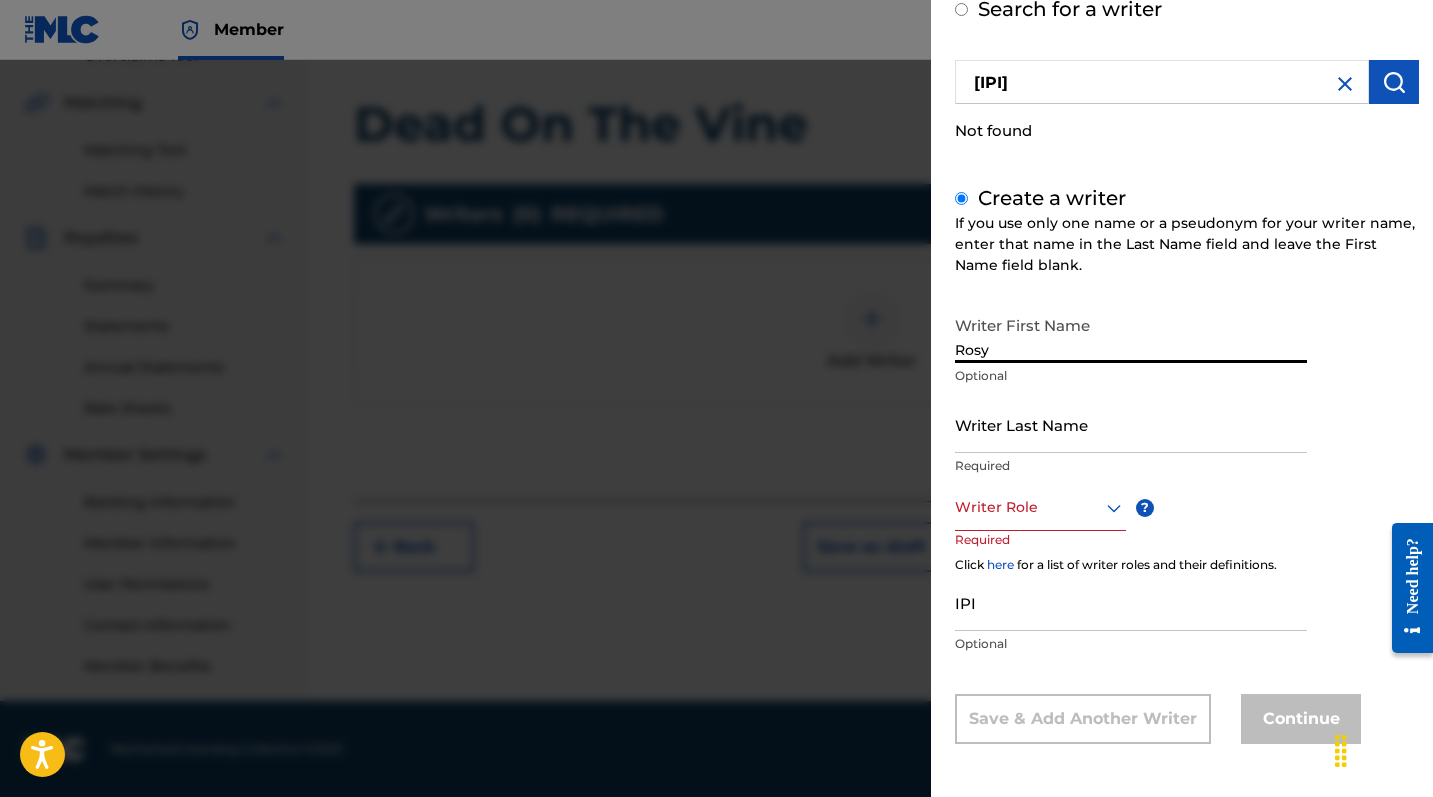 type on "Rosy" 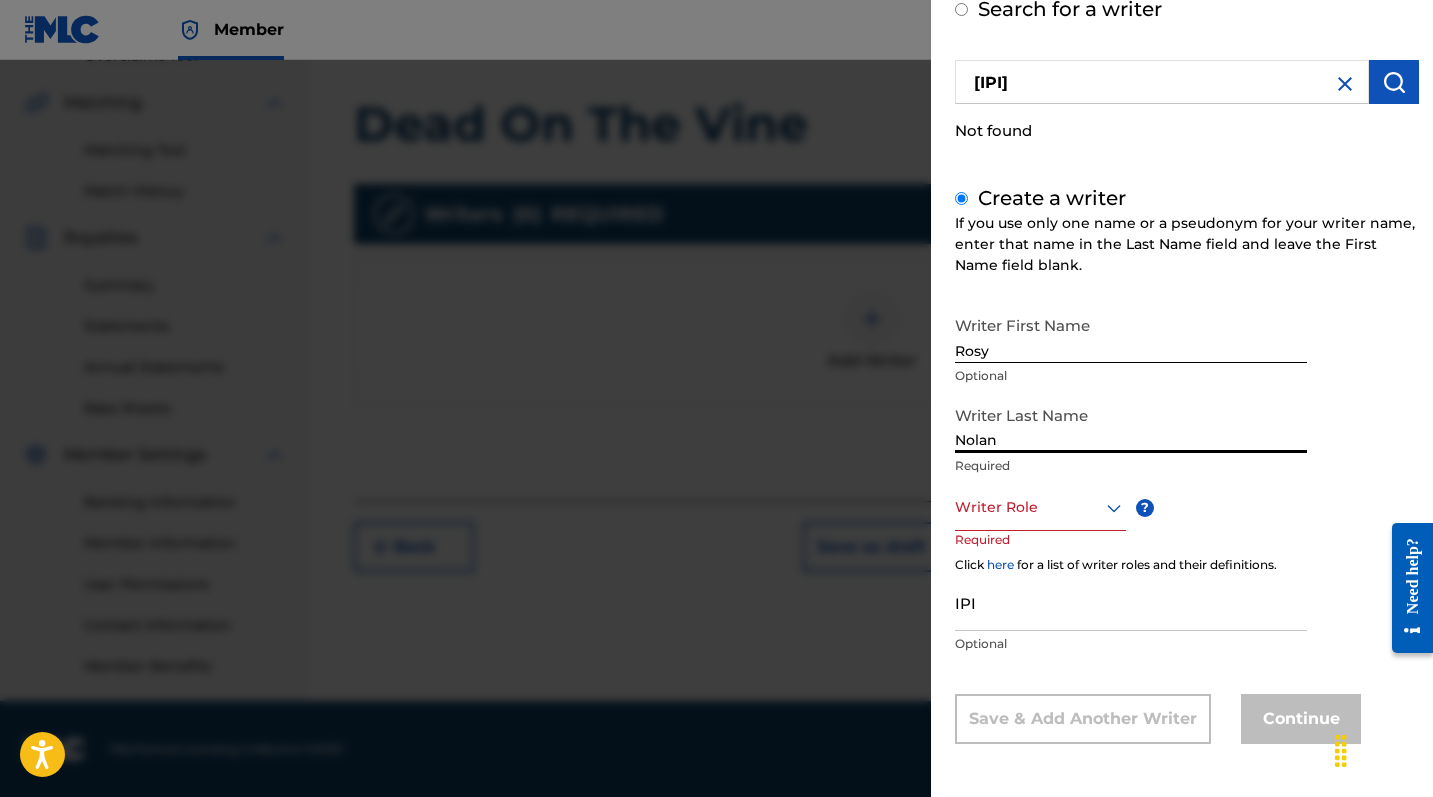type on "Nolan" 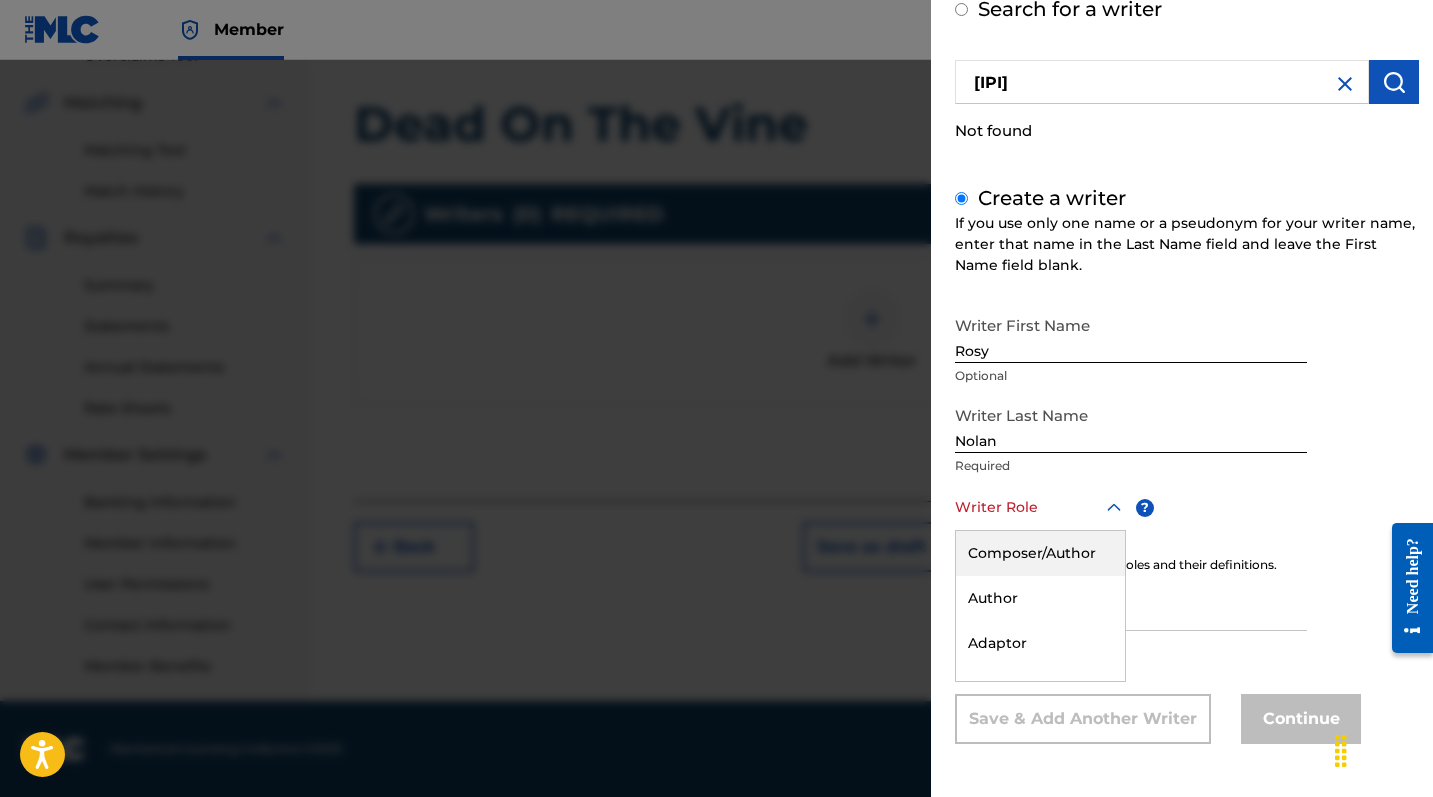 click on "Composer/Author" at bounding box center (1040, 553) 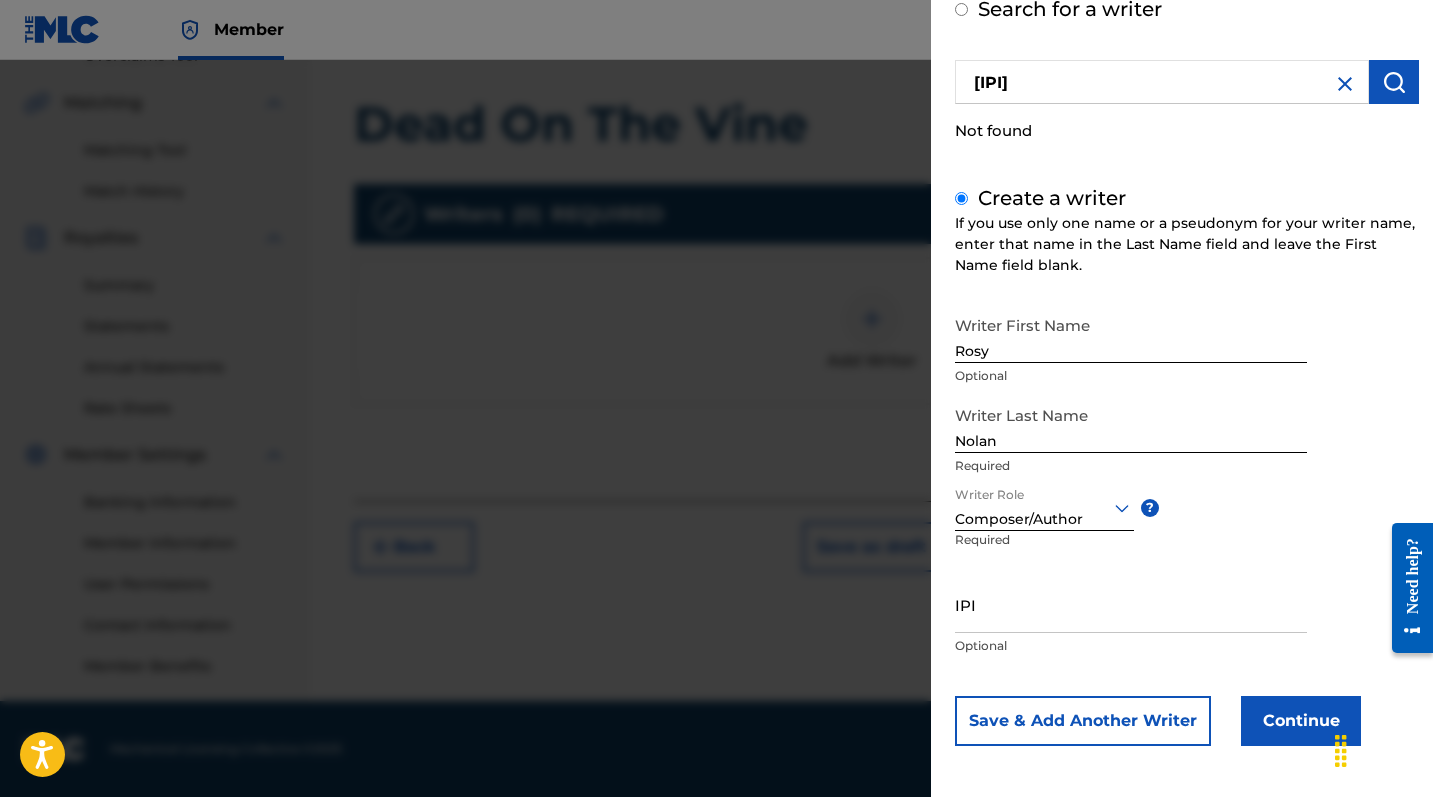 scroll, scrollTop: 119, scrollLeft: 0, axis: vertical 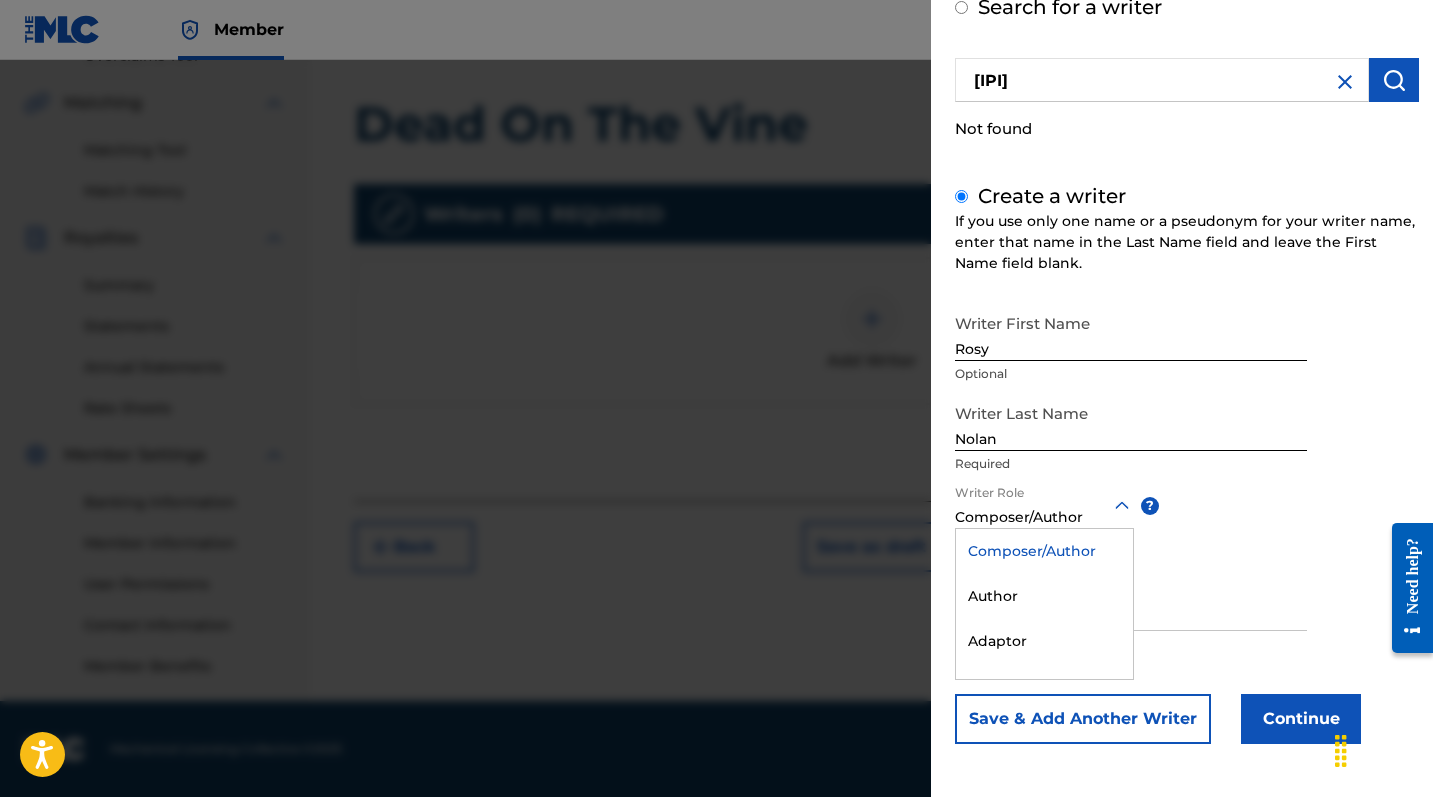 click 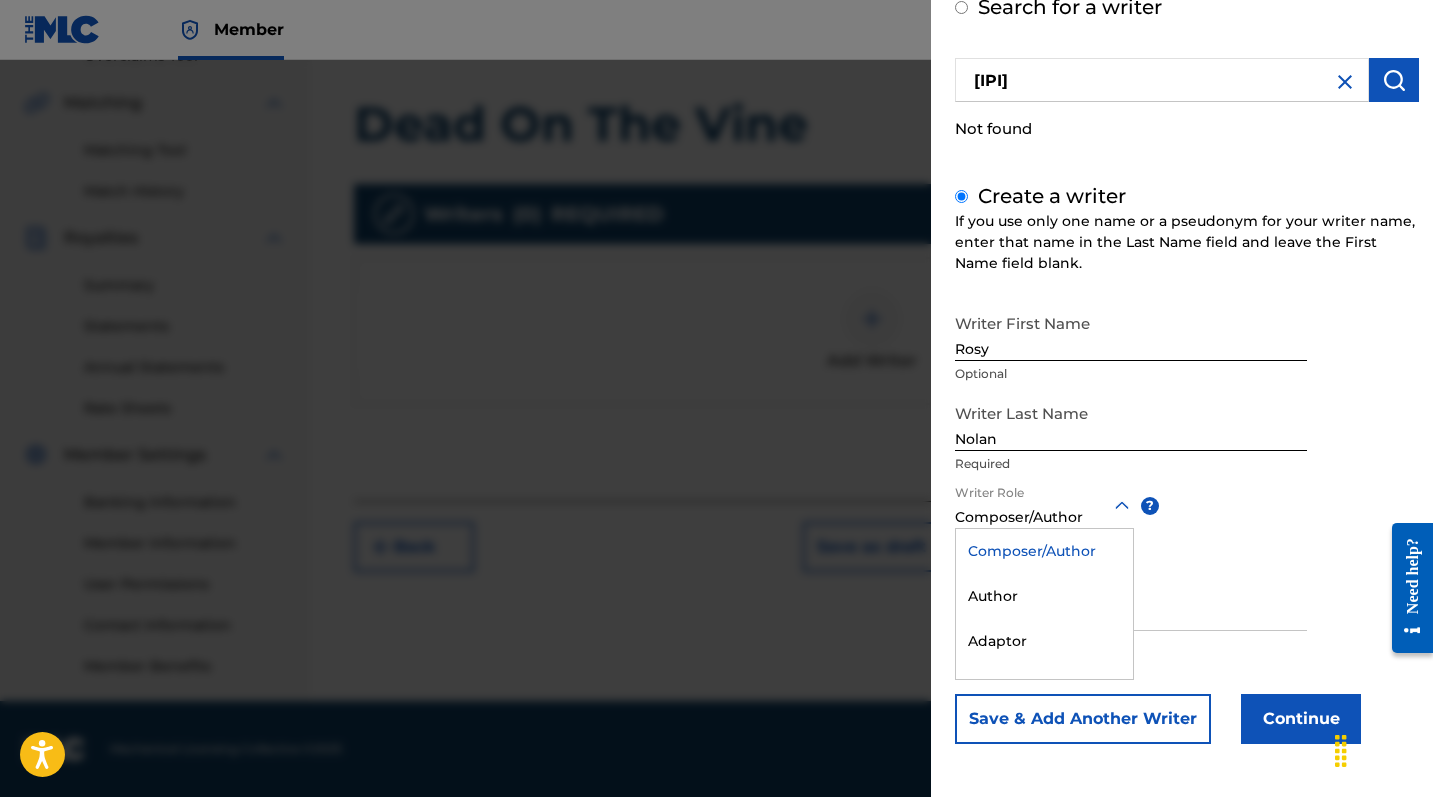 click on "Composer/Author" at bounding box center (1044, 551) 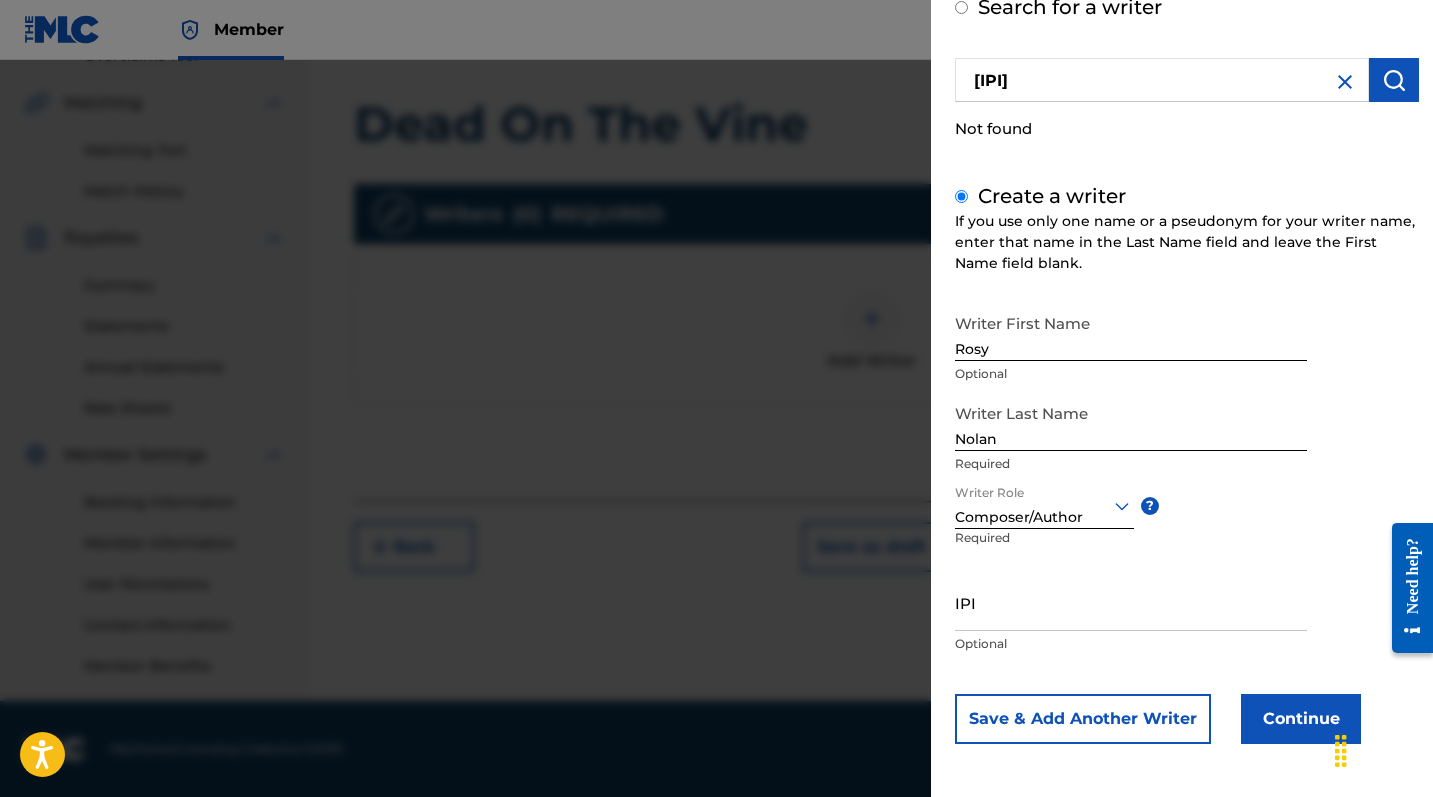 click on "IPI" at bounding box center [1131, 602] 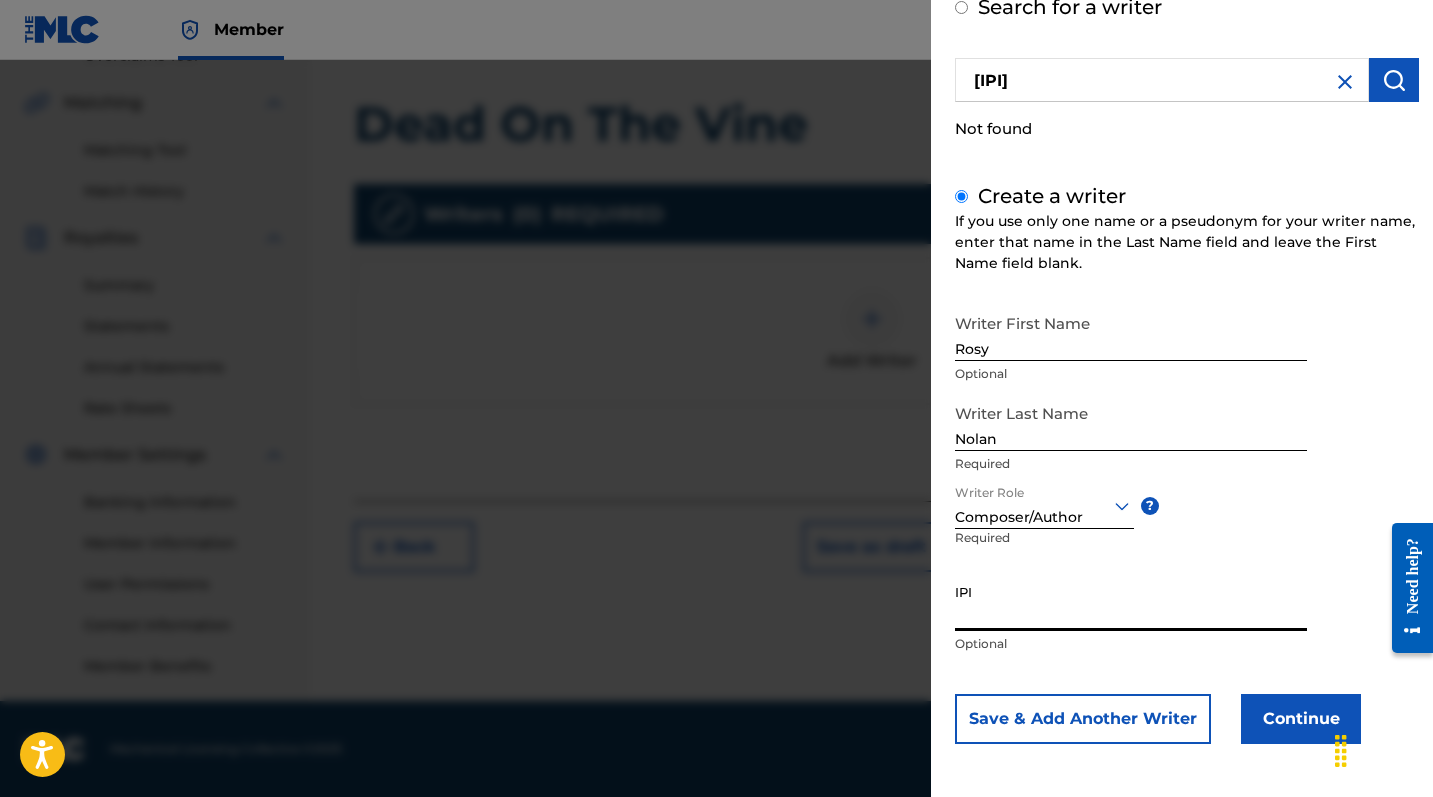 paste on "[IPI]" 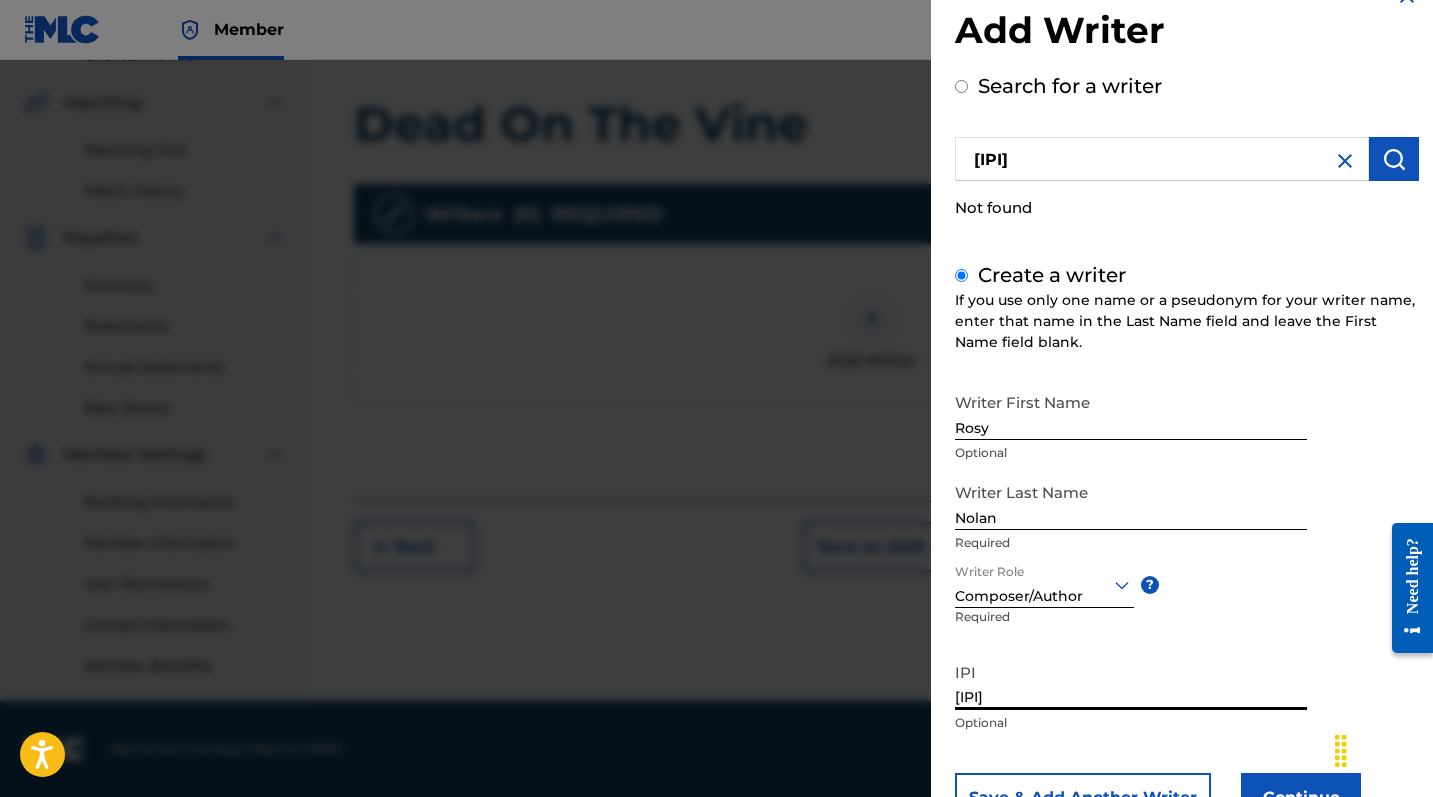 scroll, scrollTop: 39, scrollLeft: 0, axis: vertical 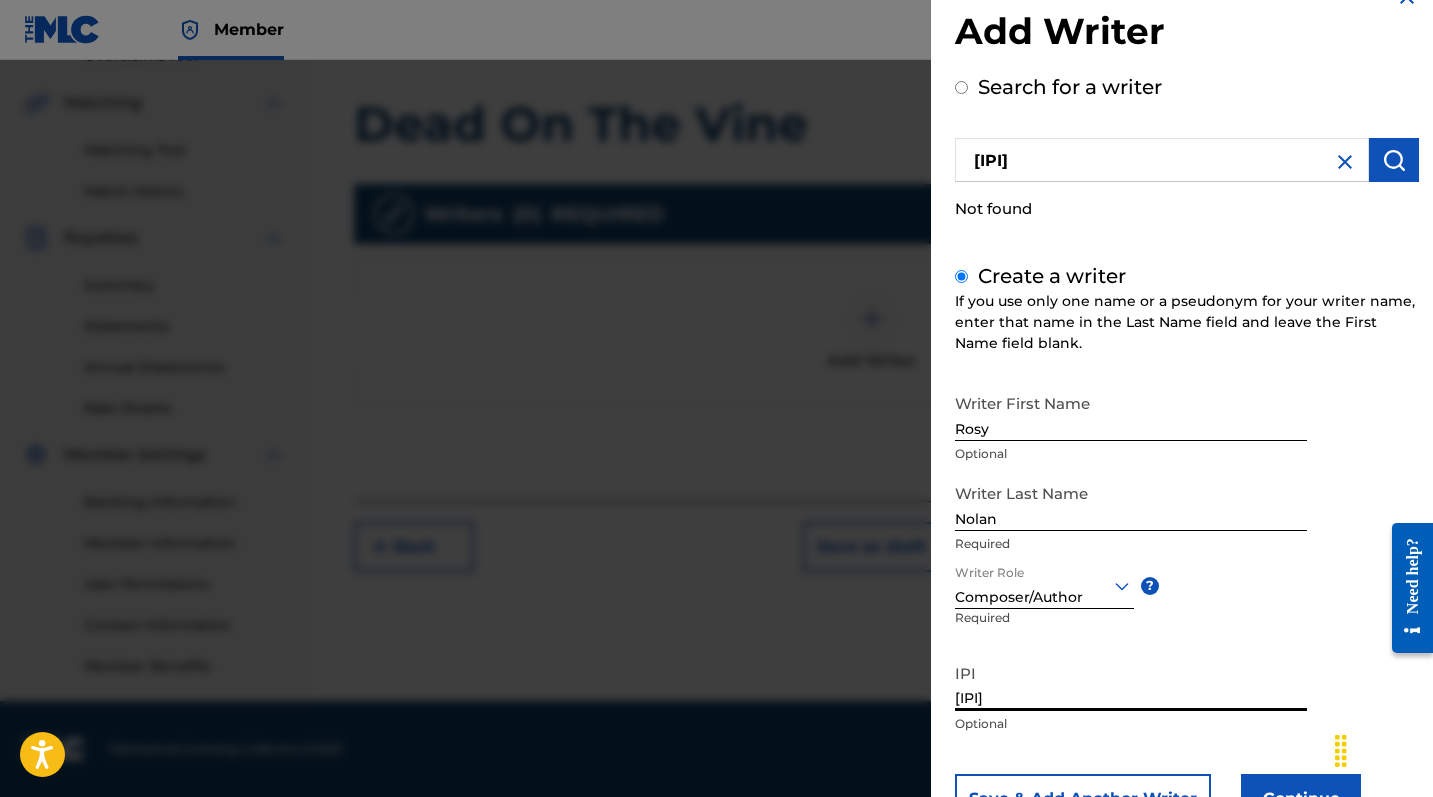 type on "[IPI]" 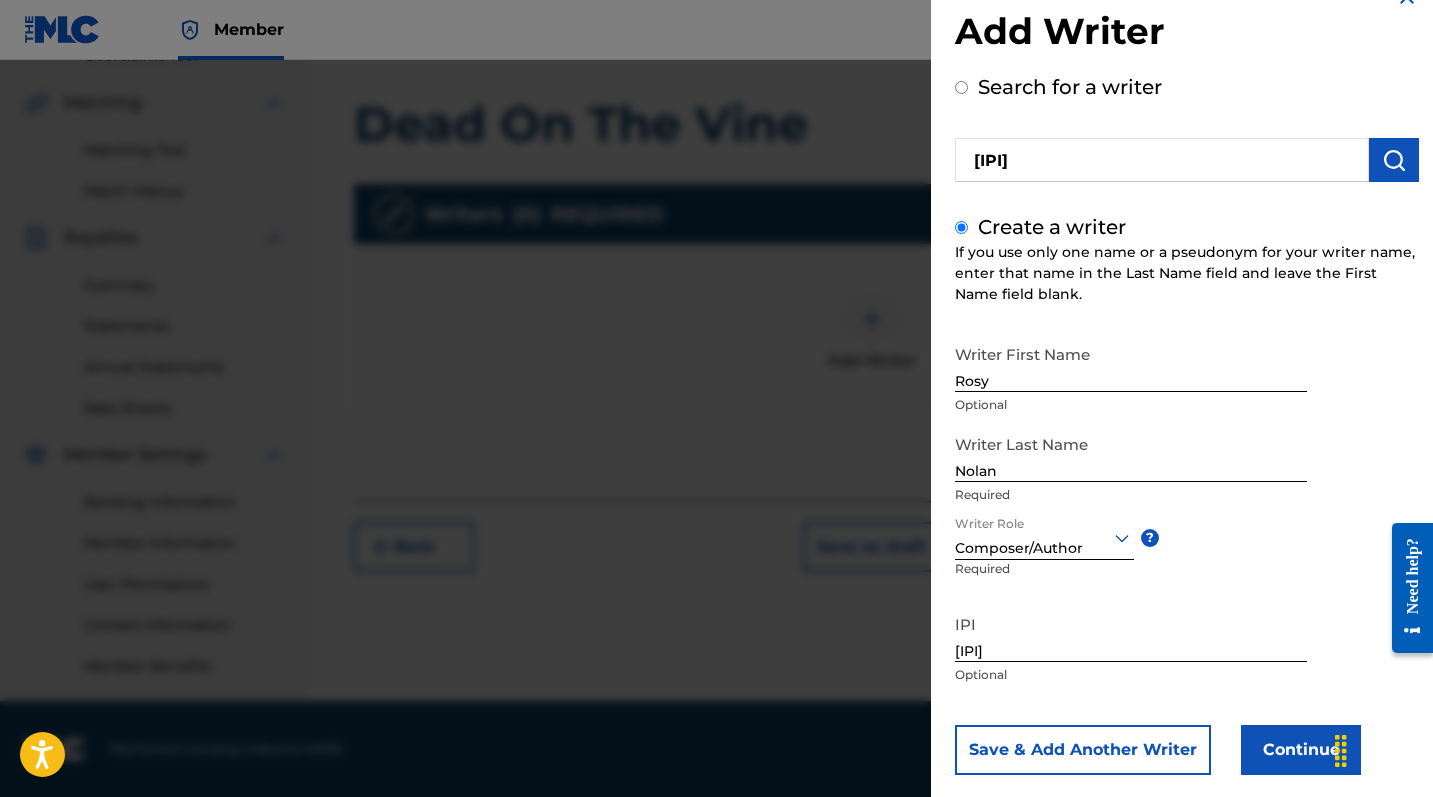 type 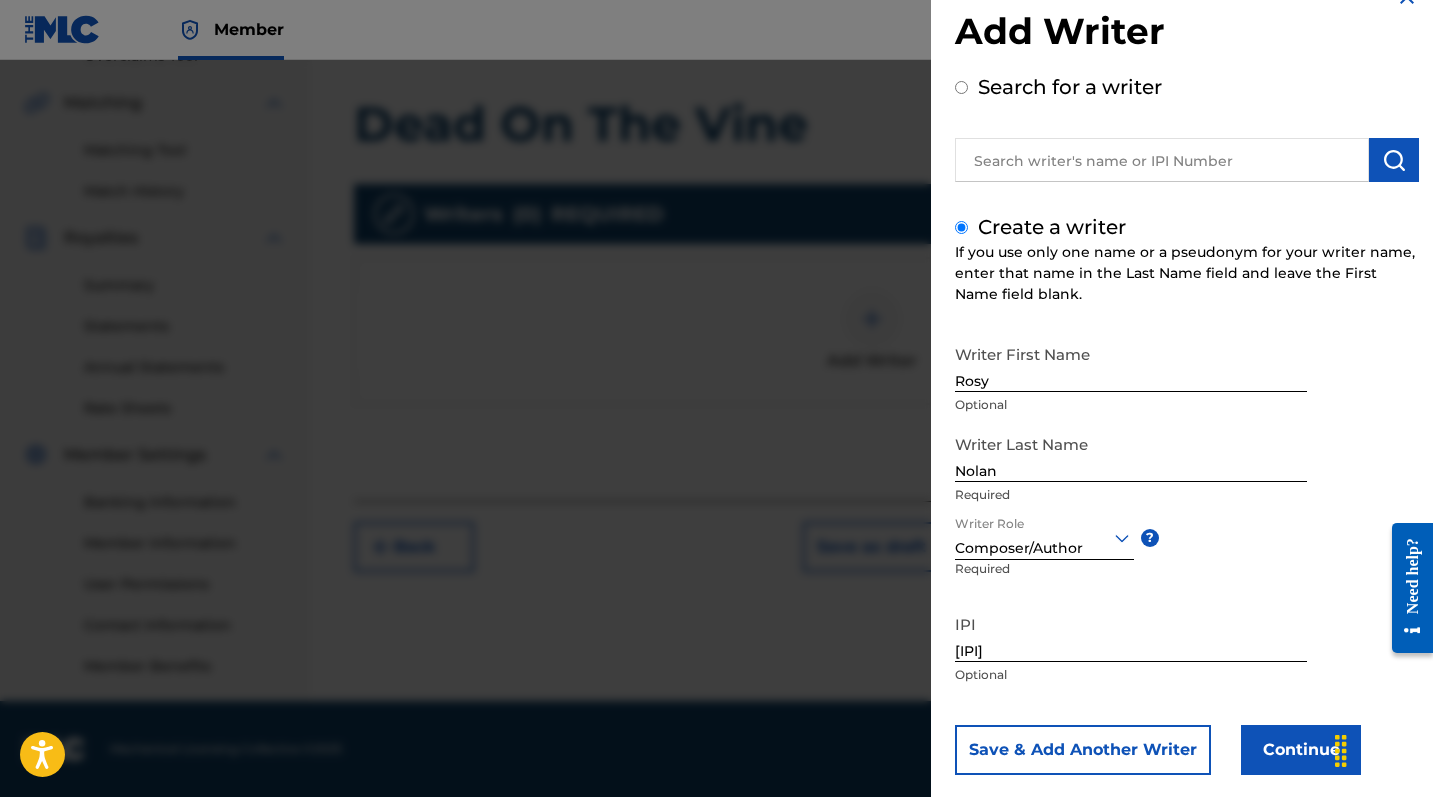 click at bounding box center (1162, 160) 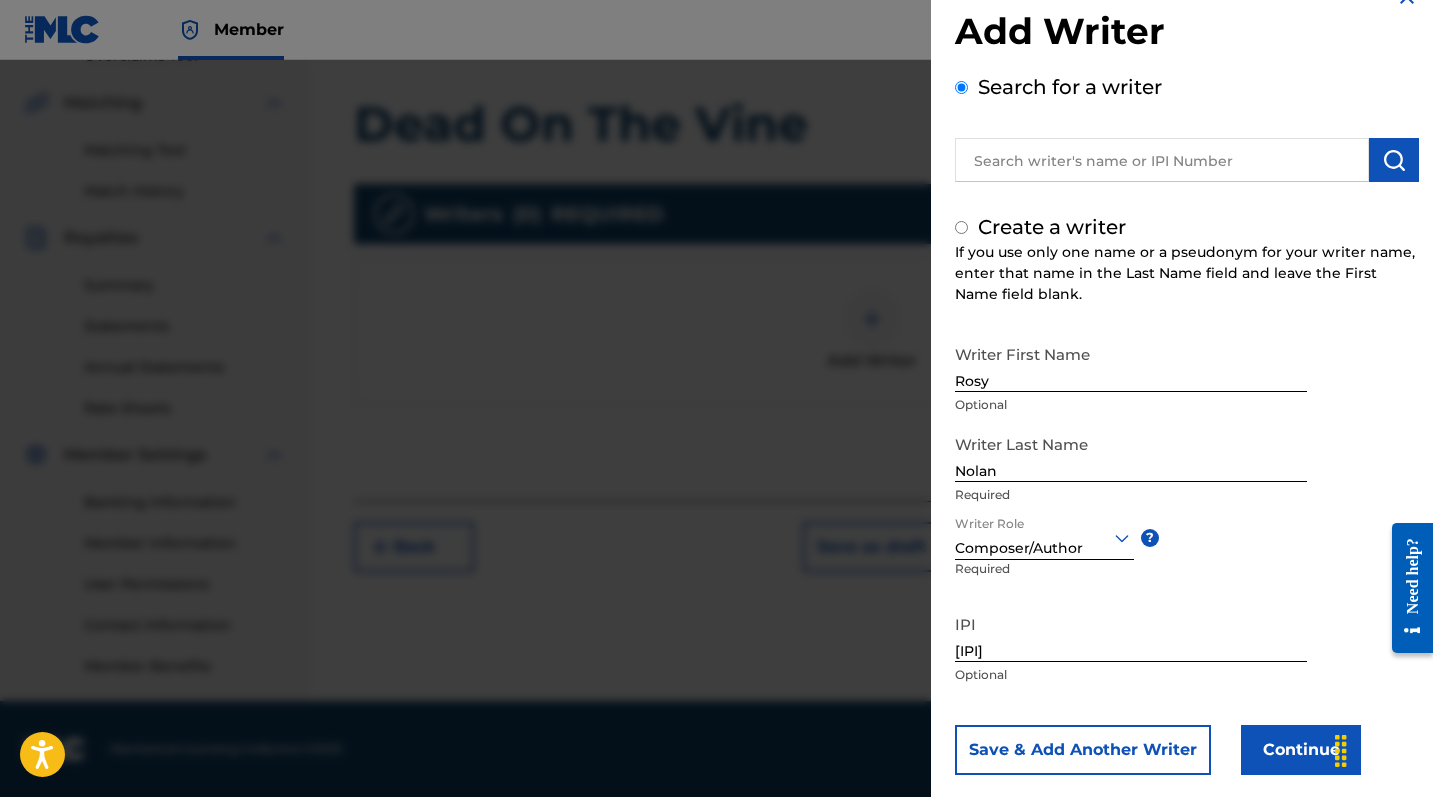 scroll, scrollTop: 0, scrollLeft: 0, axis: both 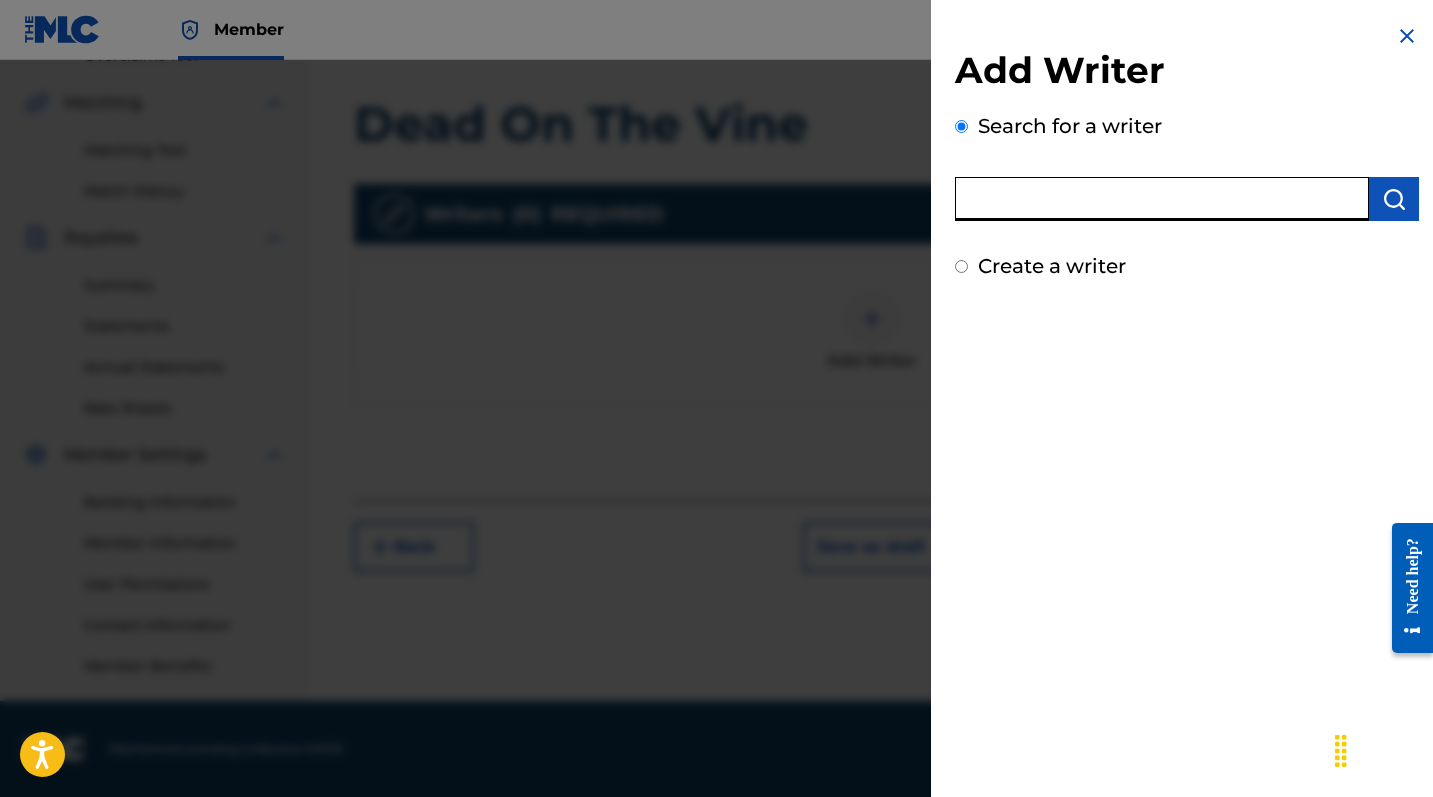 paste on "1228035872" 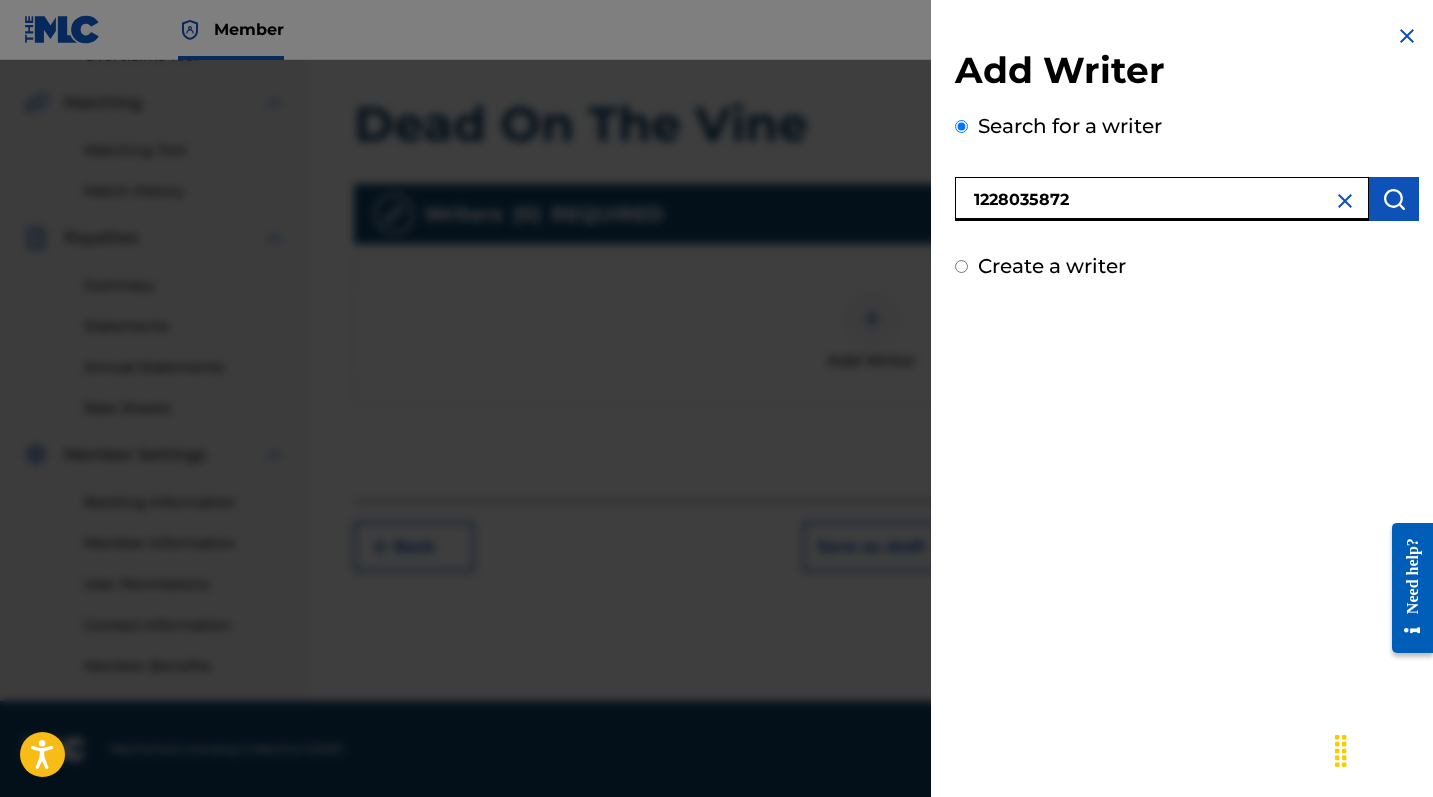 type on "1228035872" 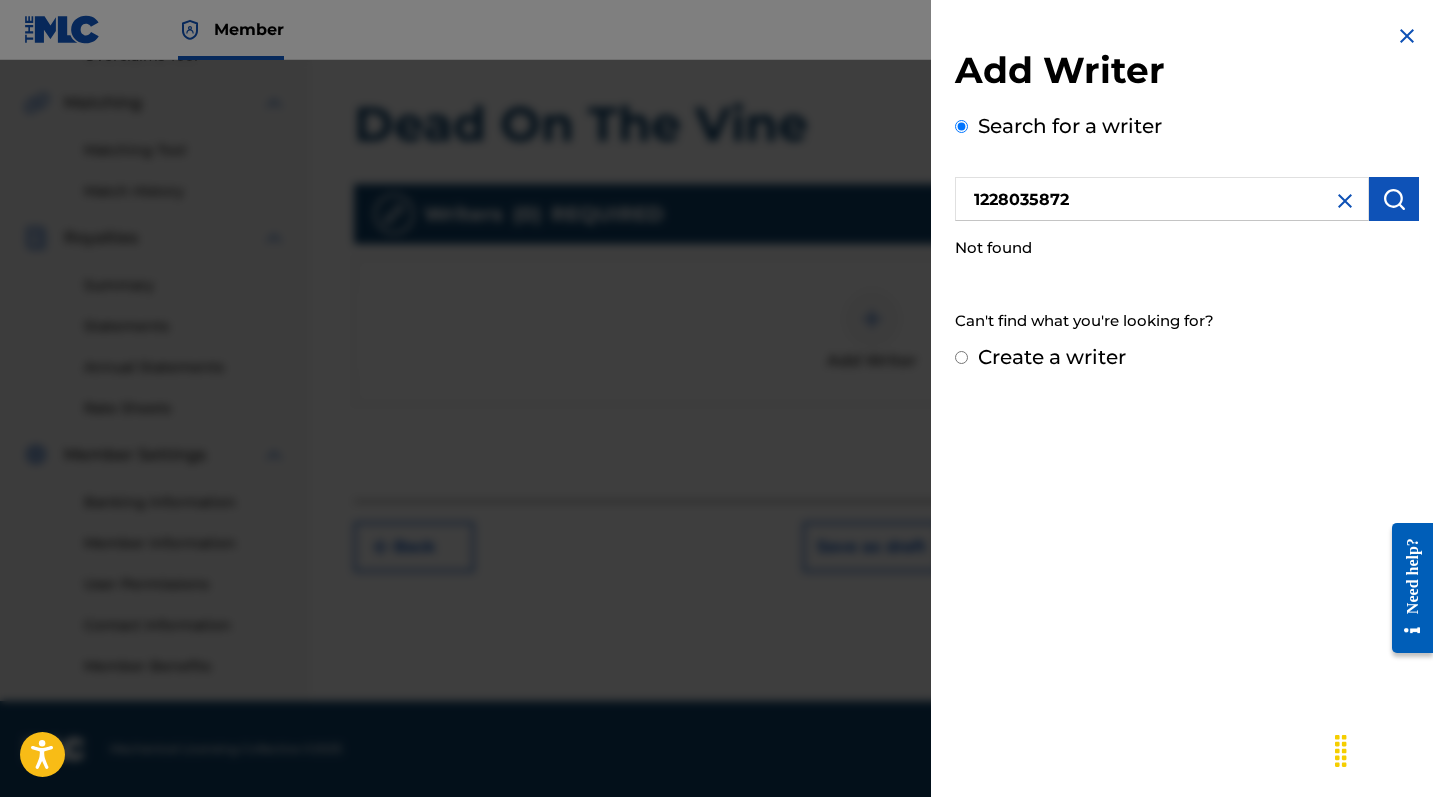 click on "Create a writer" at bounding box center [1052, 357] 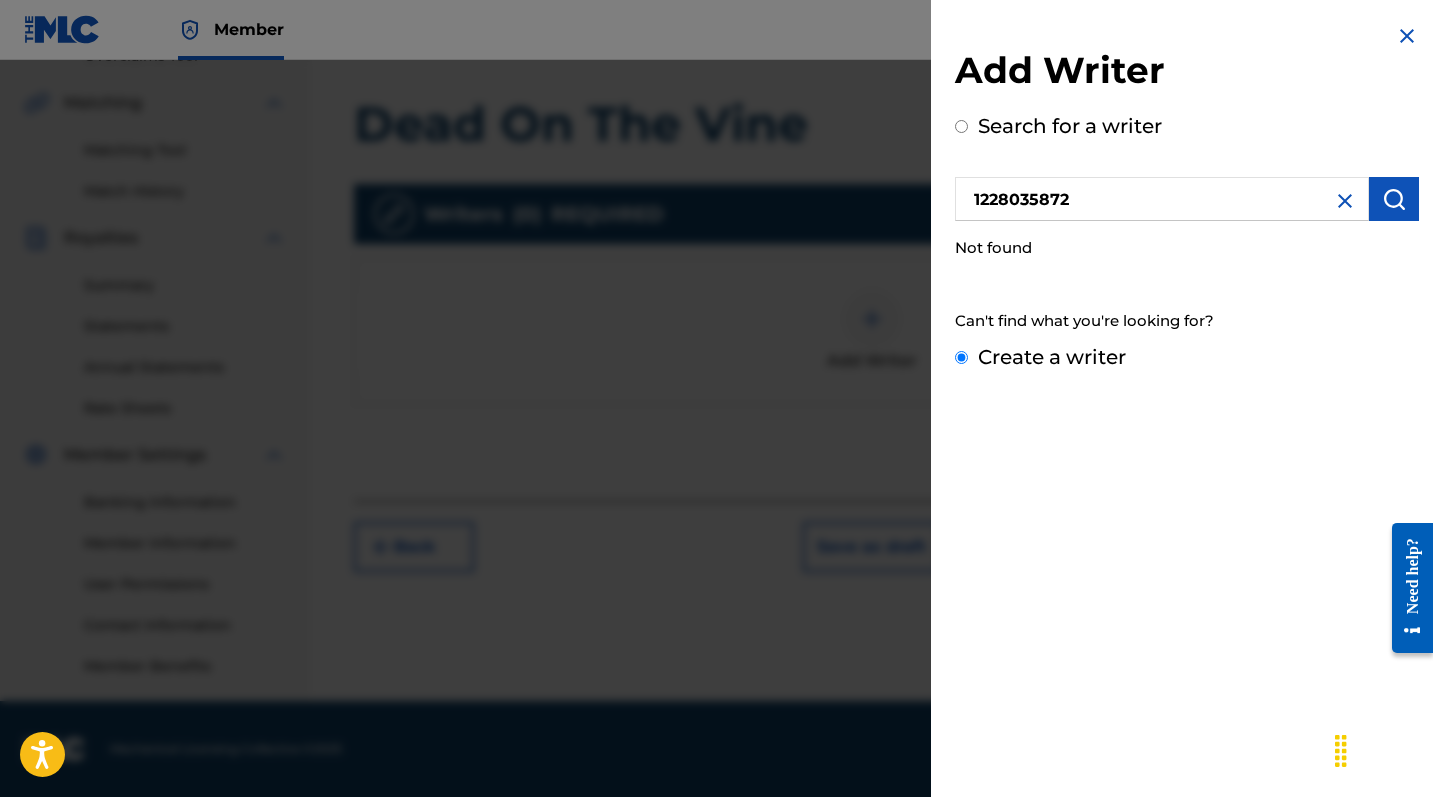click on "Create a writer" at bounding box center (961, 357) 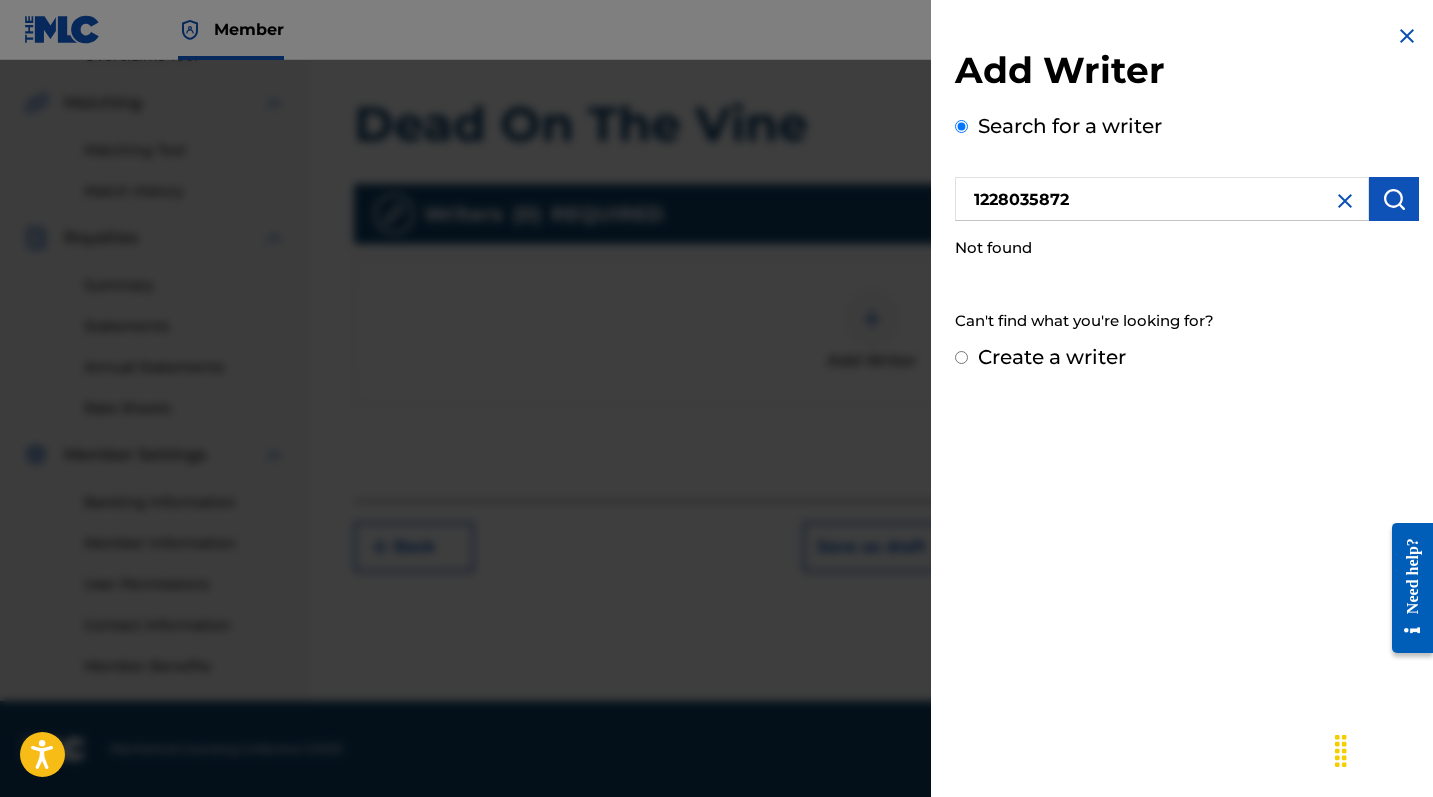 radio on "false" 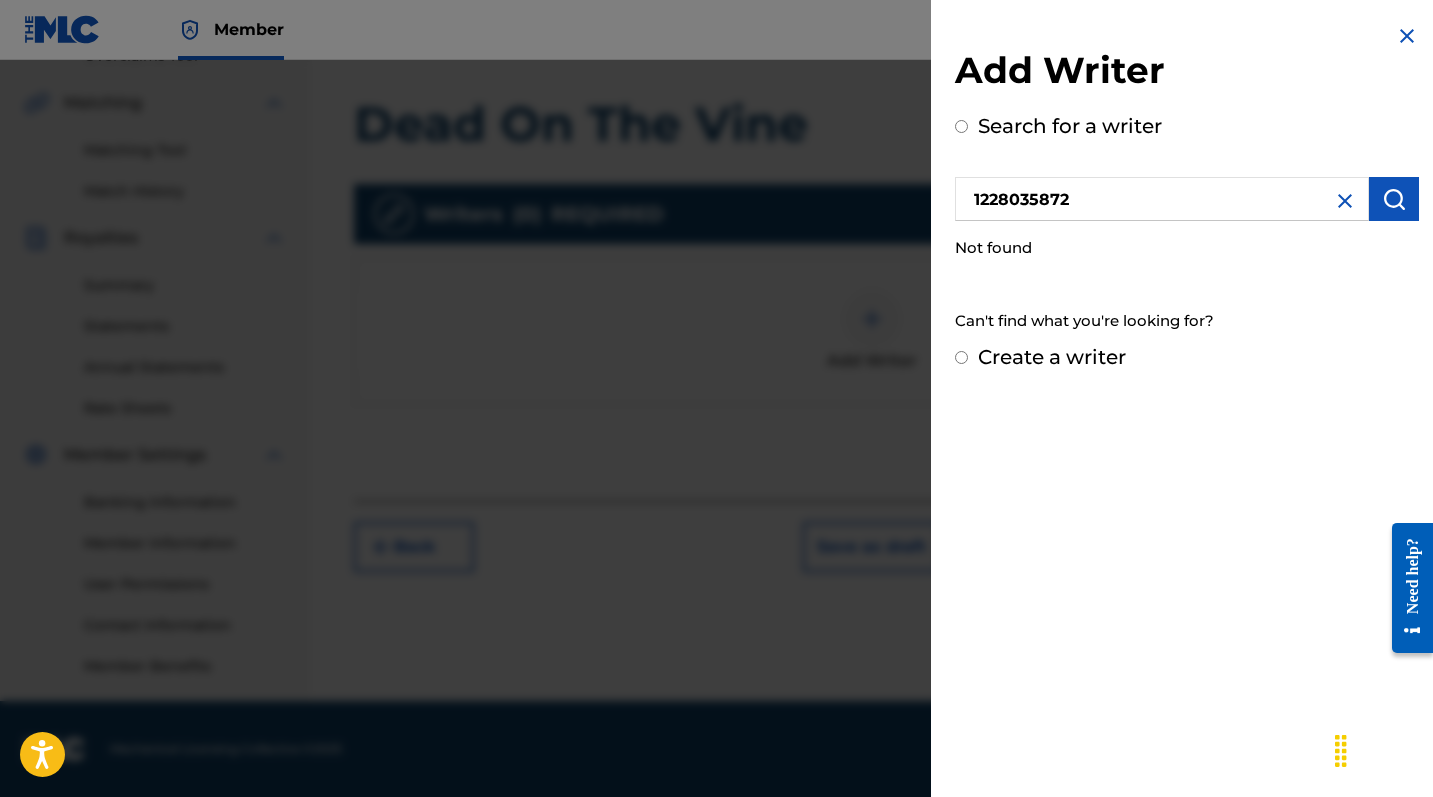 radio on "true" 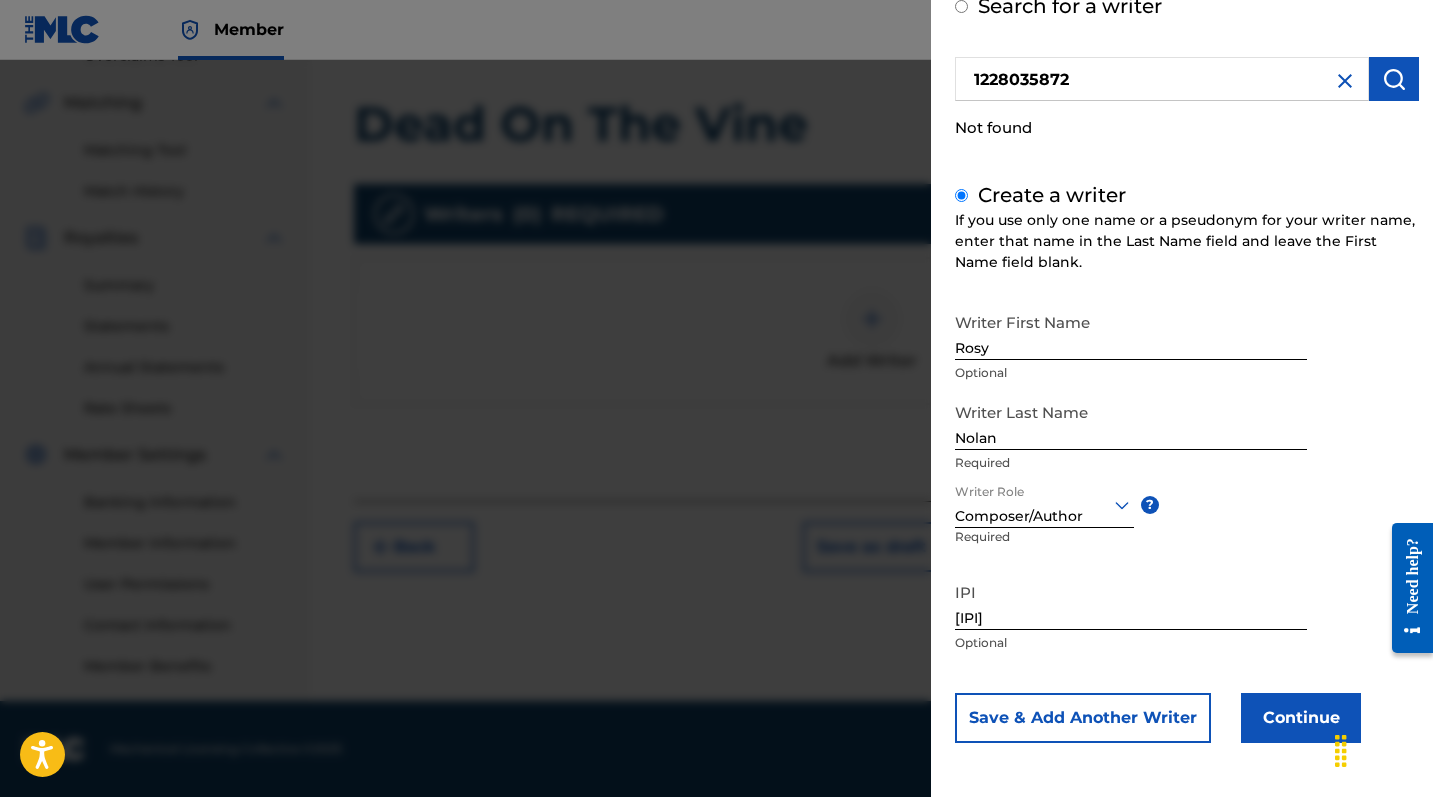 scroll, scrollTop: 119, scrollLeft: 0, axis: vertical 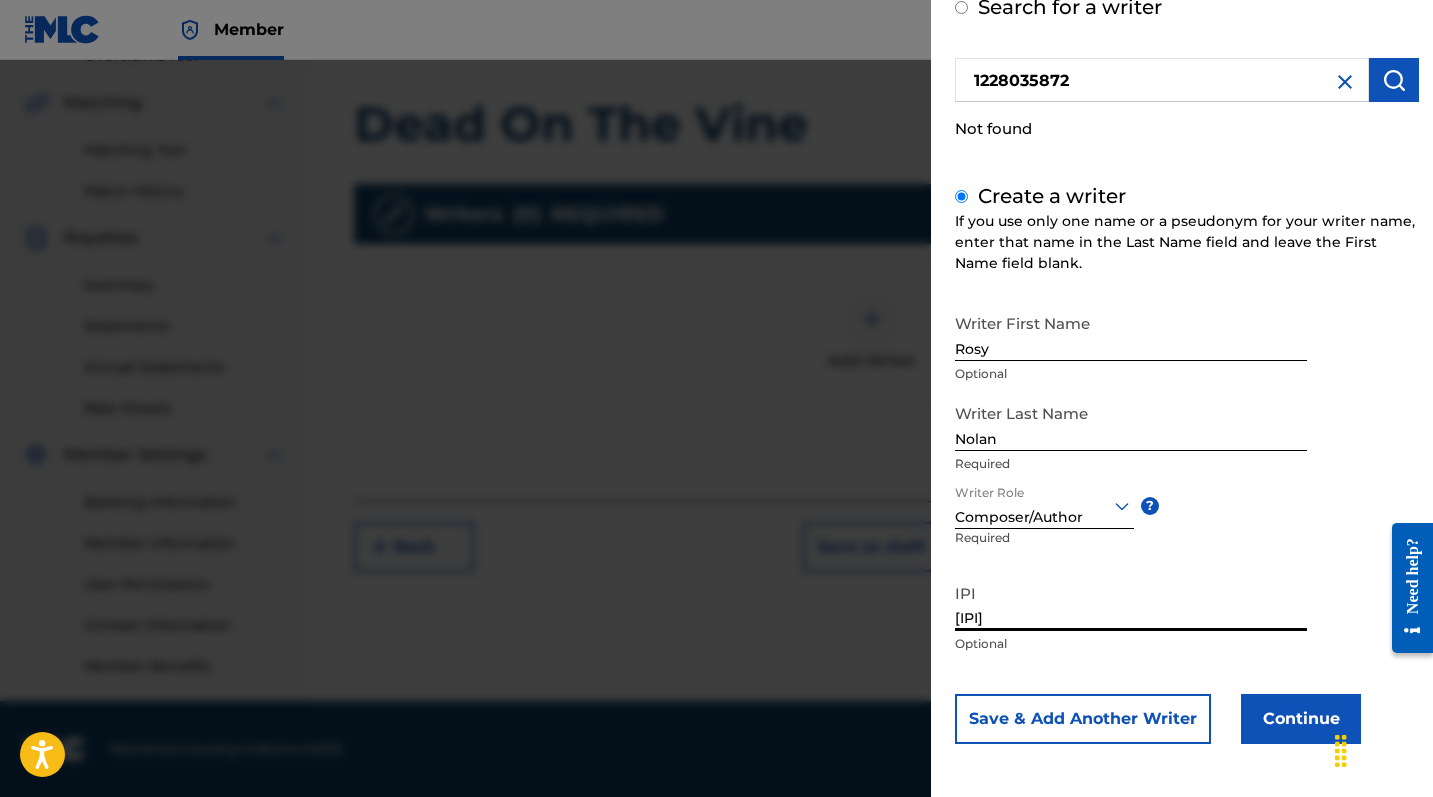 drag, startPoint x: 1047, startPoint y: 616, endPoint x: 915, endPoint y: 616, distance: 132 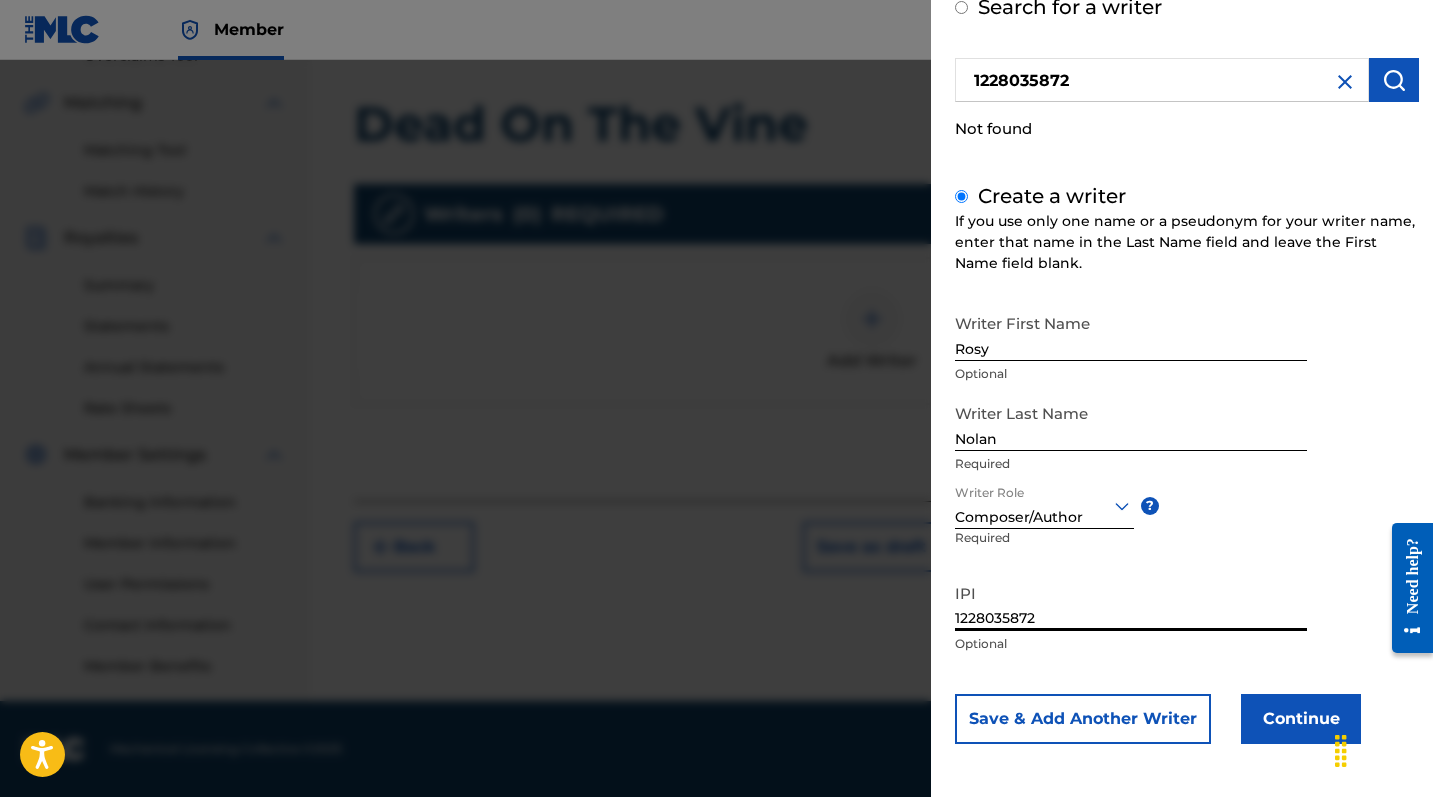 type on "1228035872" 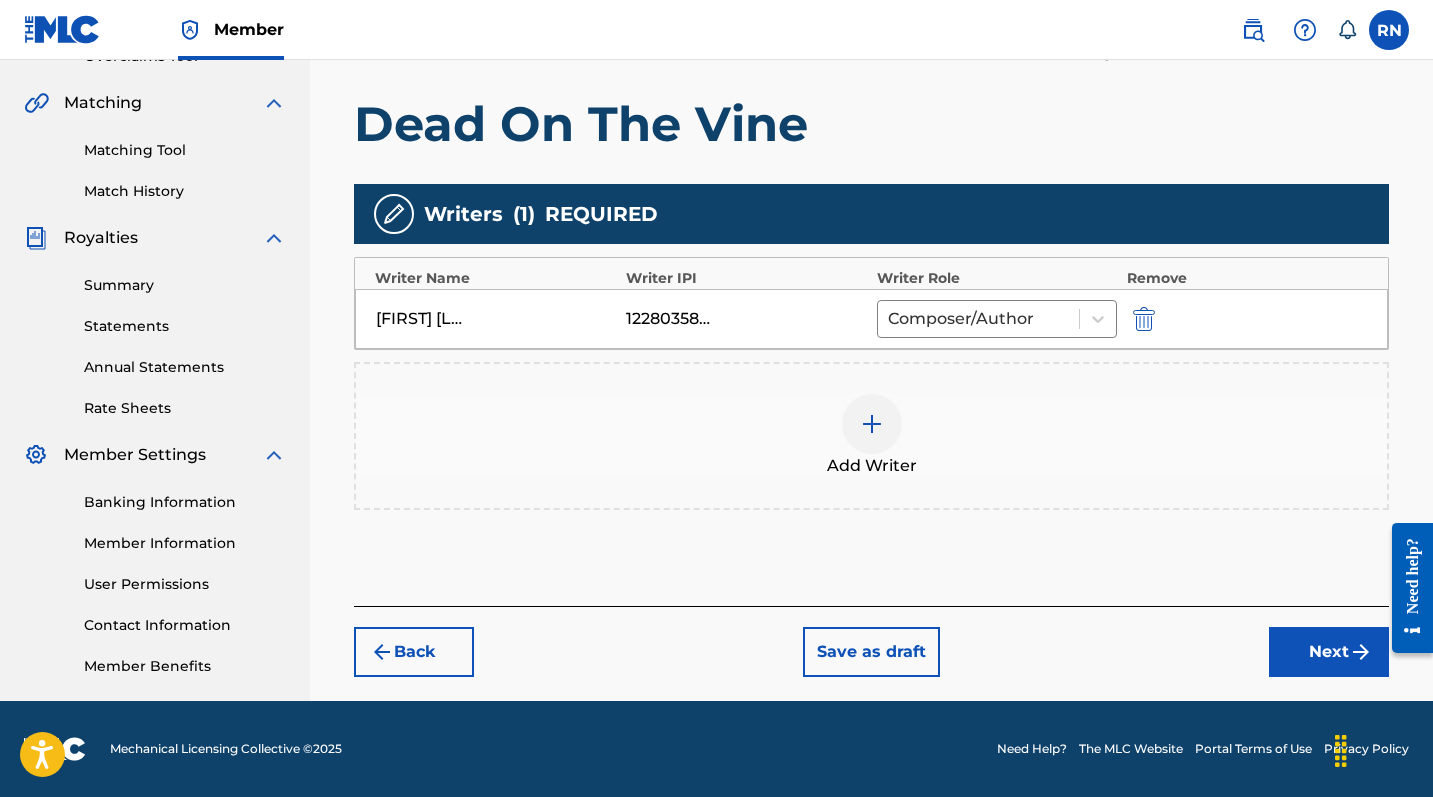 click on "Next" at bounding box center [1329, 652] 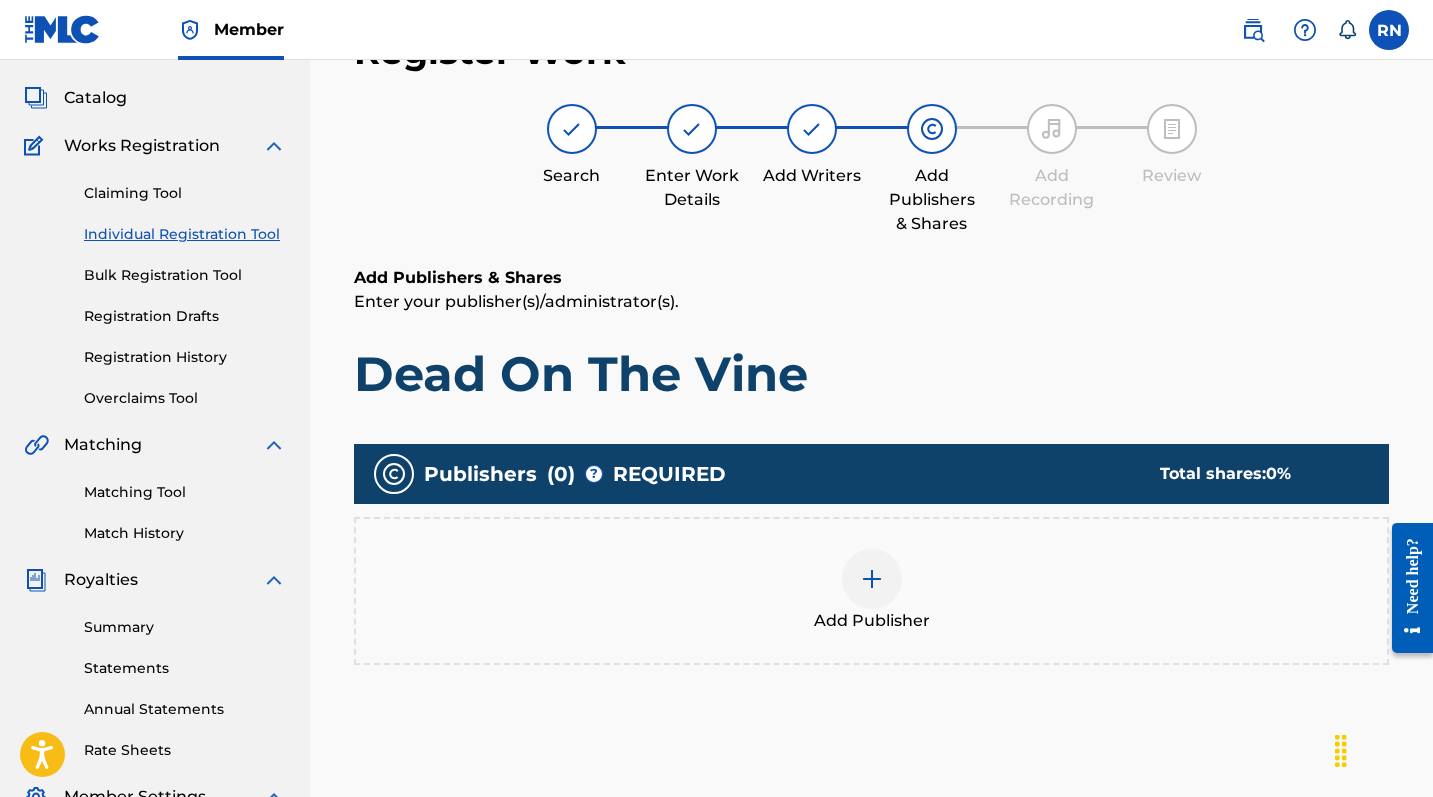 scroll, scrollTop: 90, scrollLeft: 0, axis: vertical 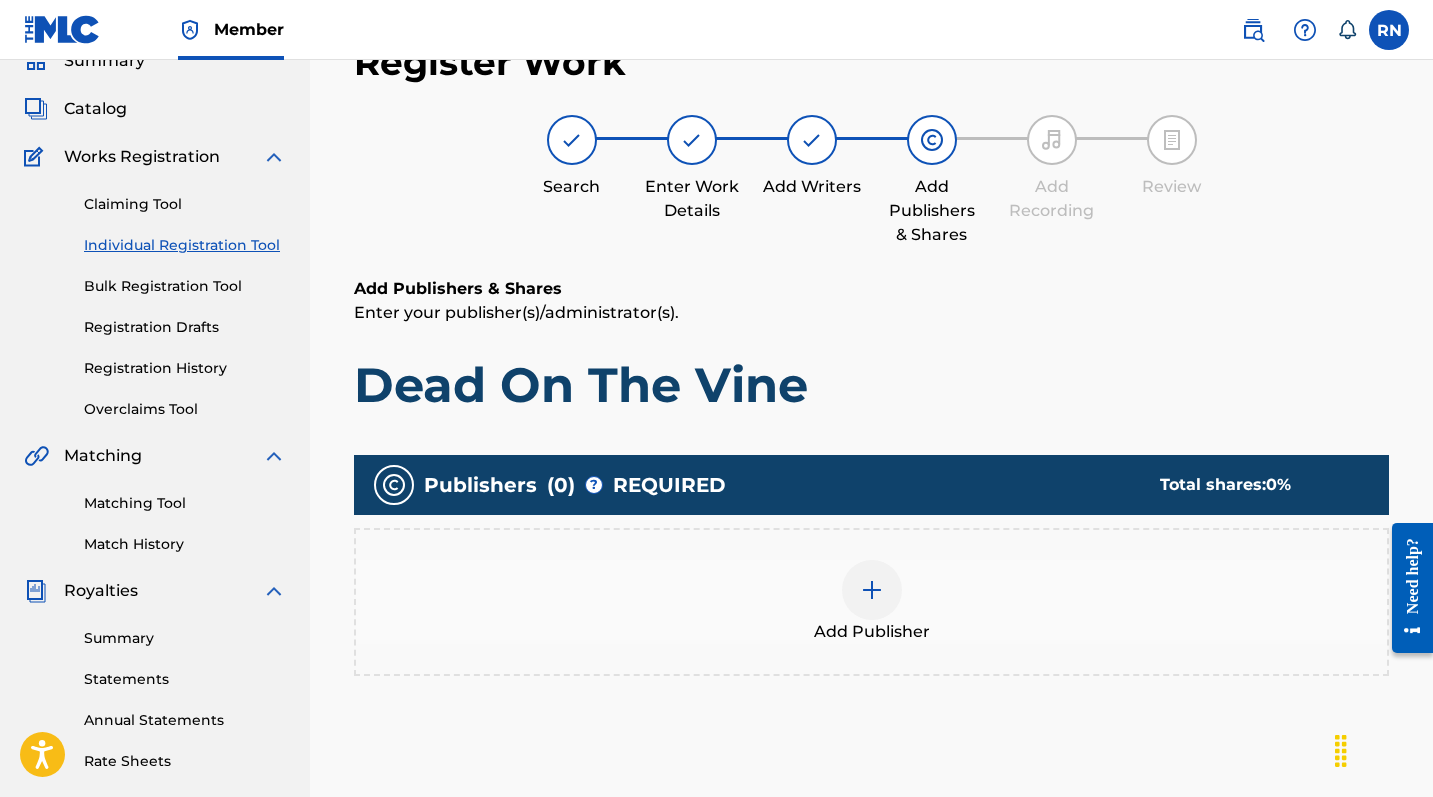 click at bounding box center [872, 590] 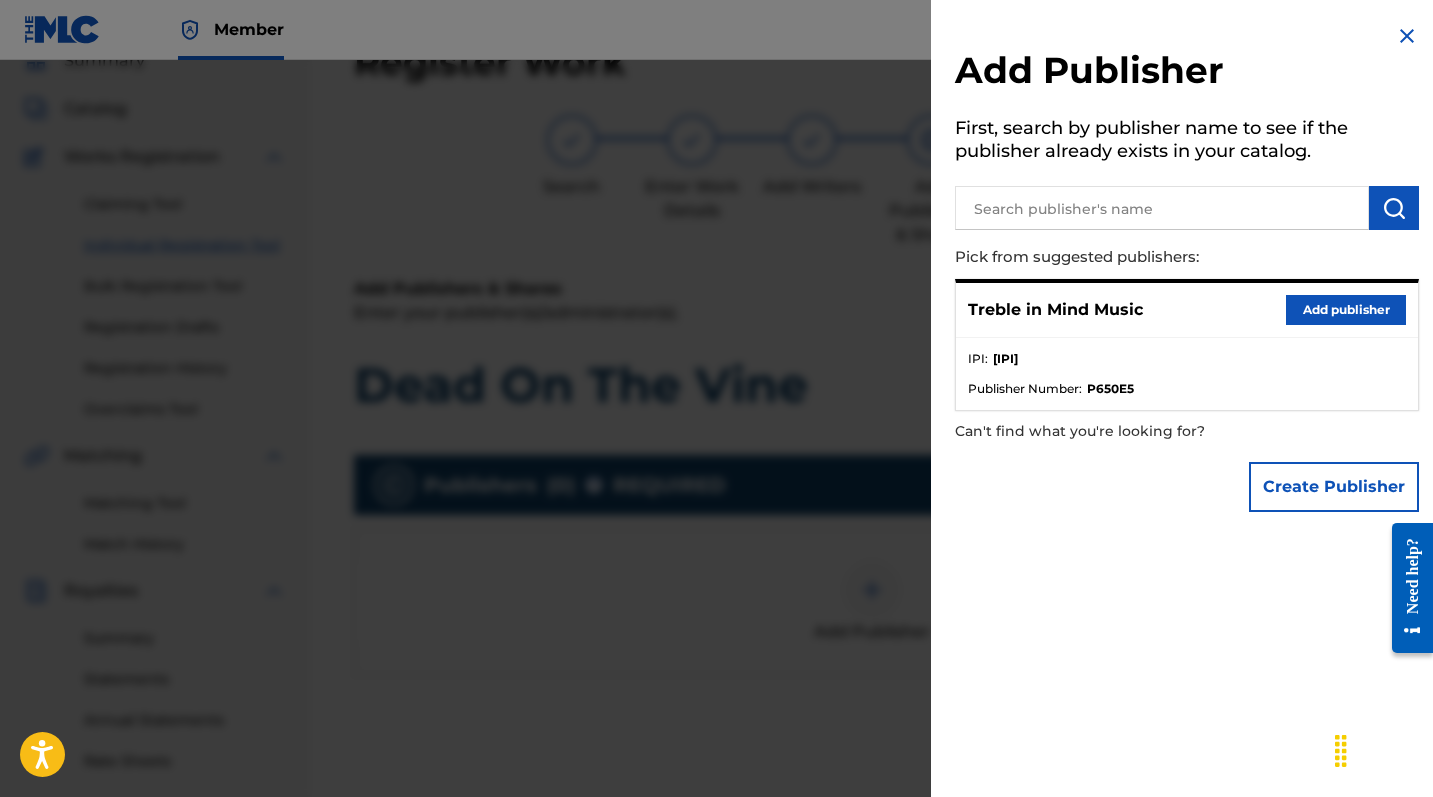 click on "Add publisher" at bounding box center [1346, 310] 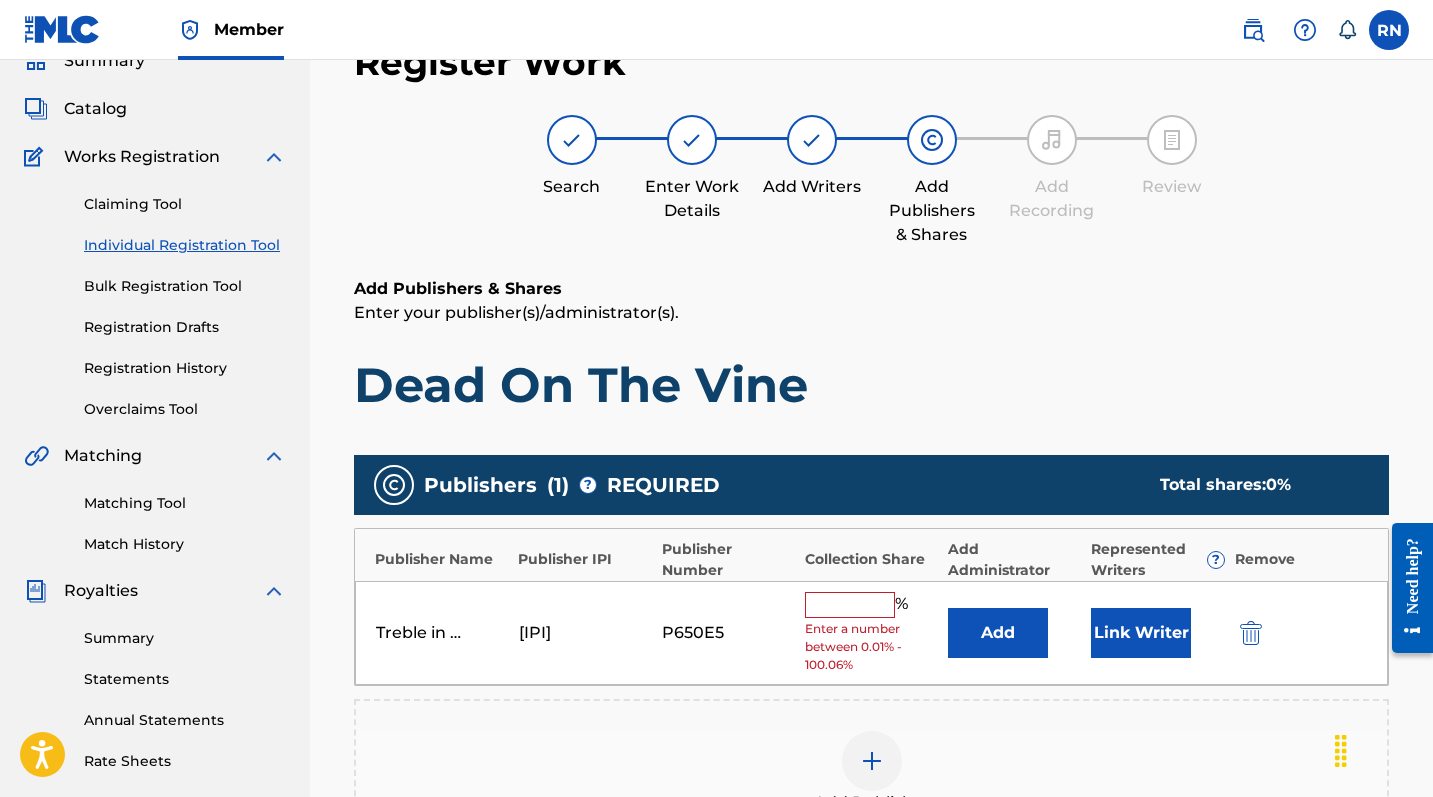 click at bounding box center [850, 605] 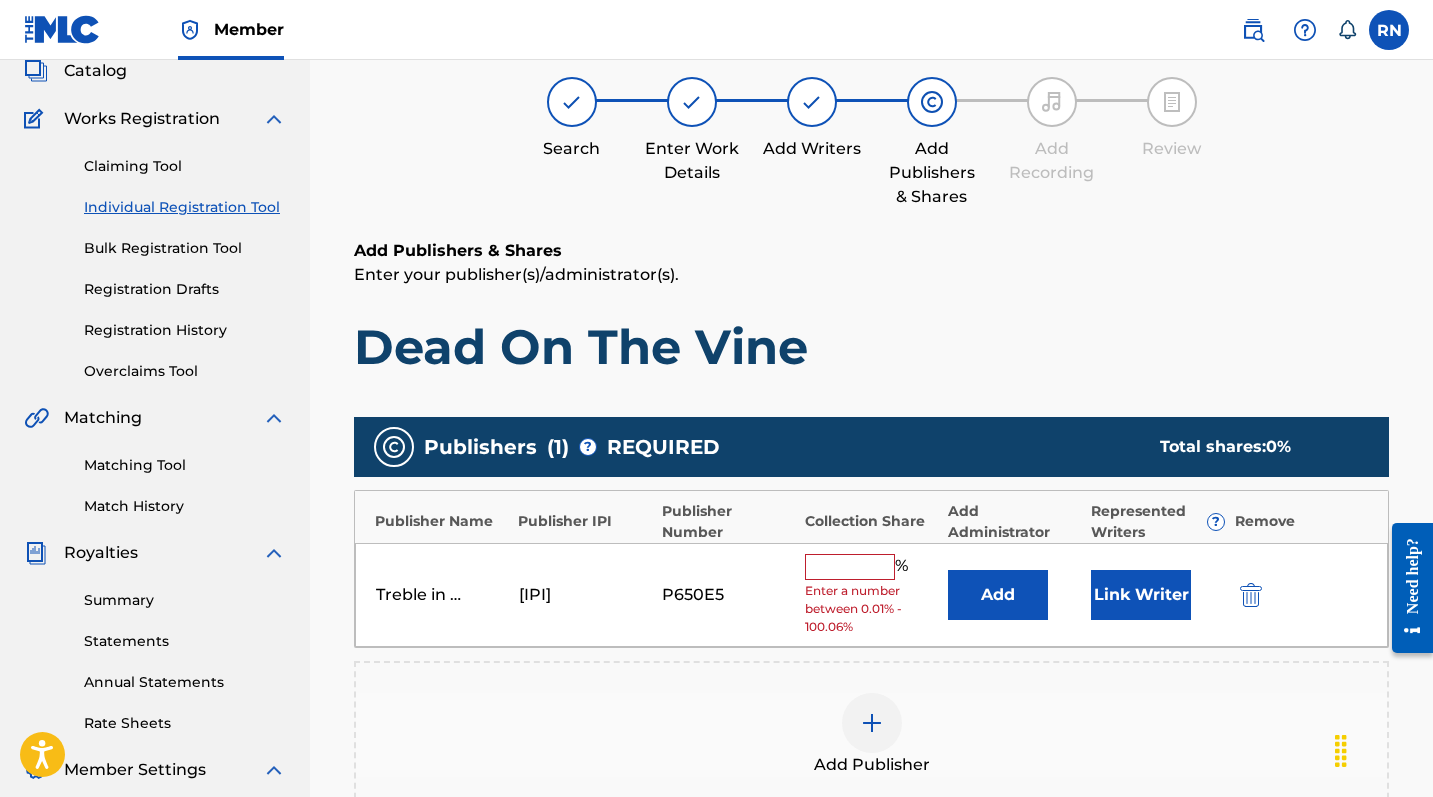 scroll, scrollTop: 146, scrollLeft: 0, axis: vertical 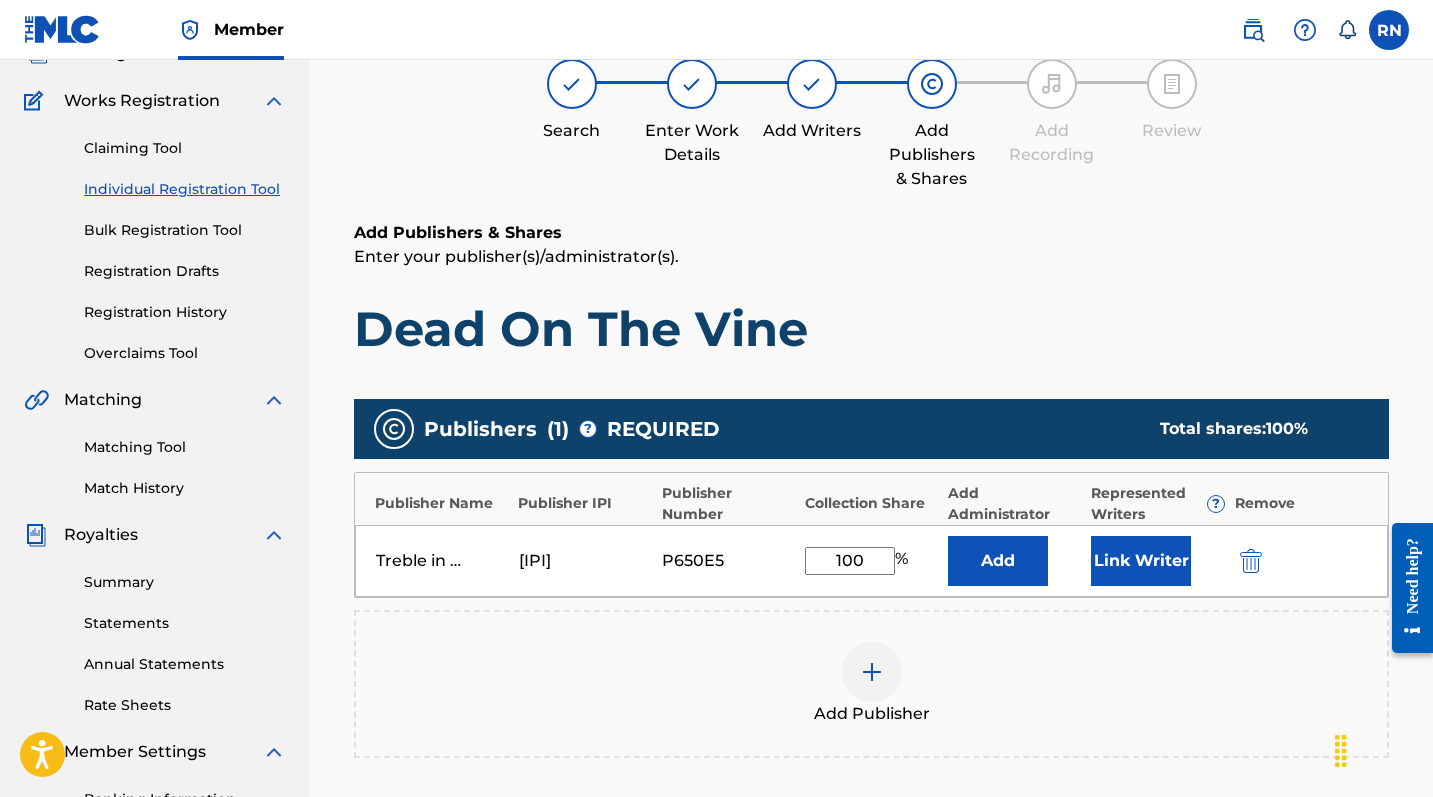 type on "100" 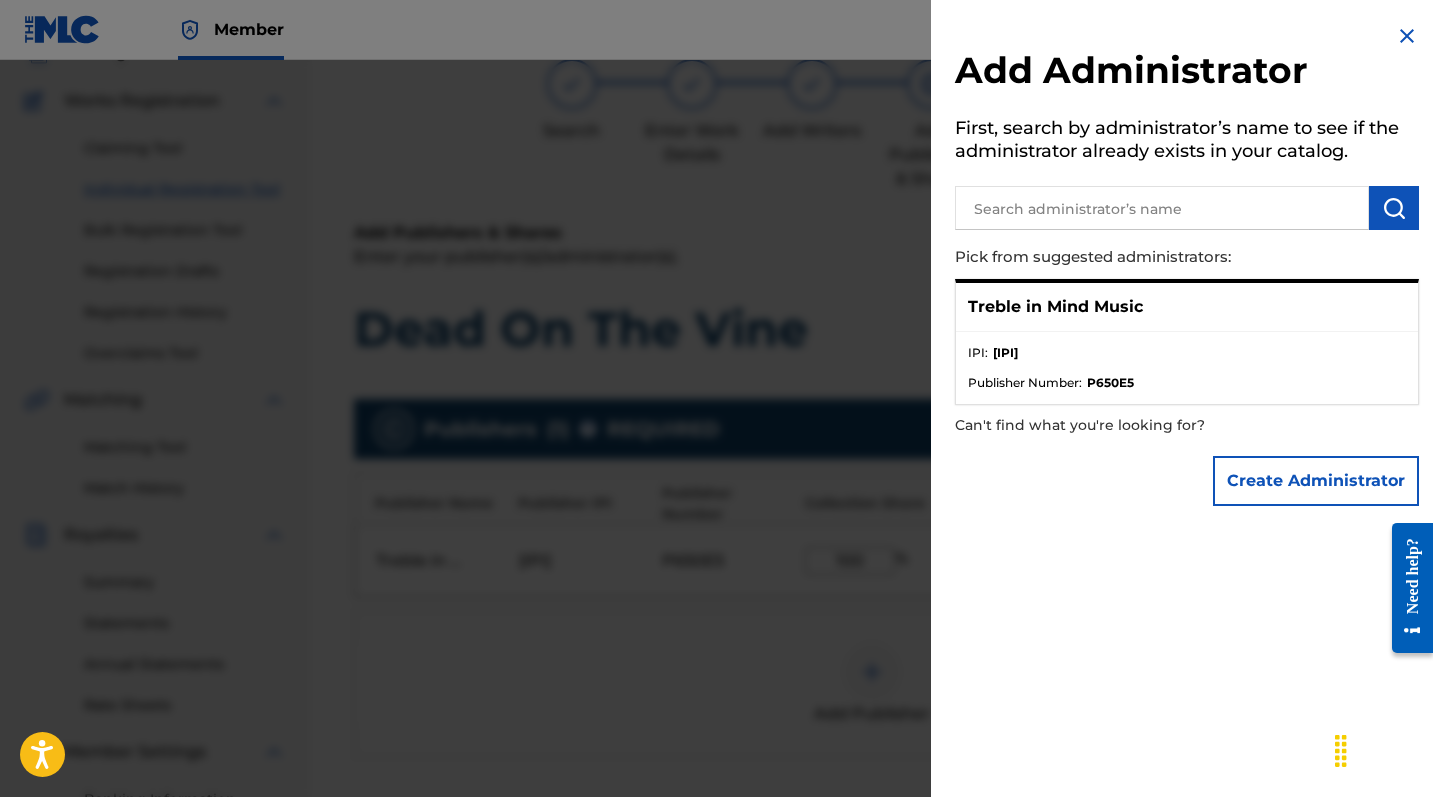 click on "Treble in Mind Music" at bounding box center (1055, 307) 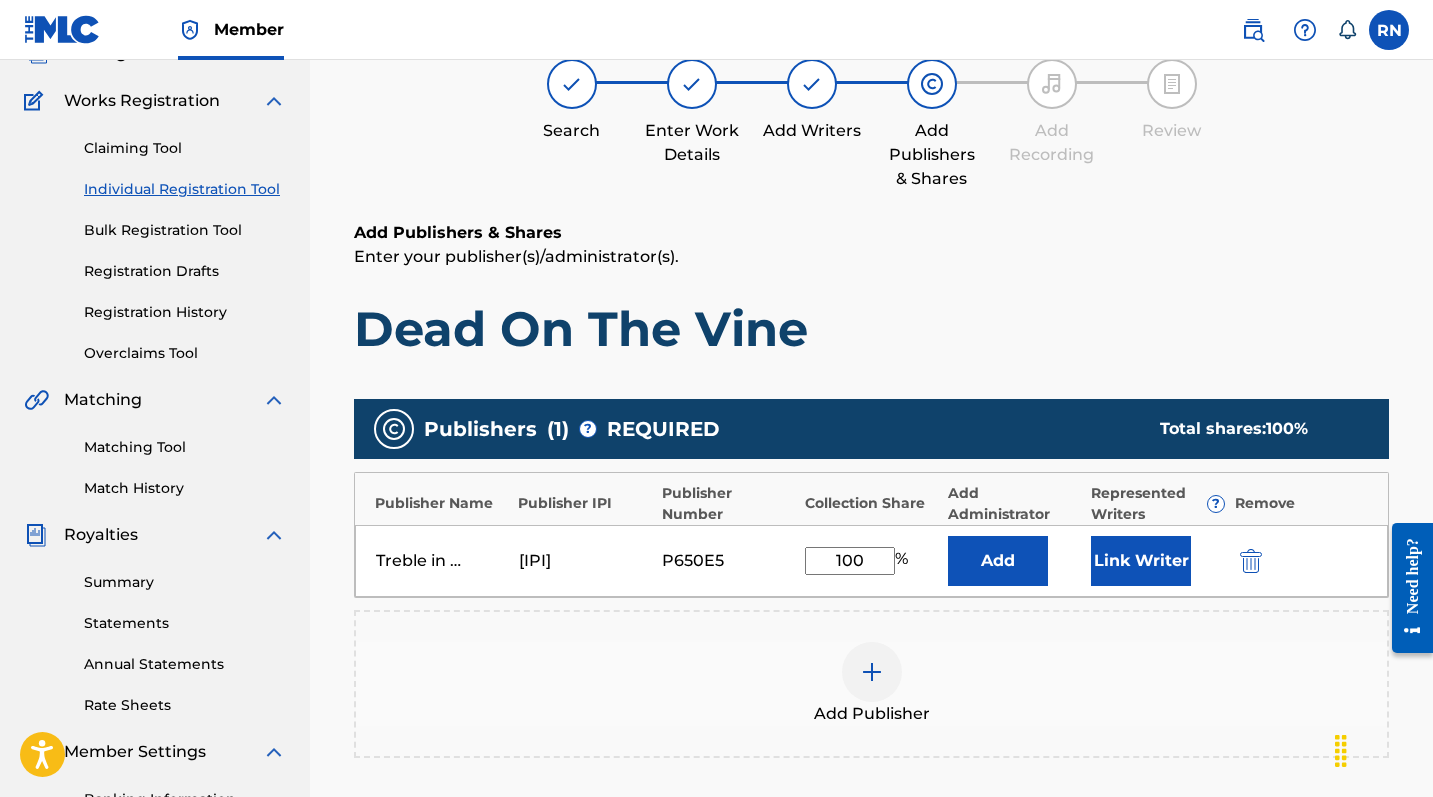 click on "Link Writer" at bounding box center [1141, 561] 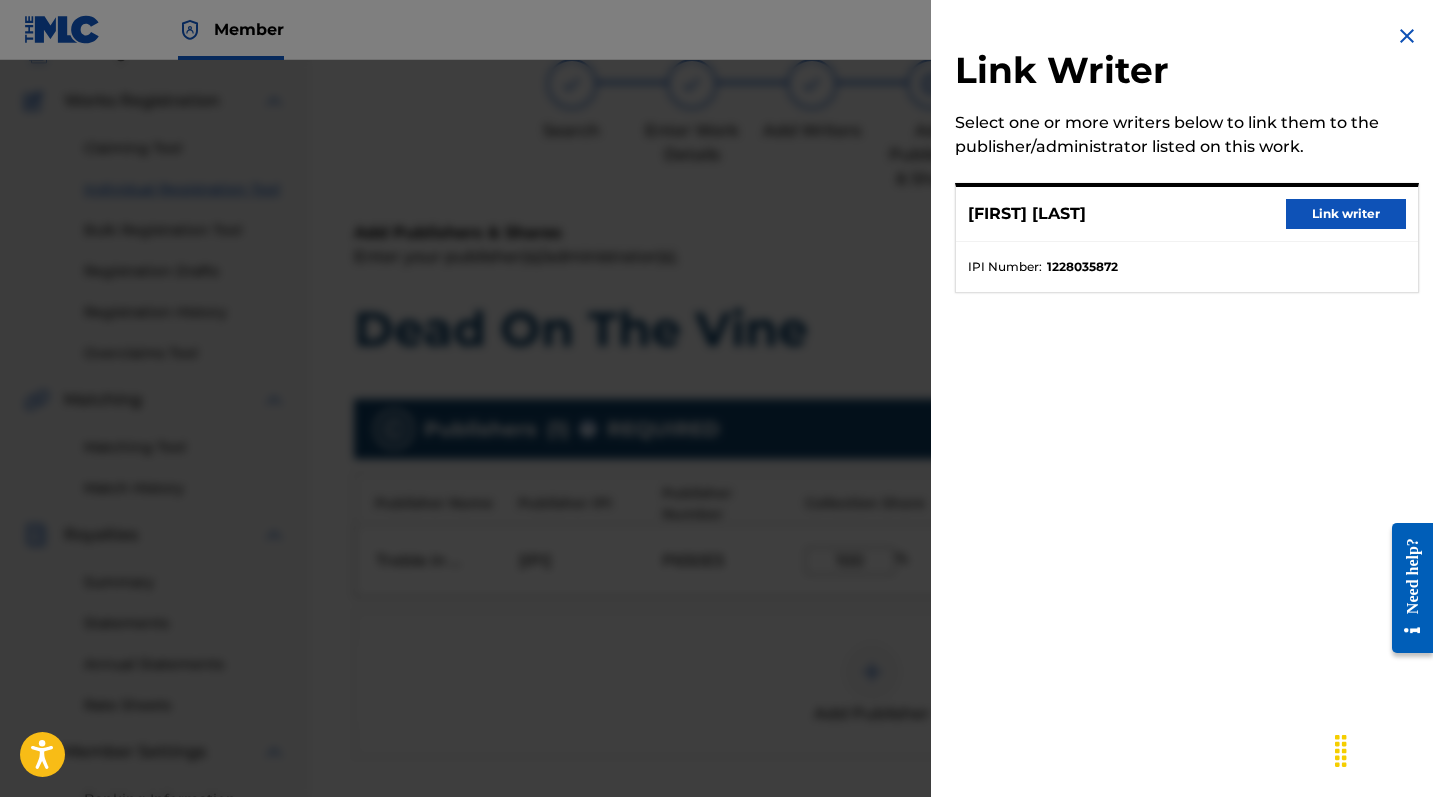 click on "Link writer" at bounding box center [1346, 214] 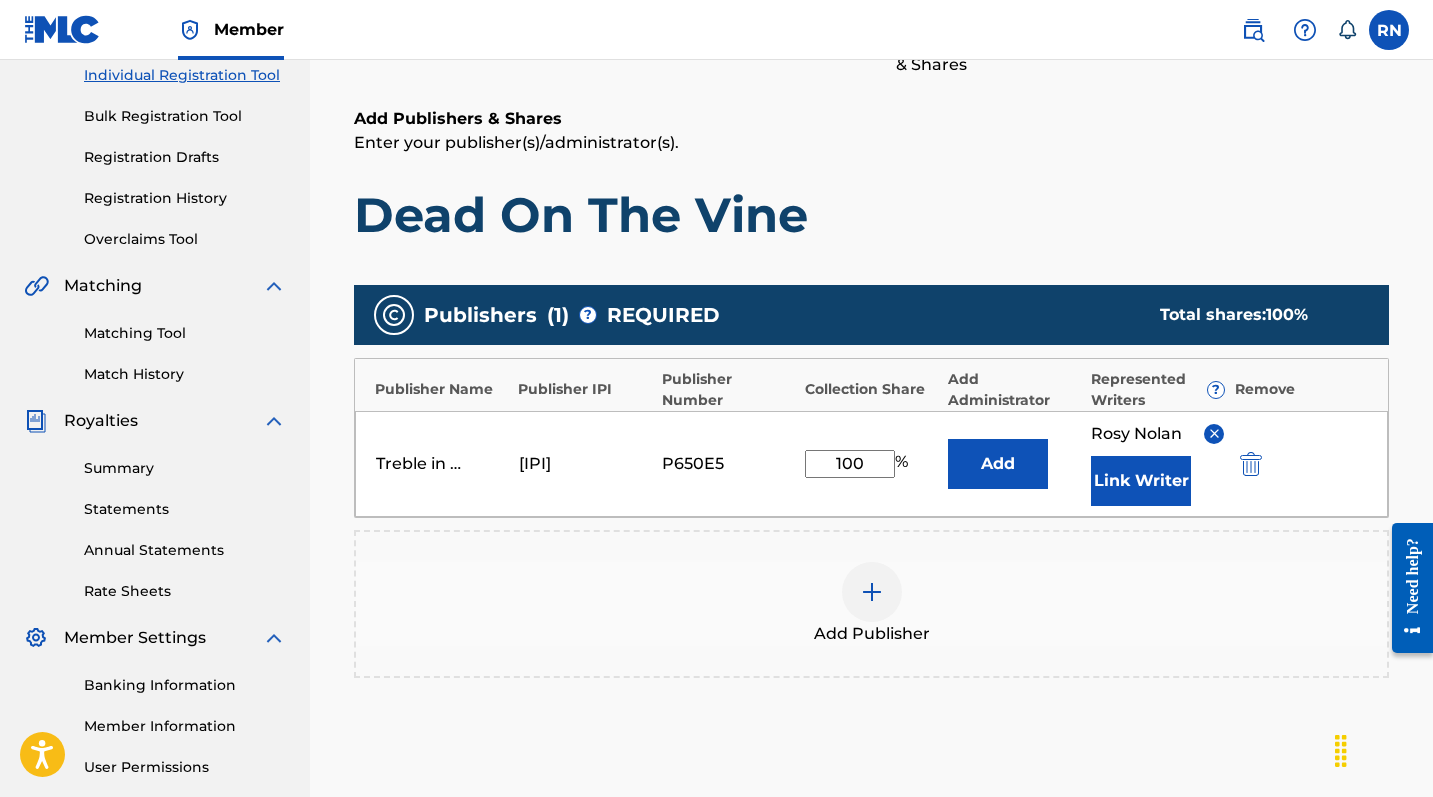 scroll, scrollTop: 263, scrollLeft: 0, axis: vertical 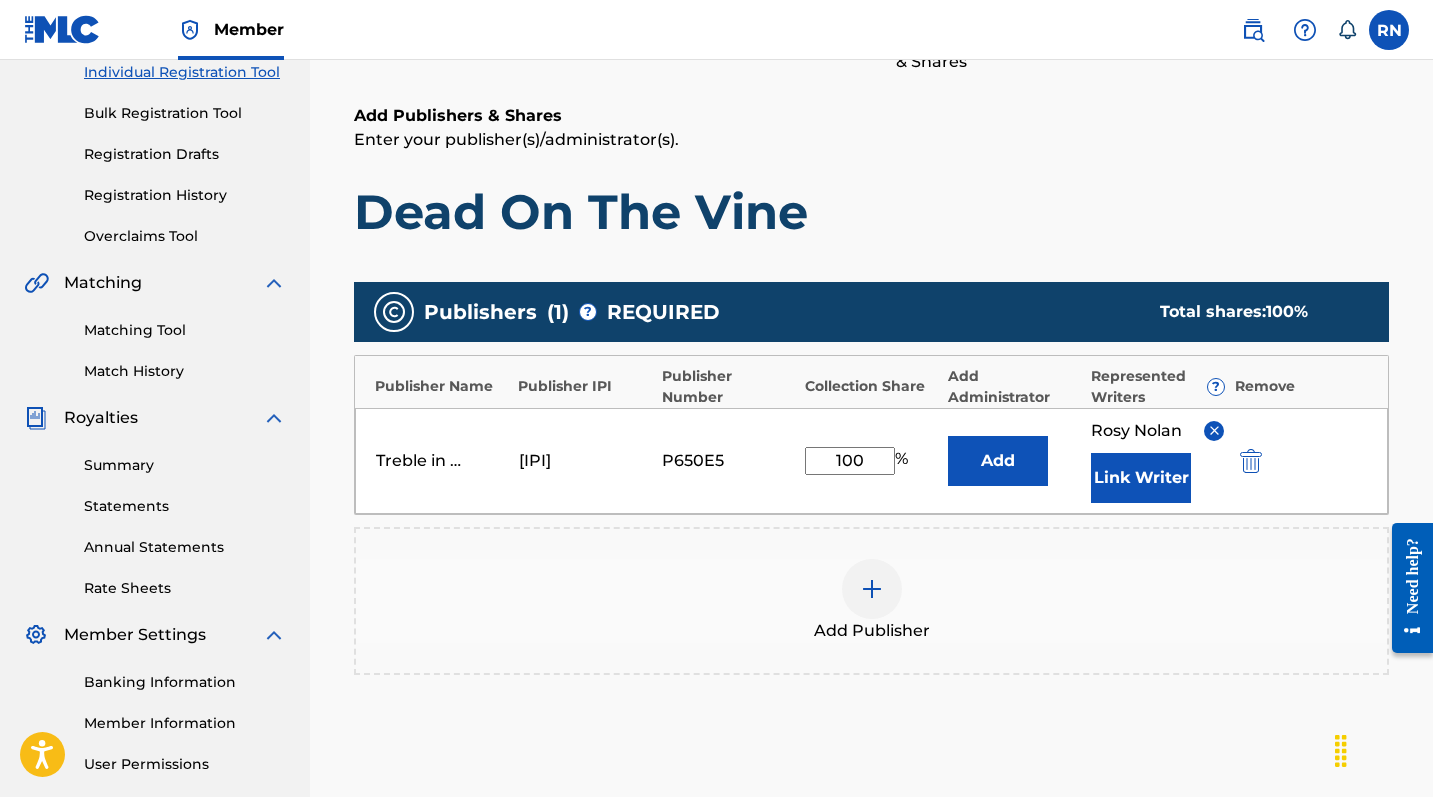click on "Add" at bounding box center [998, 461] 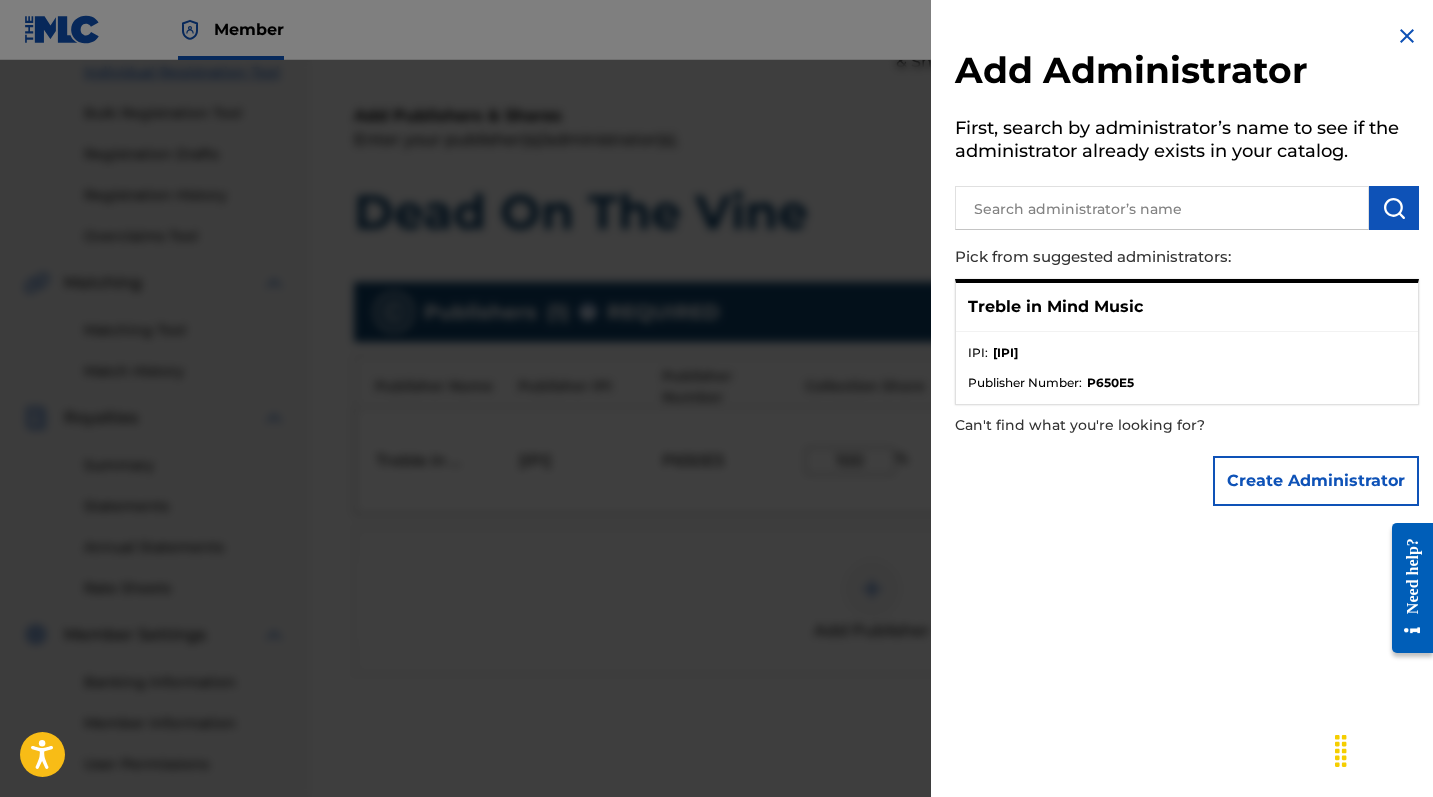 click on "IPI : [IPI] Publisher Number : [NUMBER]" at bounding box center (1187, 368) 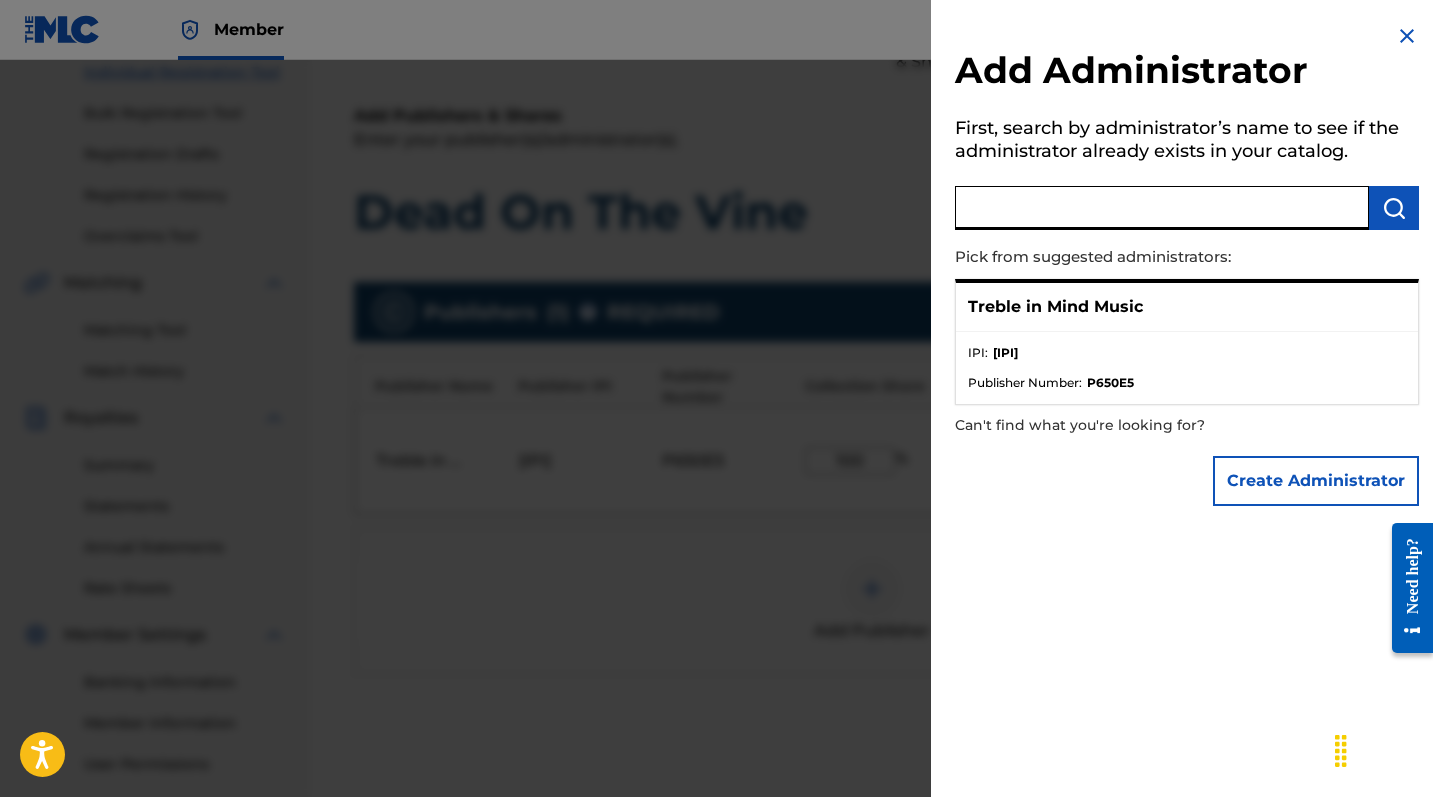 click at bounding box center [1162, 208] 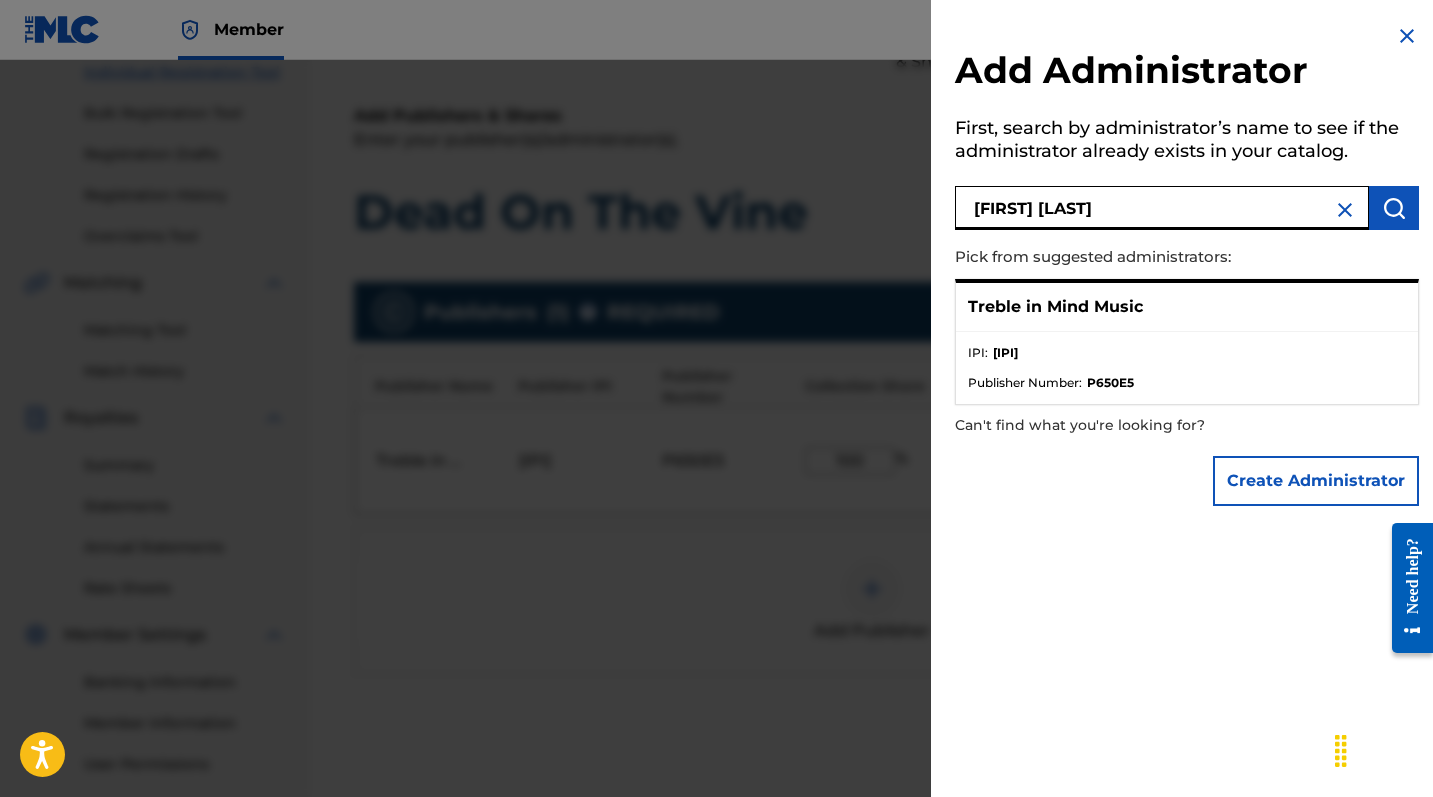 type on "[FIRST] [LAST]" 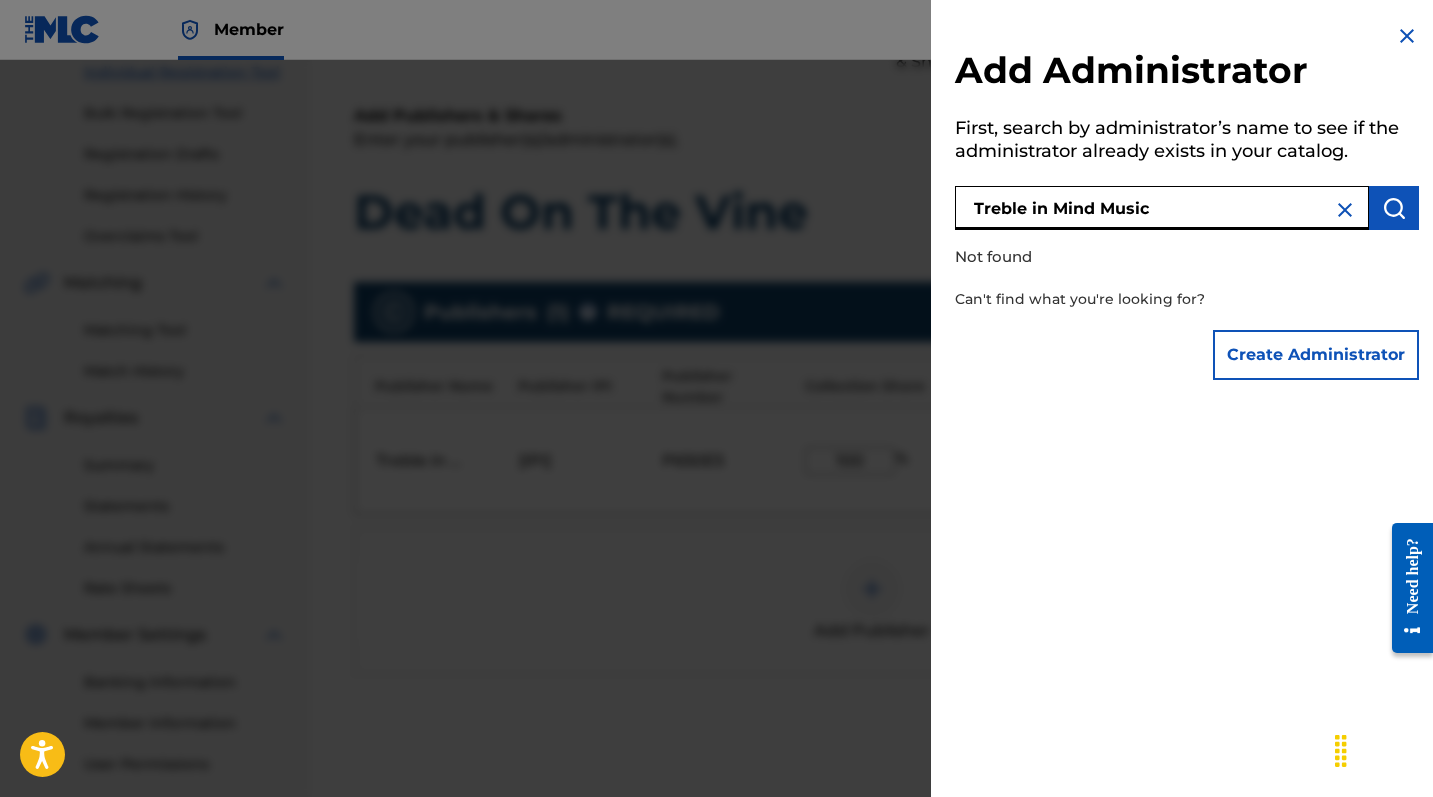 type on "Treble in Mind Music" 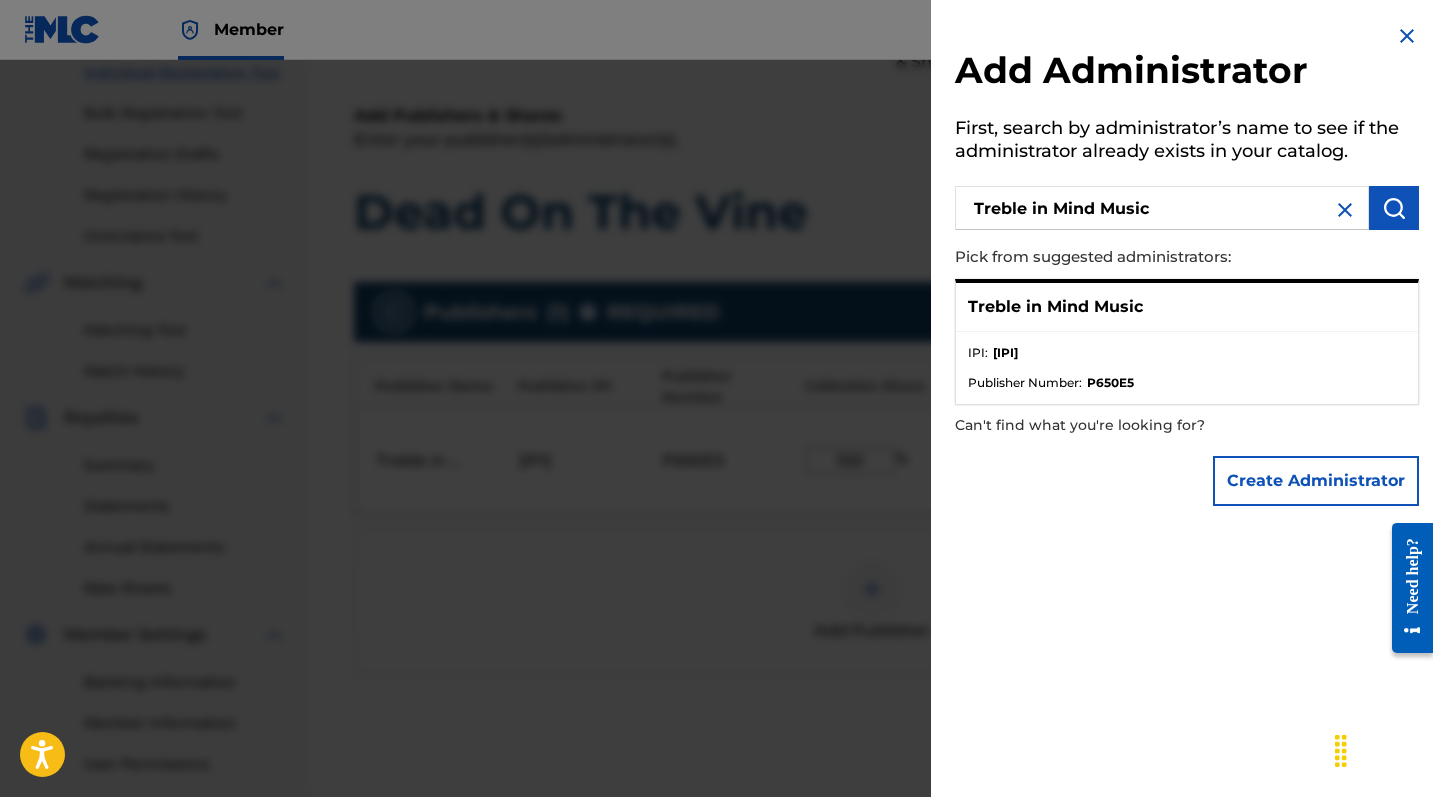click on "Treble in Mind Music" at bounding box center [1187, 307] 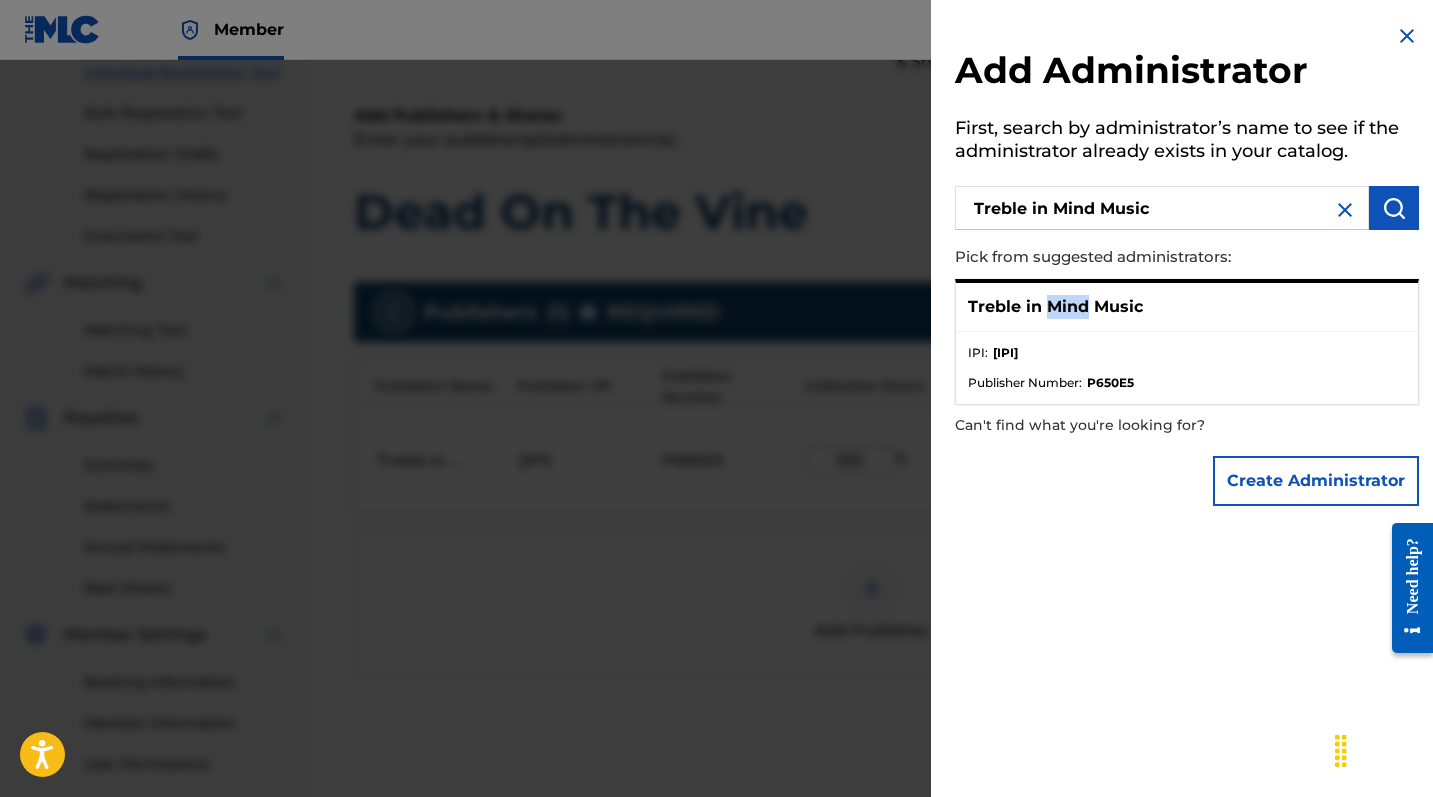 click on "Treble in Mind Music" at bounding box center [1055, 307] 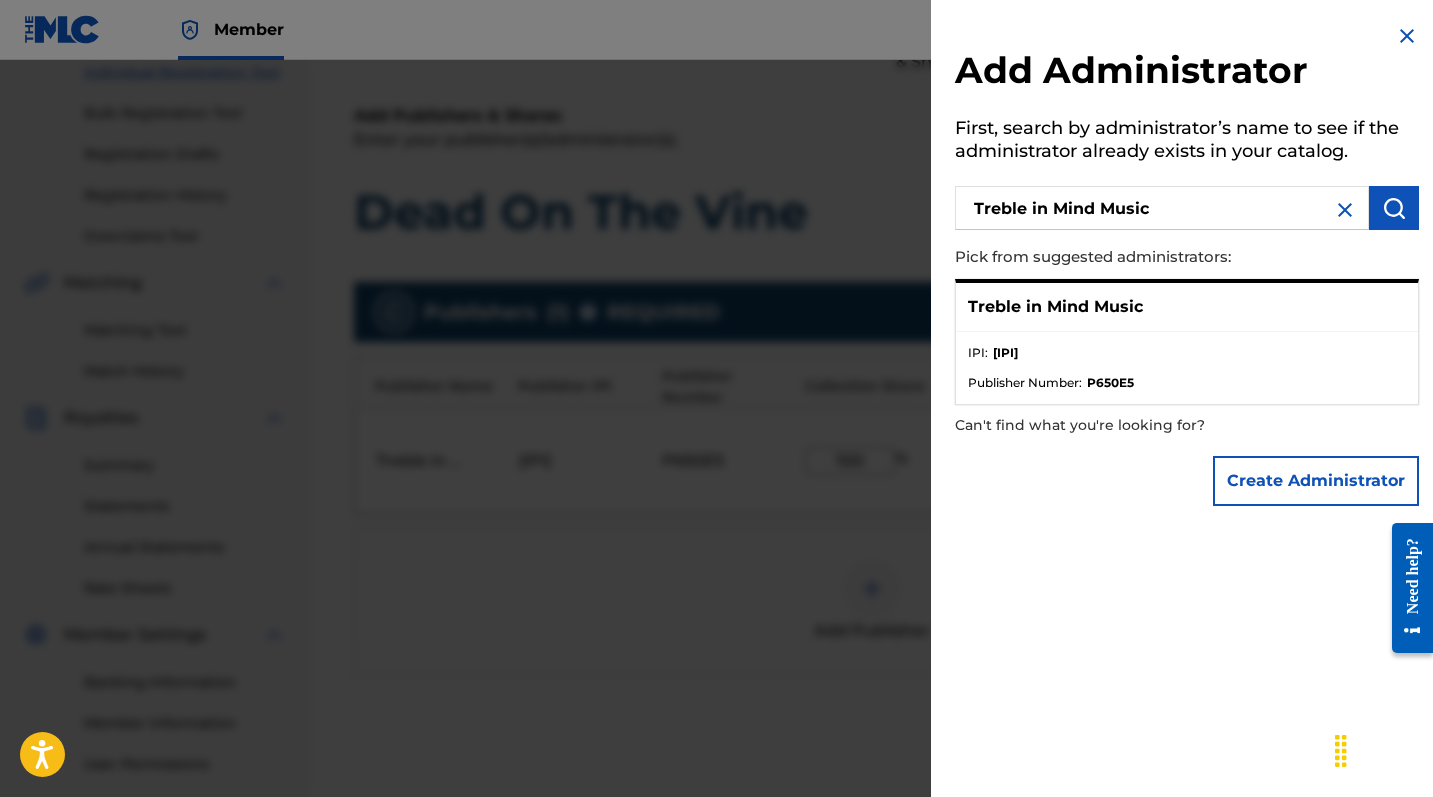 click on "Treble in Mind Music" at bounding box center (1055, 307) 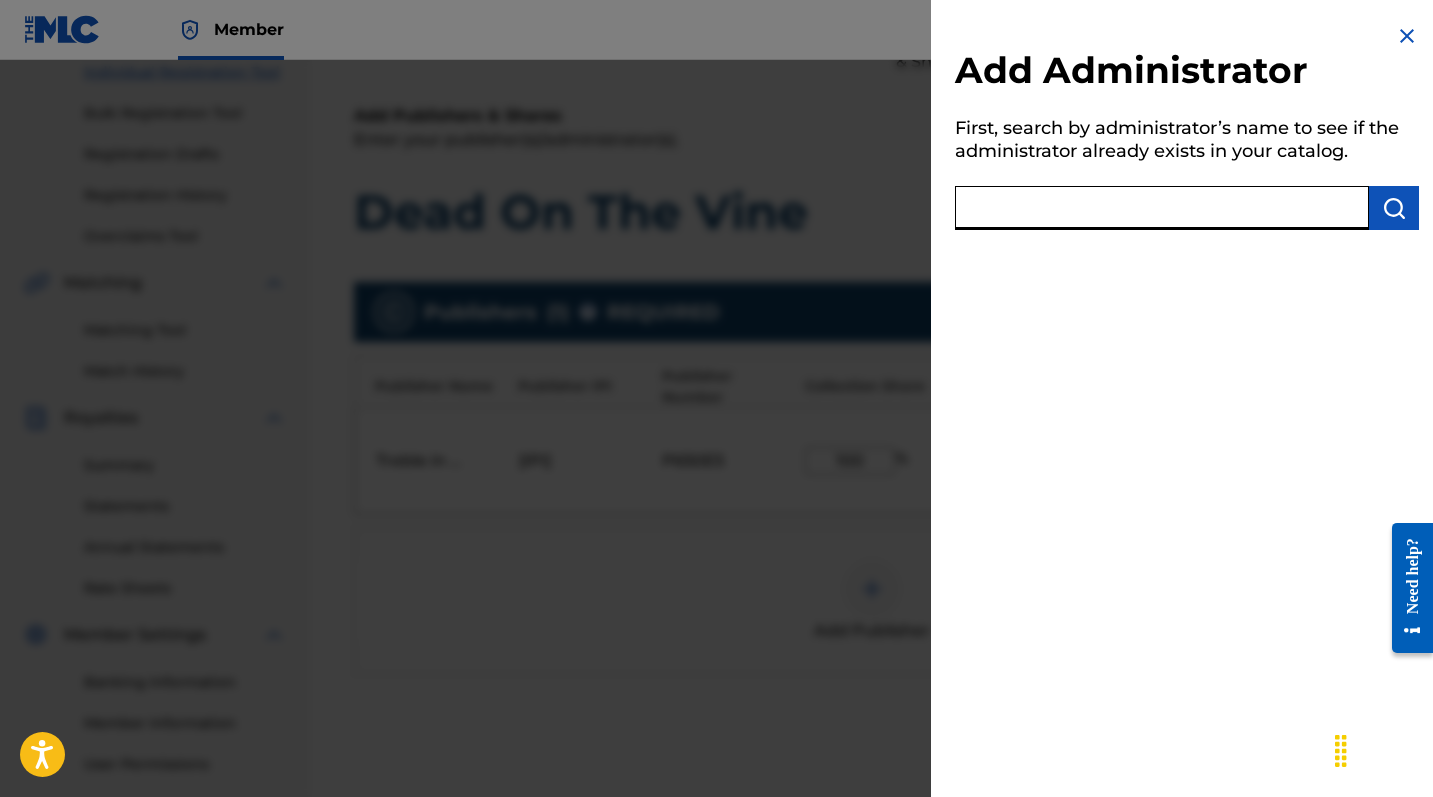 click at bounding box center [1162, 208] 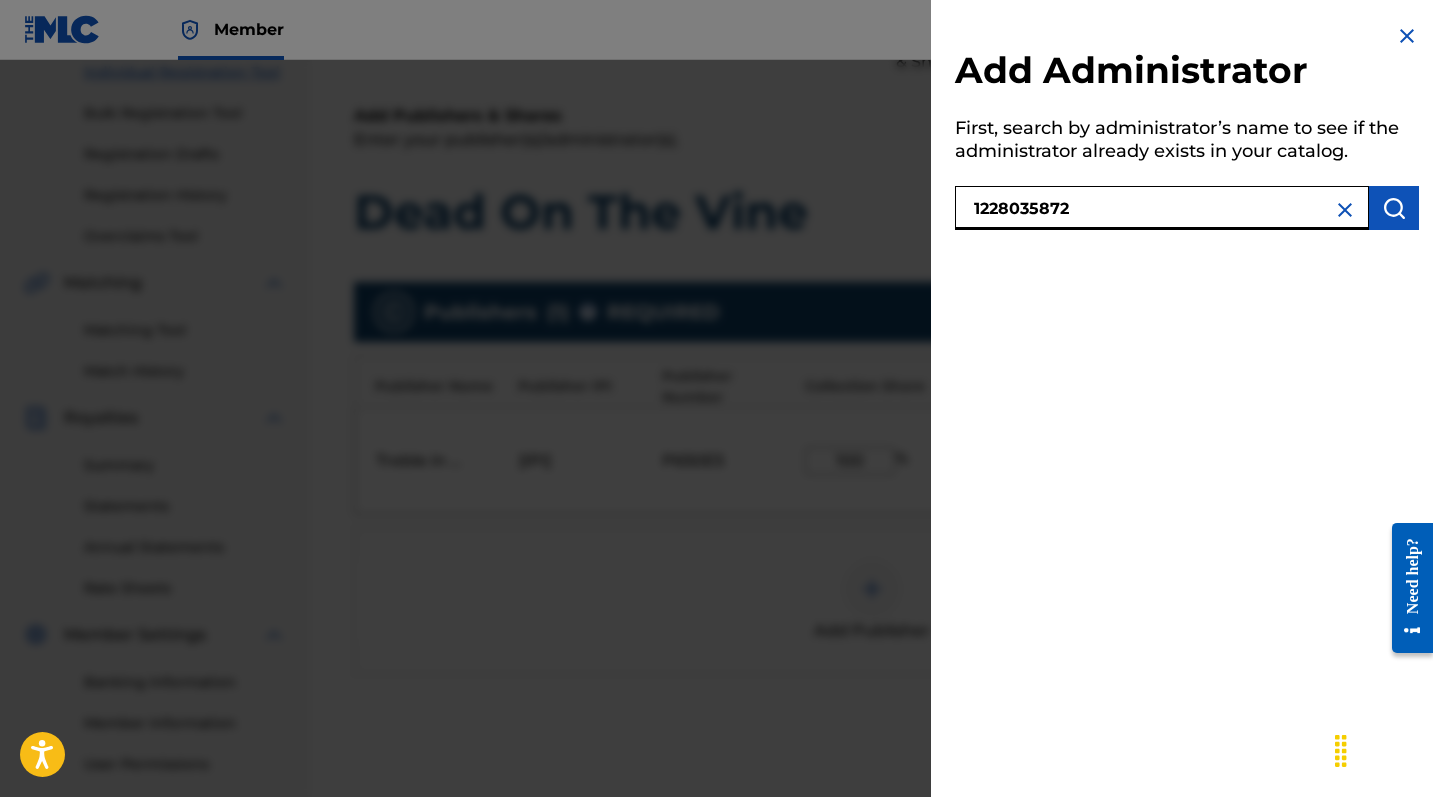 type on "1228035872" 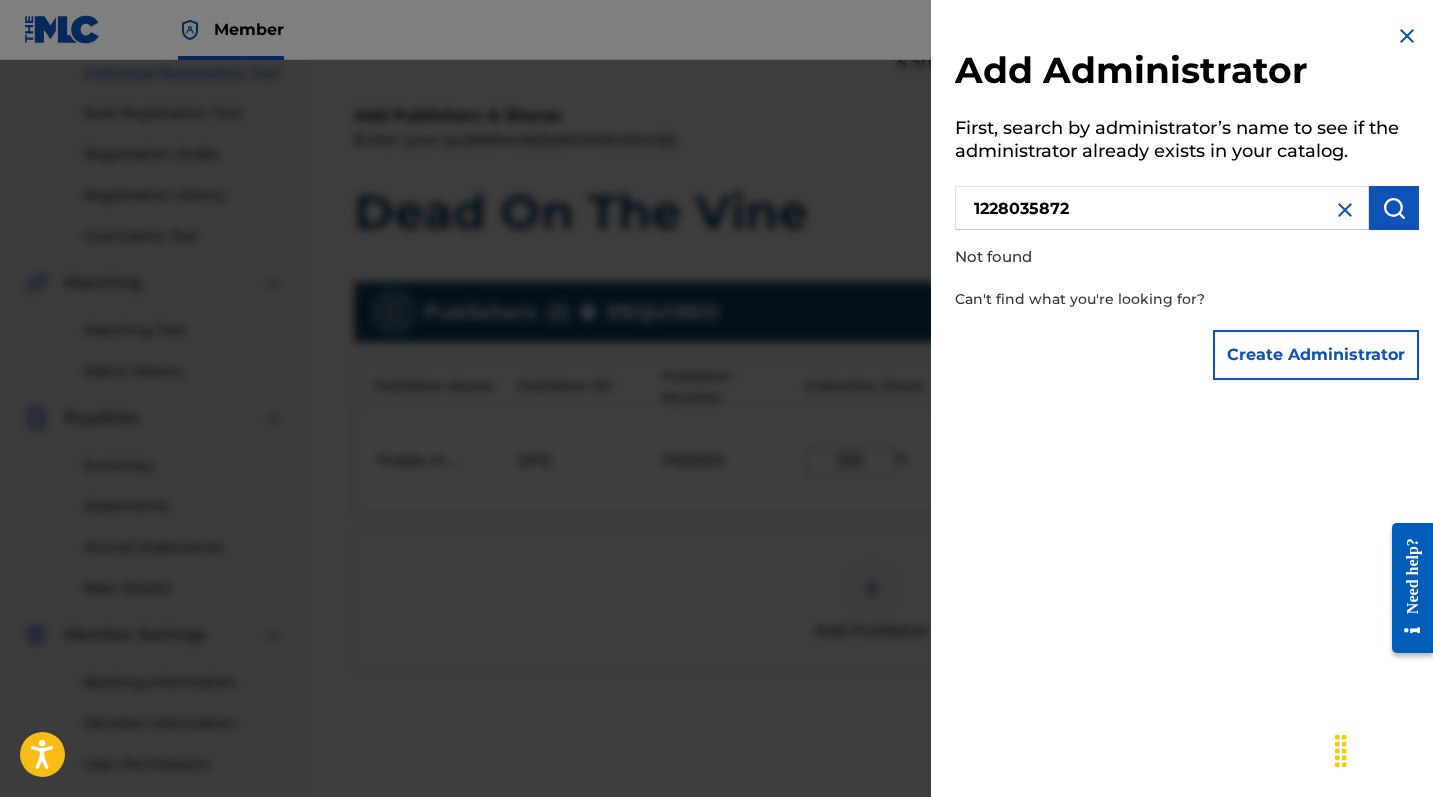 click at bounding box center (1345, 210) 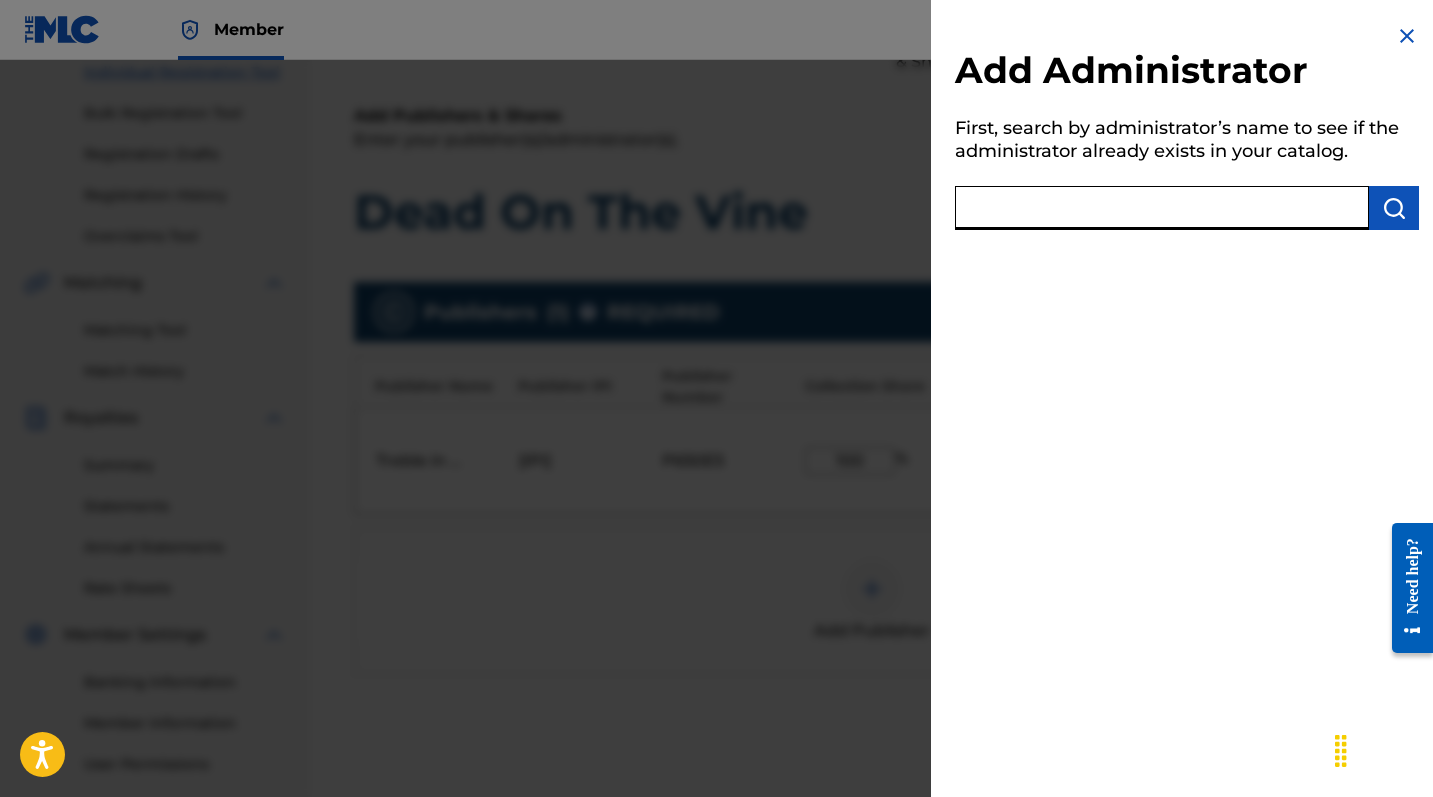 click at bounding box center [1162, 208] 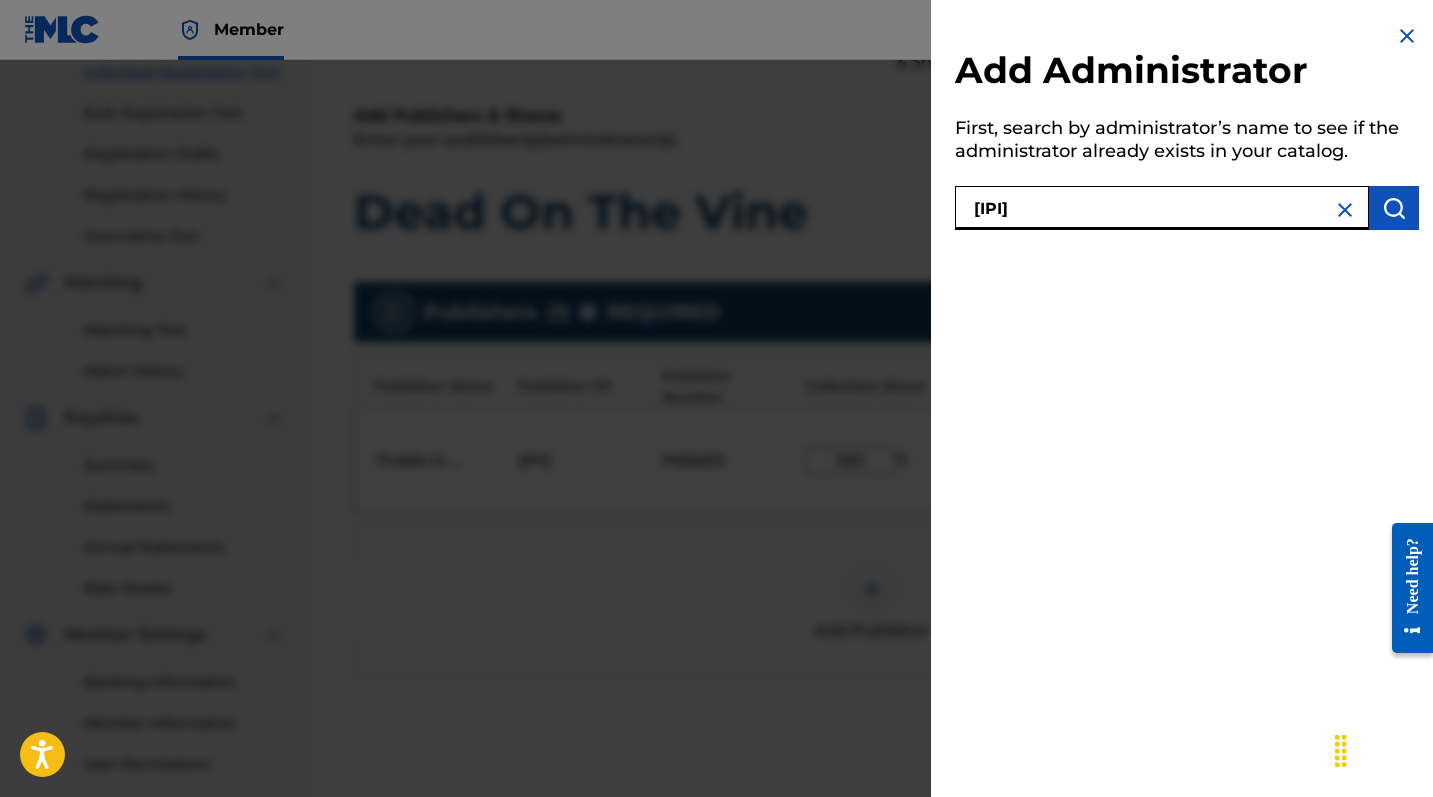 type on "[IPI]" 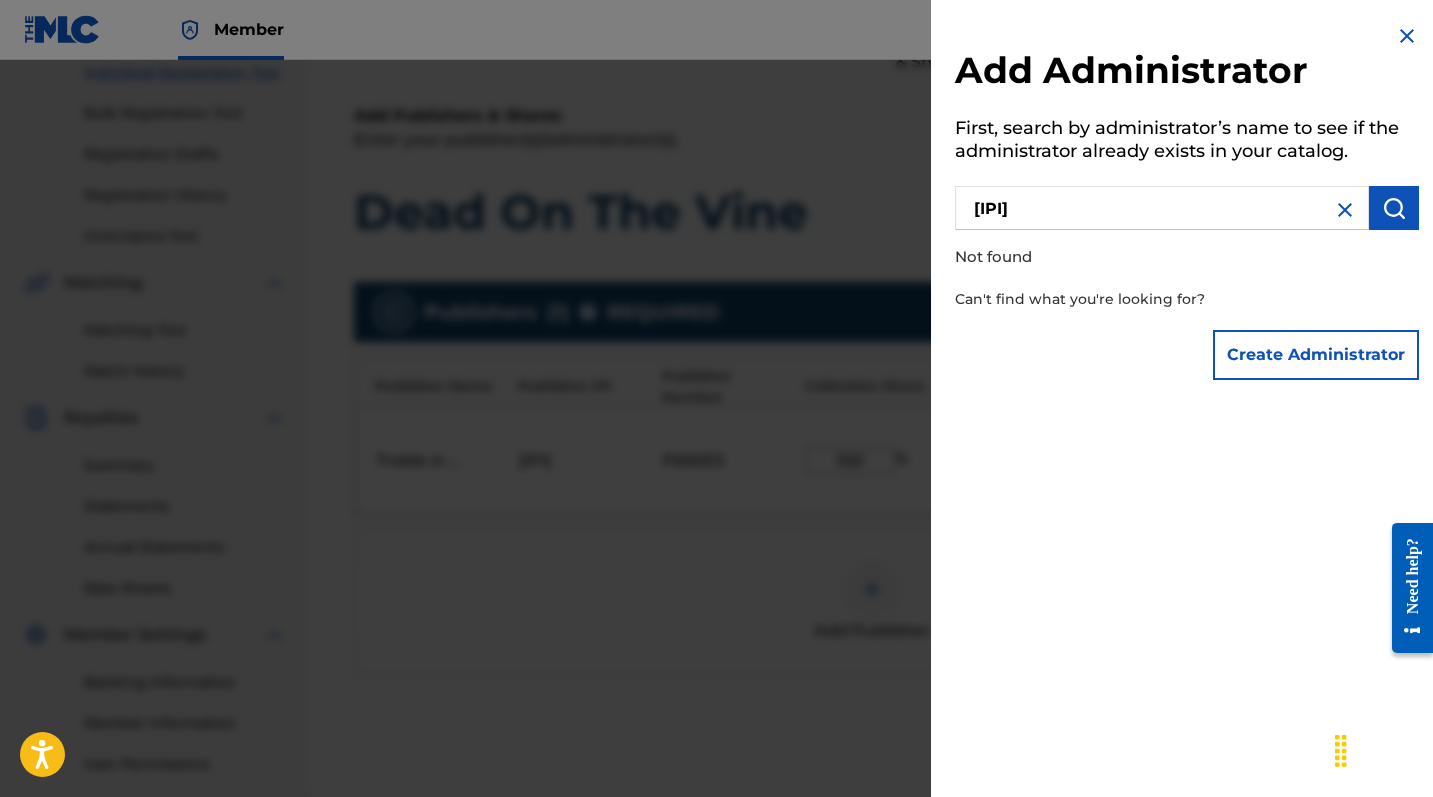 click on "Create Administrator" at bounding box center [1316, 355] 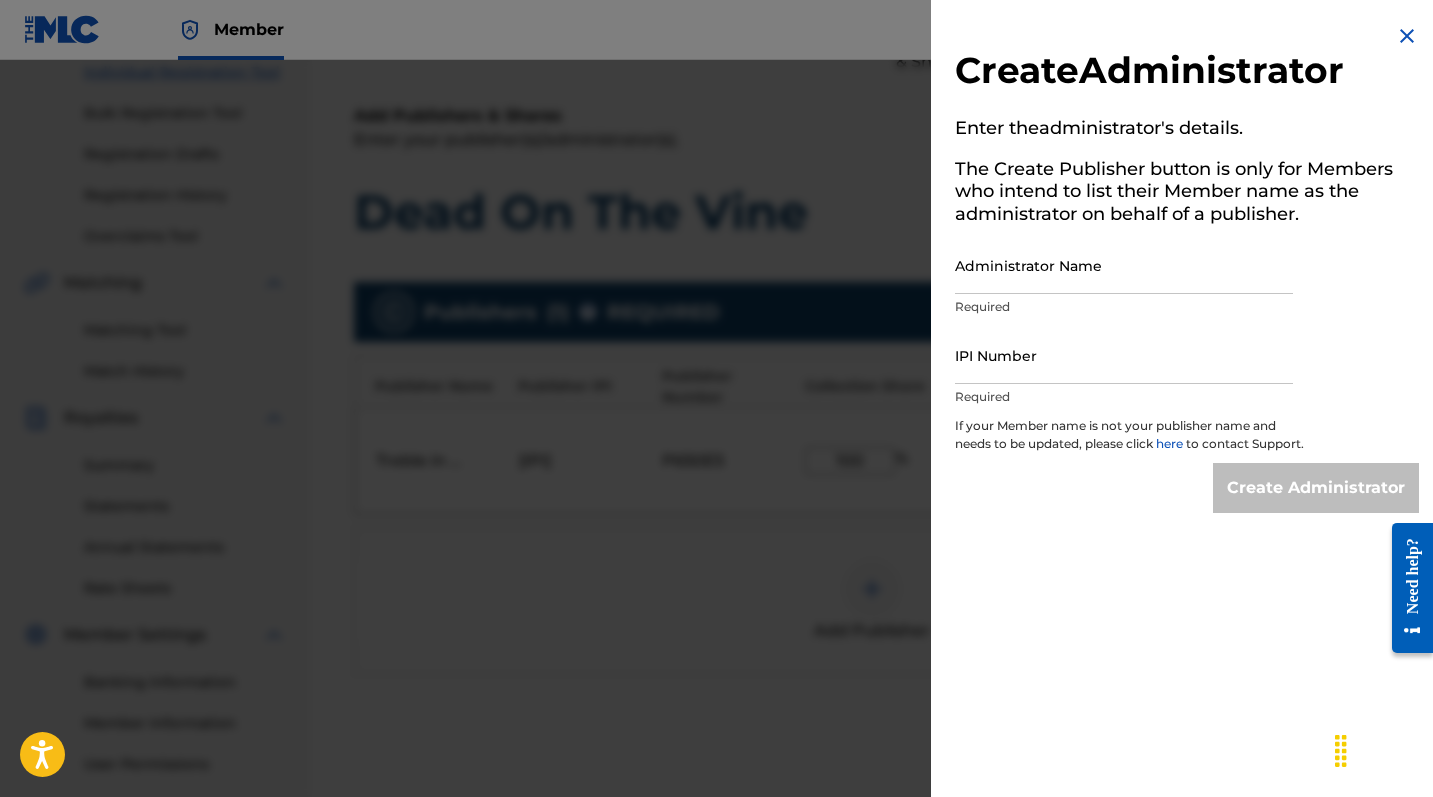 click at bounding box center (1407, 36) 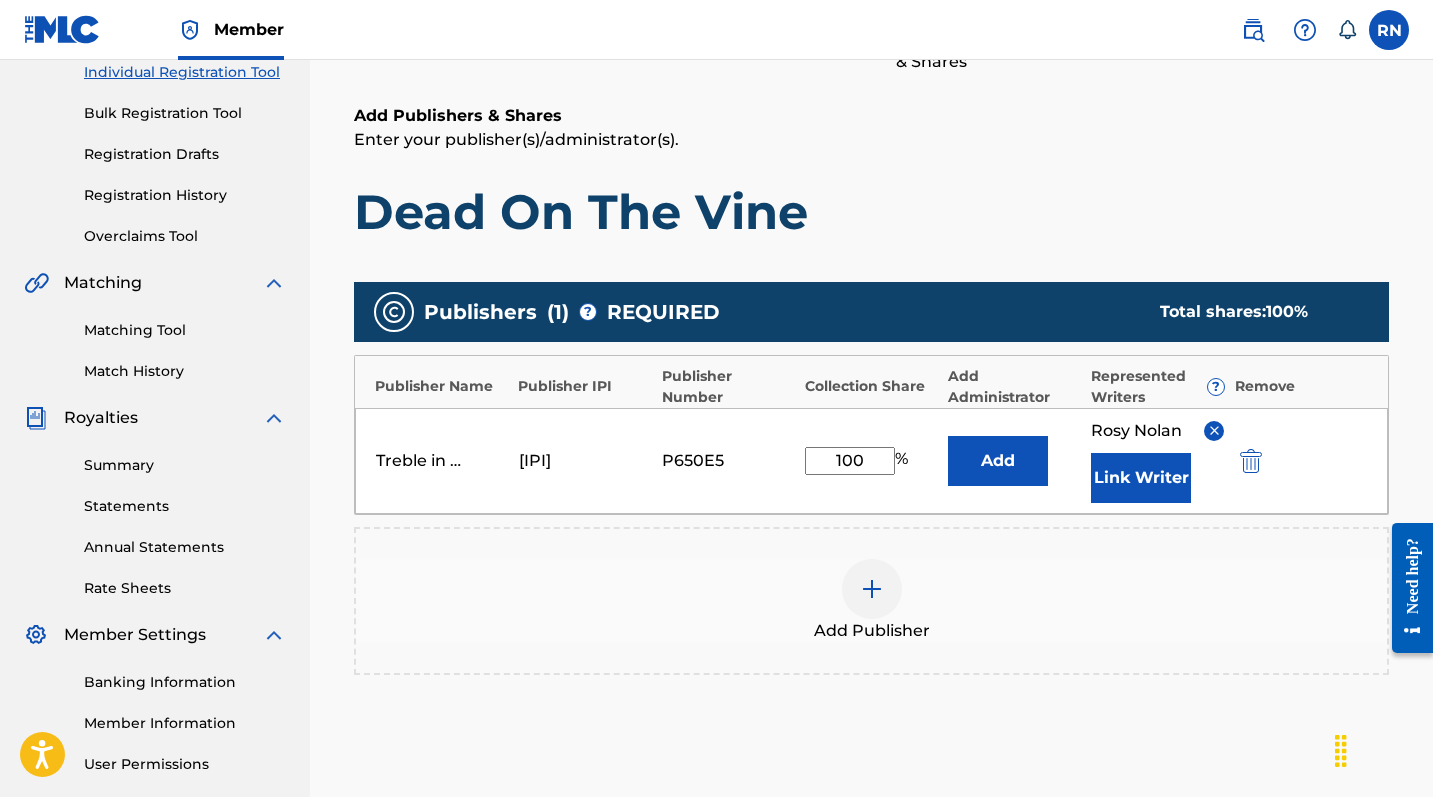 click on "Add" at bounding box center (998, 461) 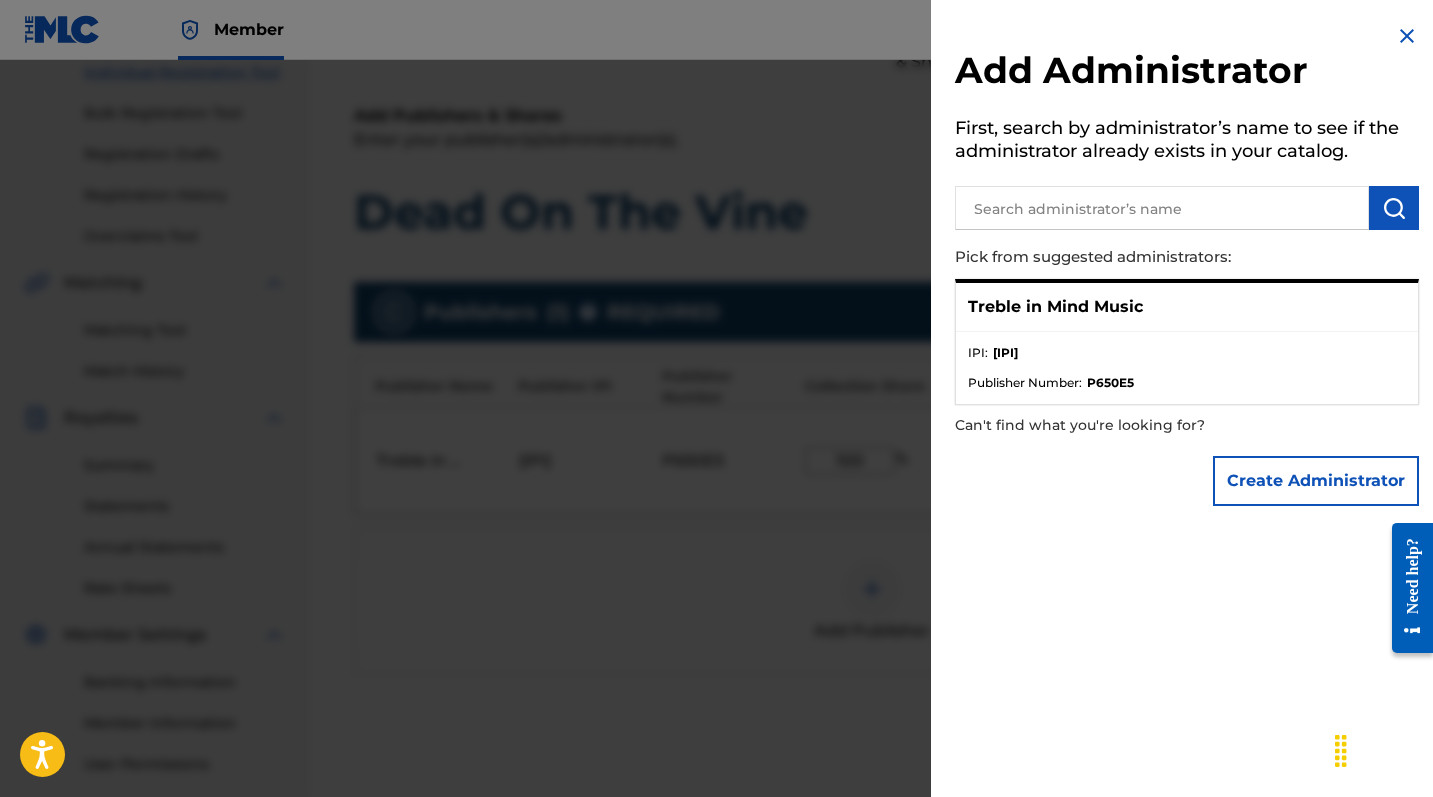 click on "IPI : [IPI] Publisher Number : [NUMBER]" at bounding box center (1187, 368) 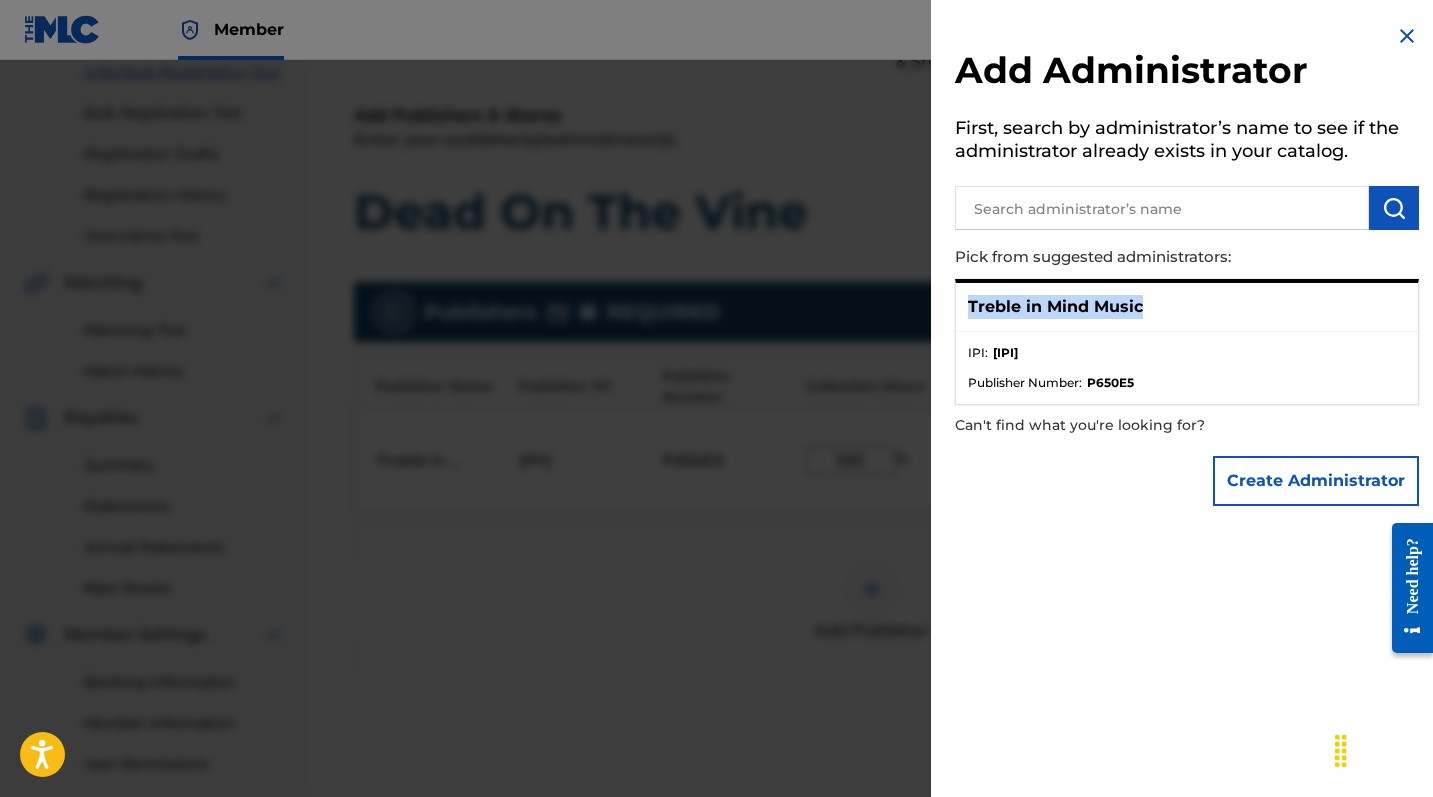 drag, startPoint x: 968, startPoint y: 302, endPoint x: 1179, endPoint y: 302, distance: 211 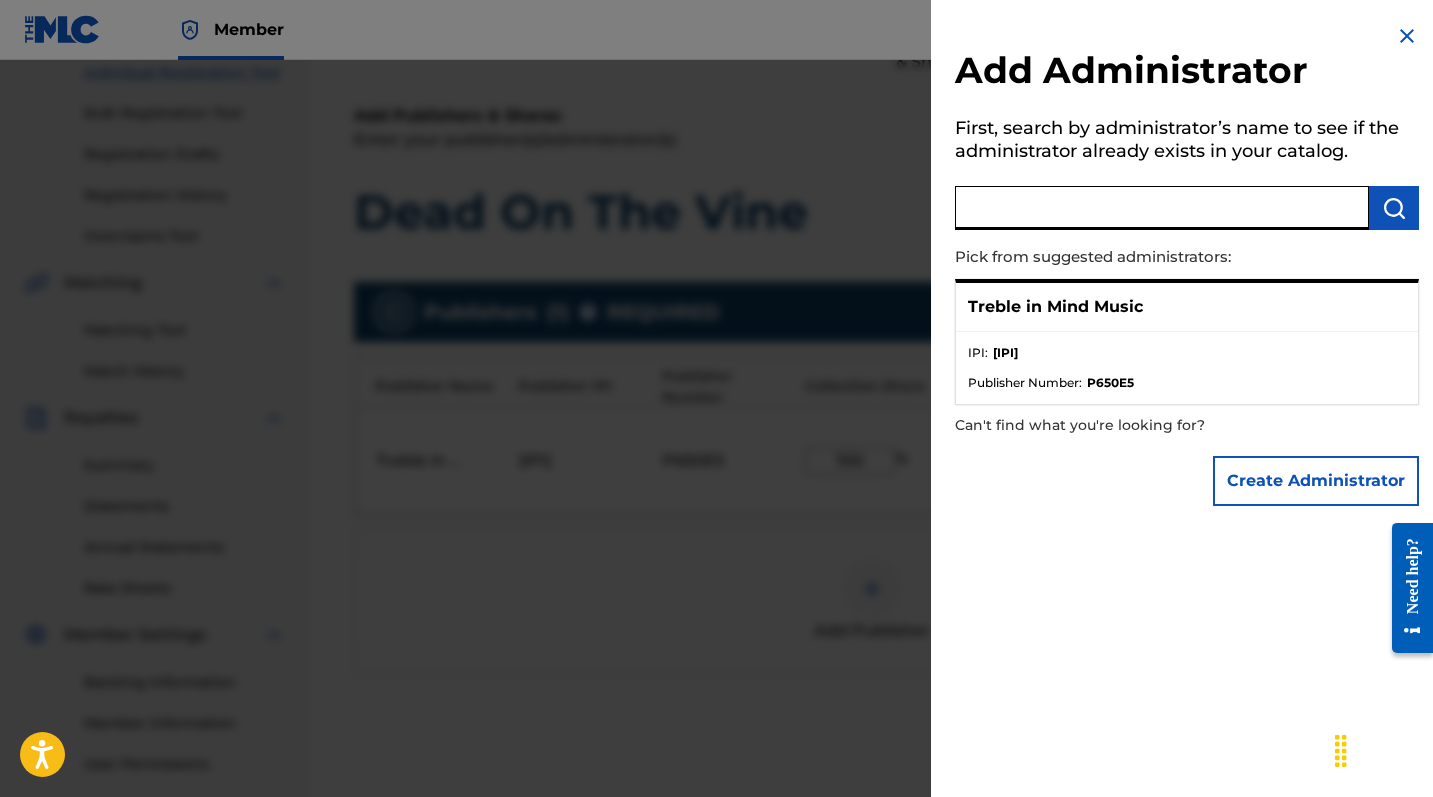 click at bounding box center (1162, 208) 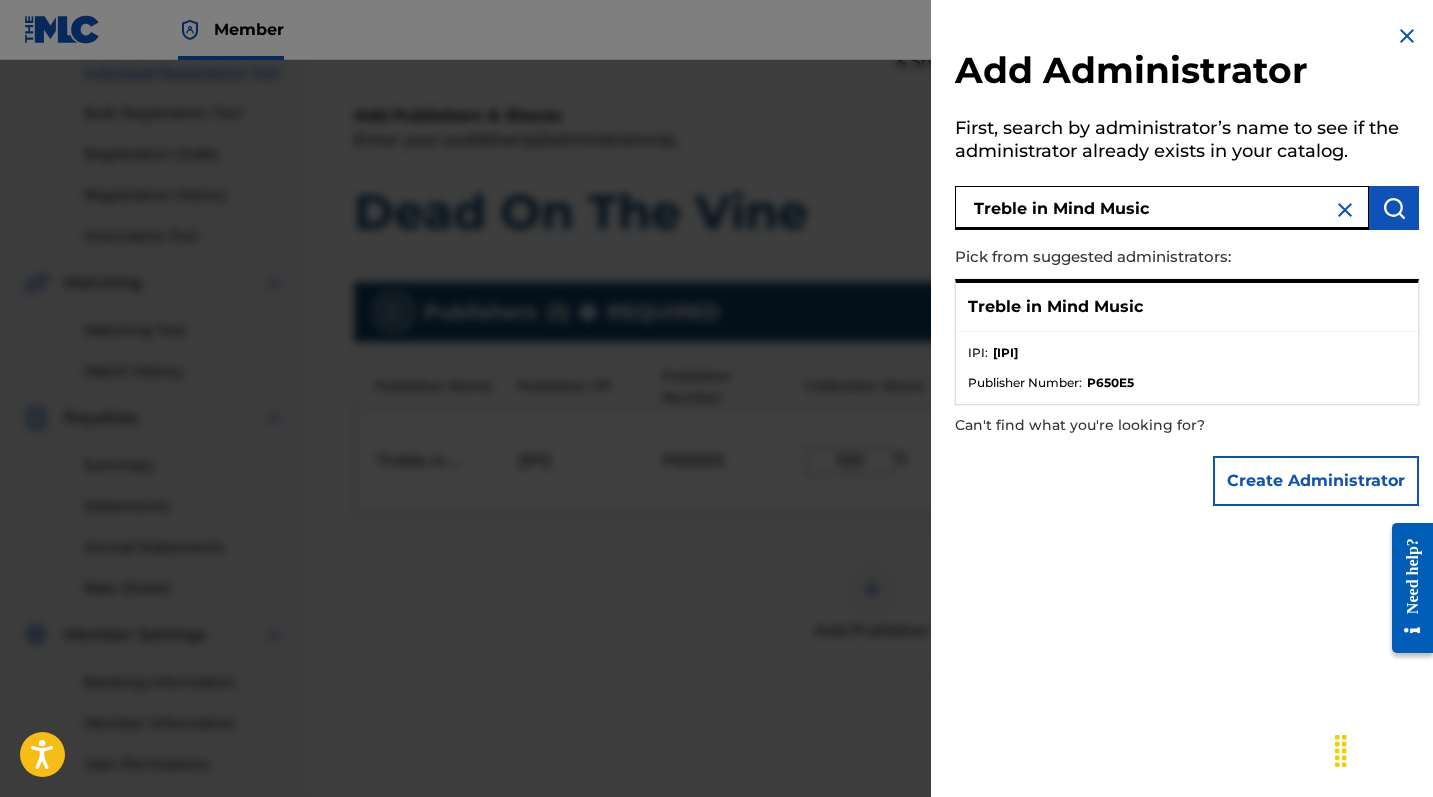 type on "Treble in Mind Music" 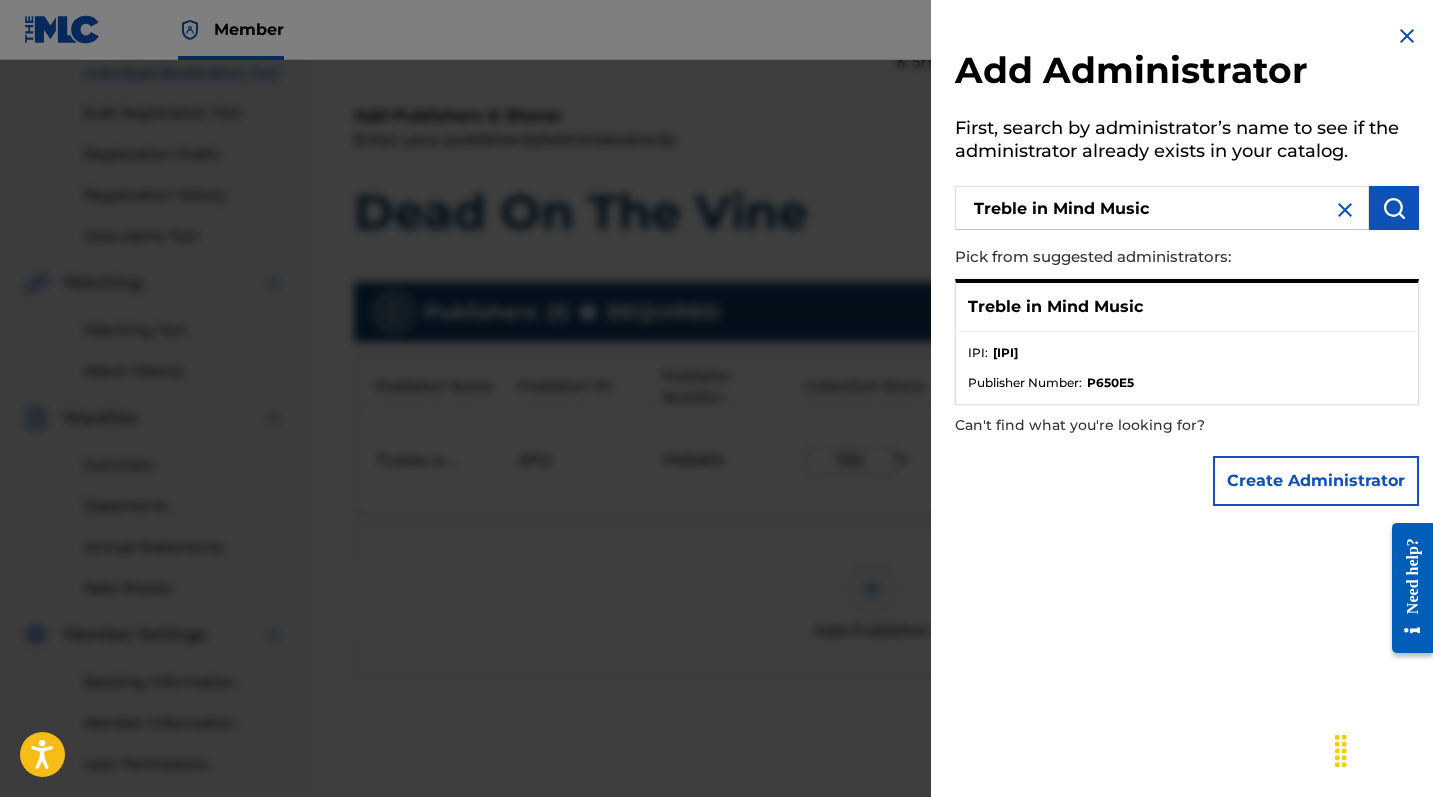 click at bounding box center (1394, 208) 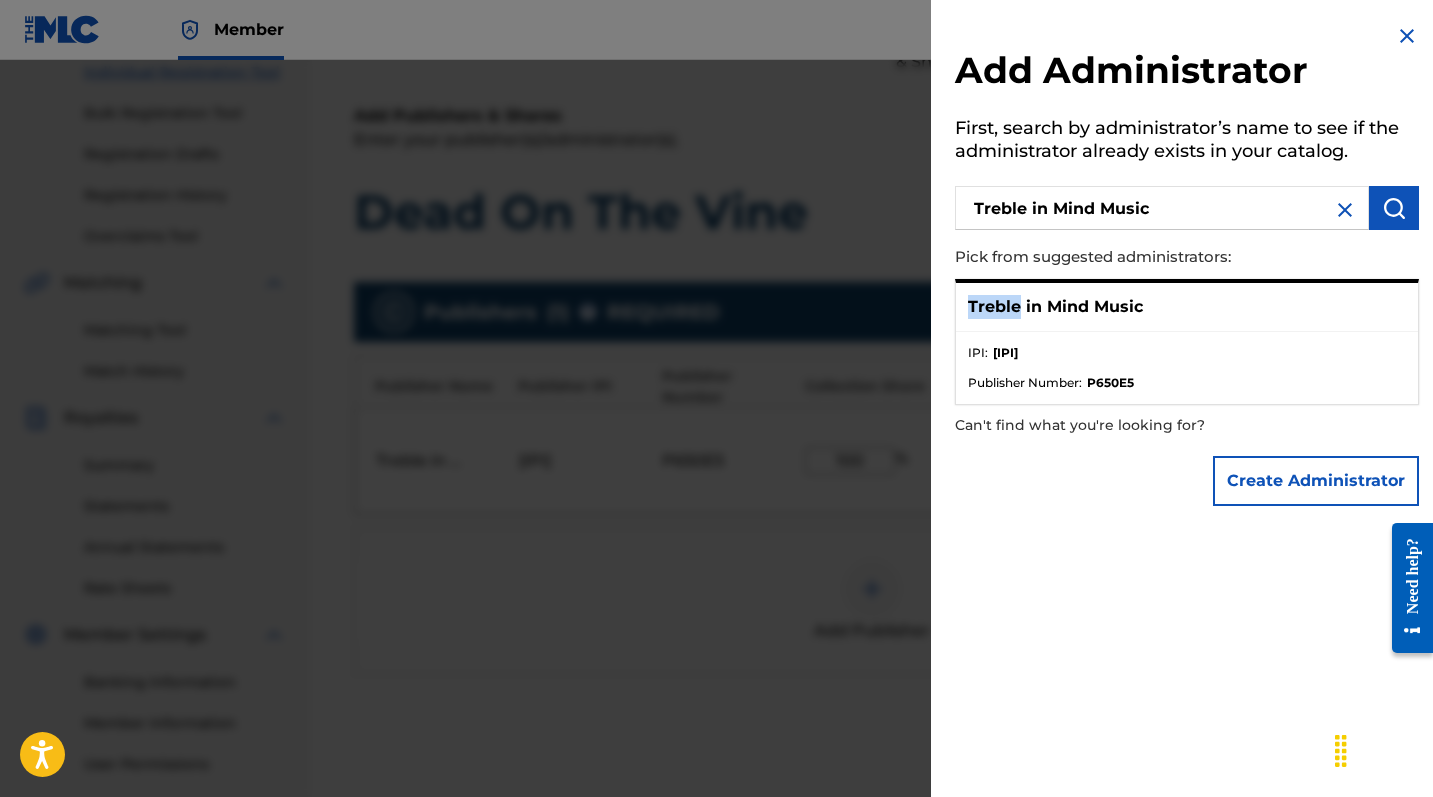 click on "Treble in Mind Music" at bounding box center (1055, 307) 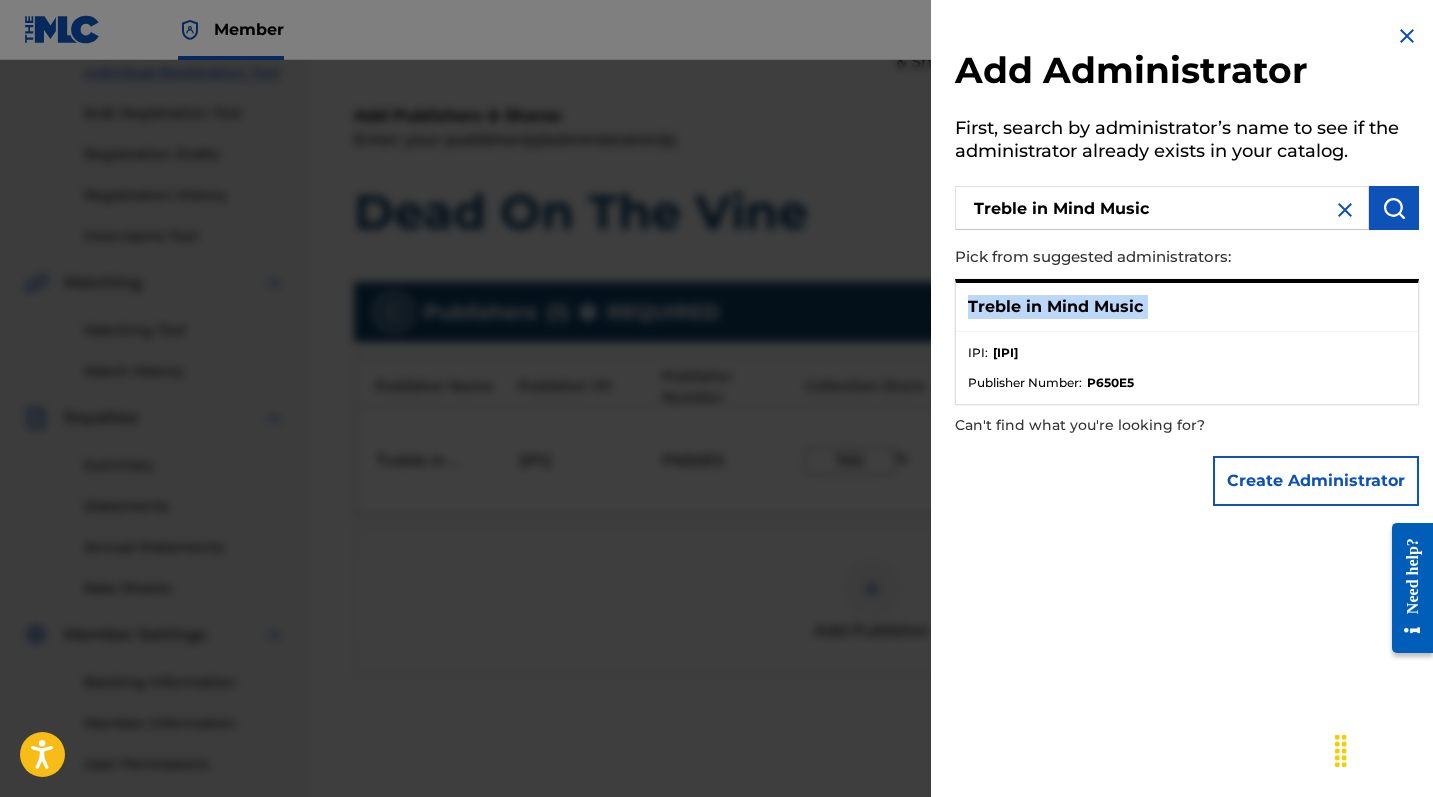 click on "Treble in Mind Music" at bounding box center [1055, 307] 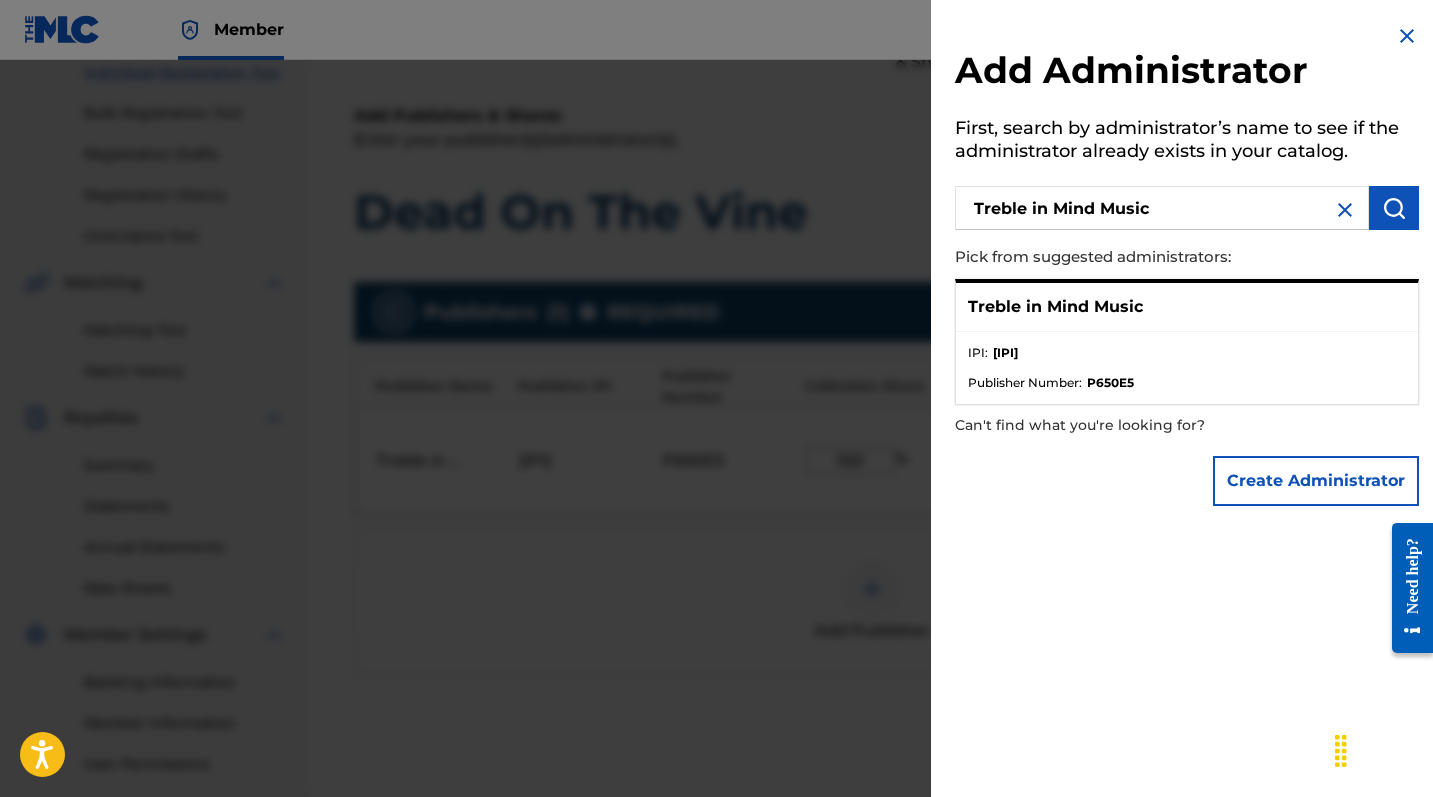 click on "Publisher Number :" at bounding box center (1025, 383) 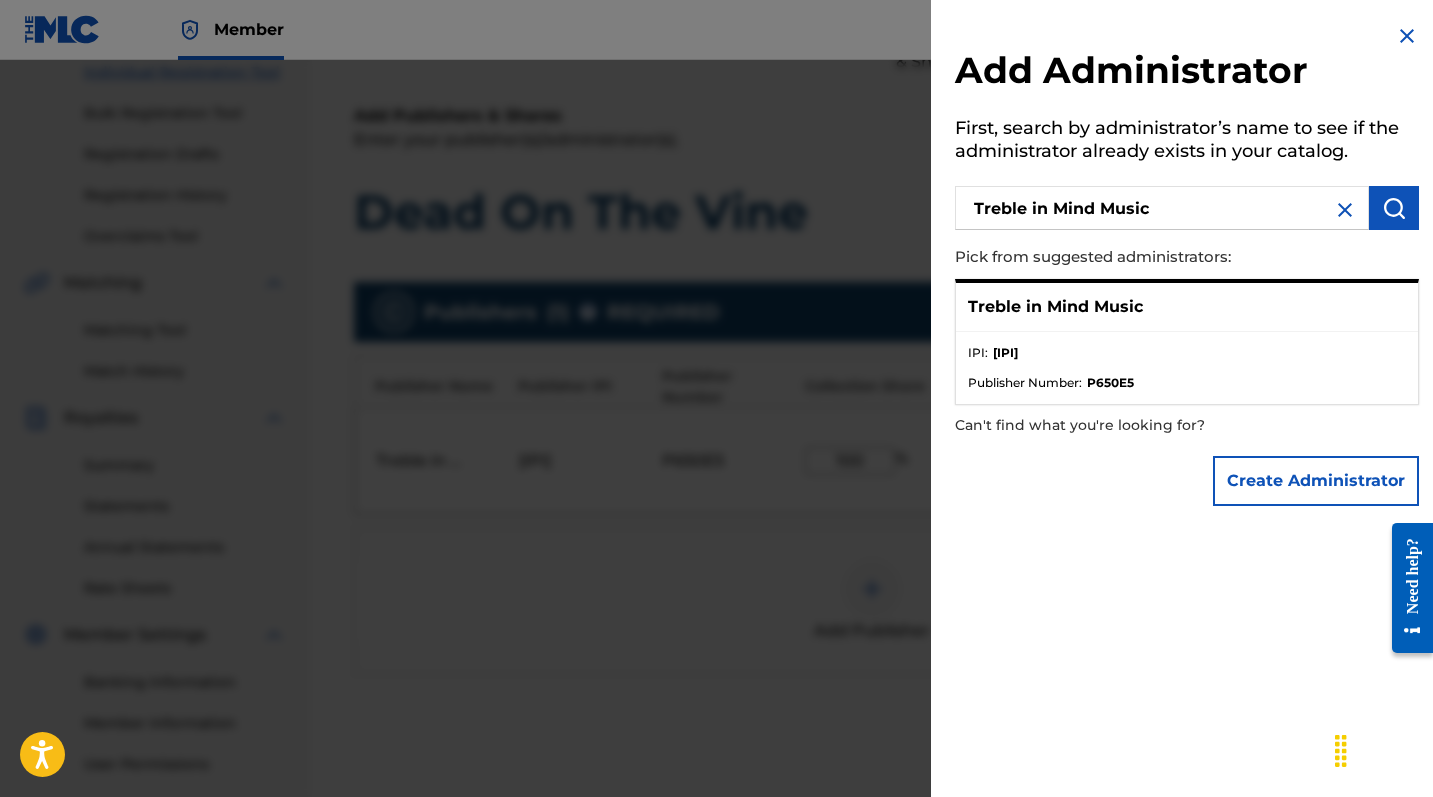 click at bounding box center [1394, 208] 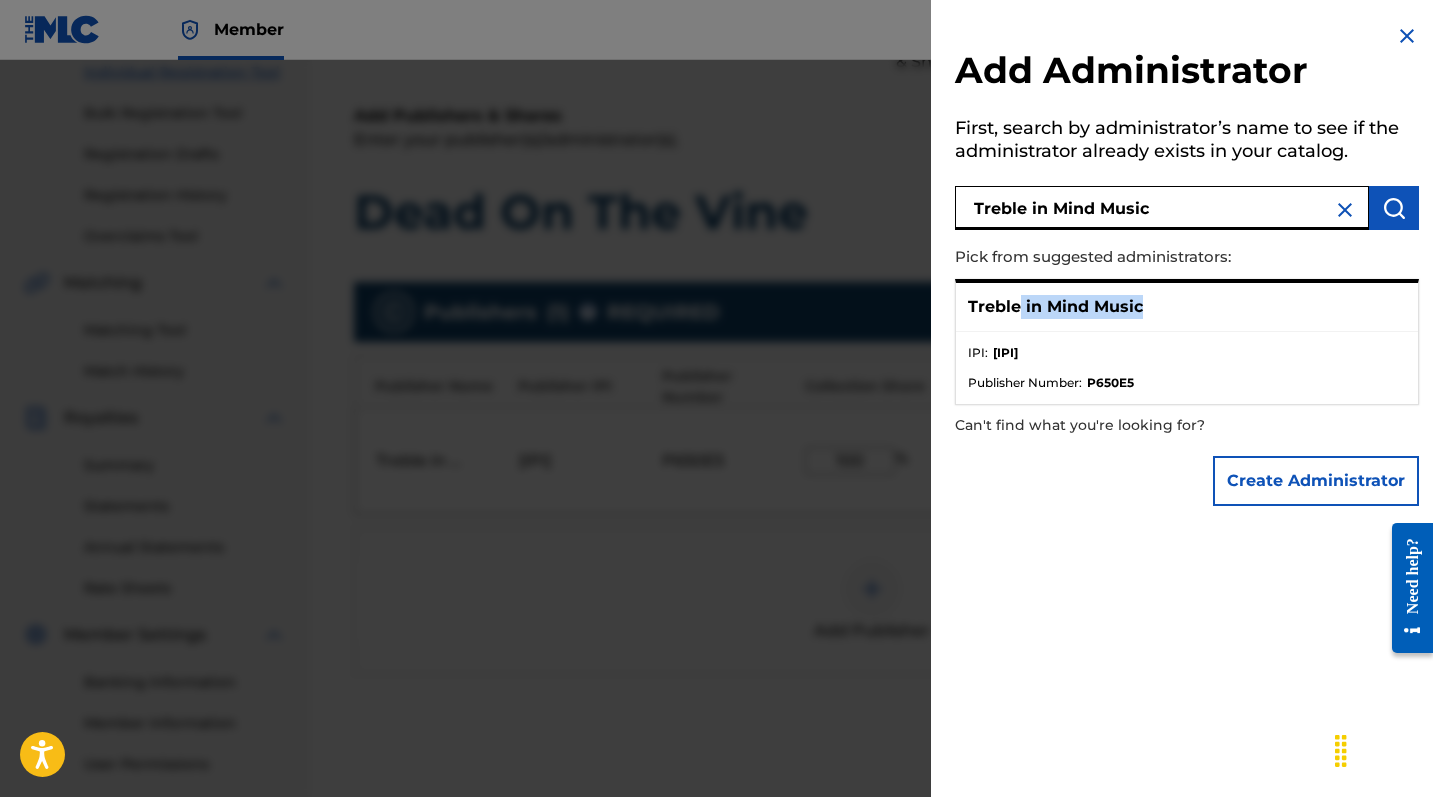 click on "Treble in Mind Music" at bounding box center (1055, 307) 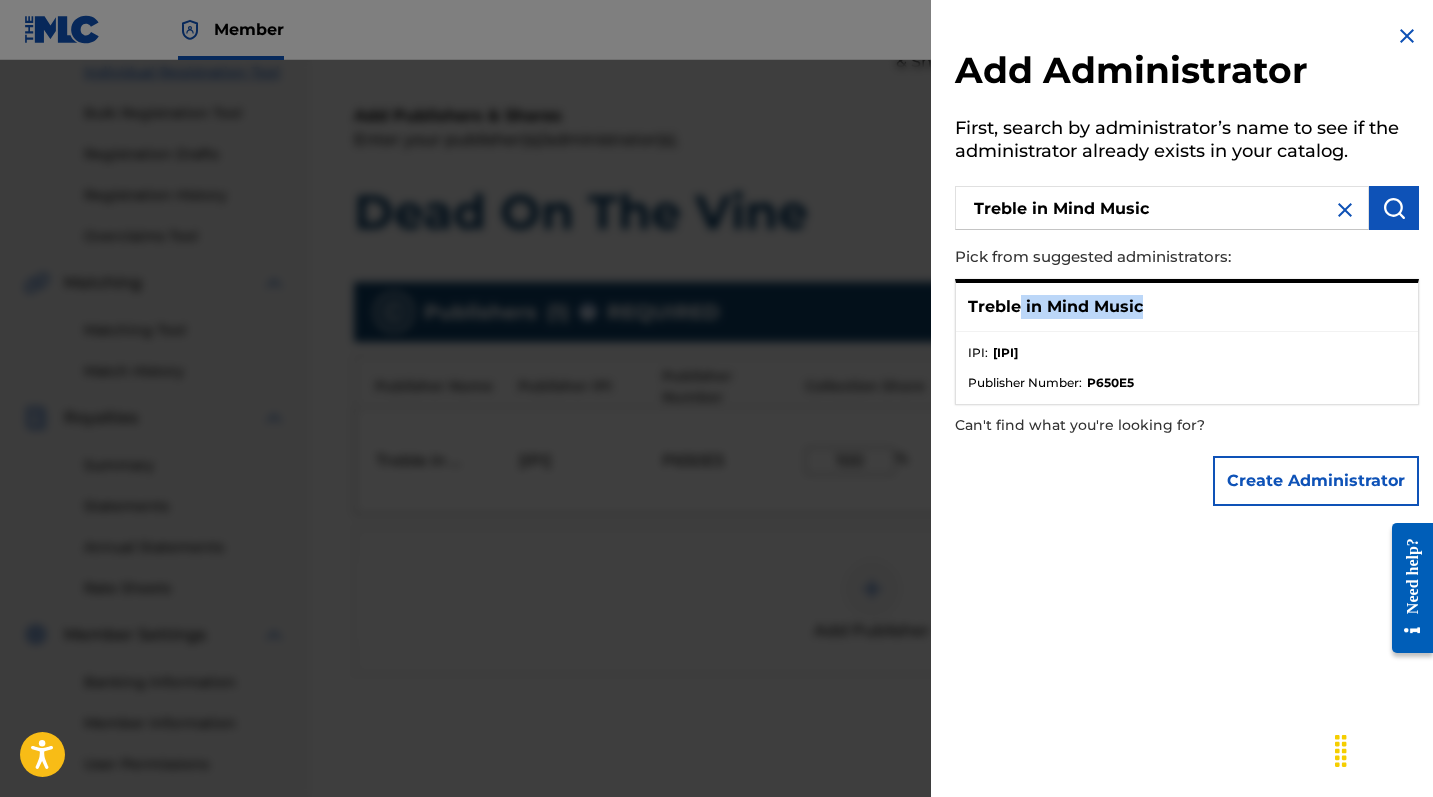 click on "Treble in Mind Music" at bounding box center [1055, 307] 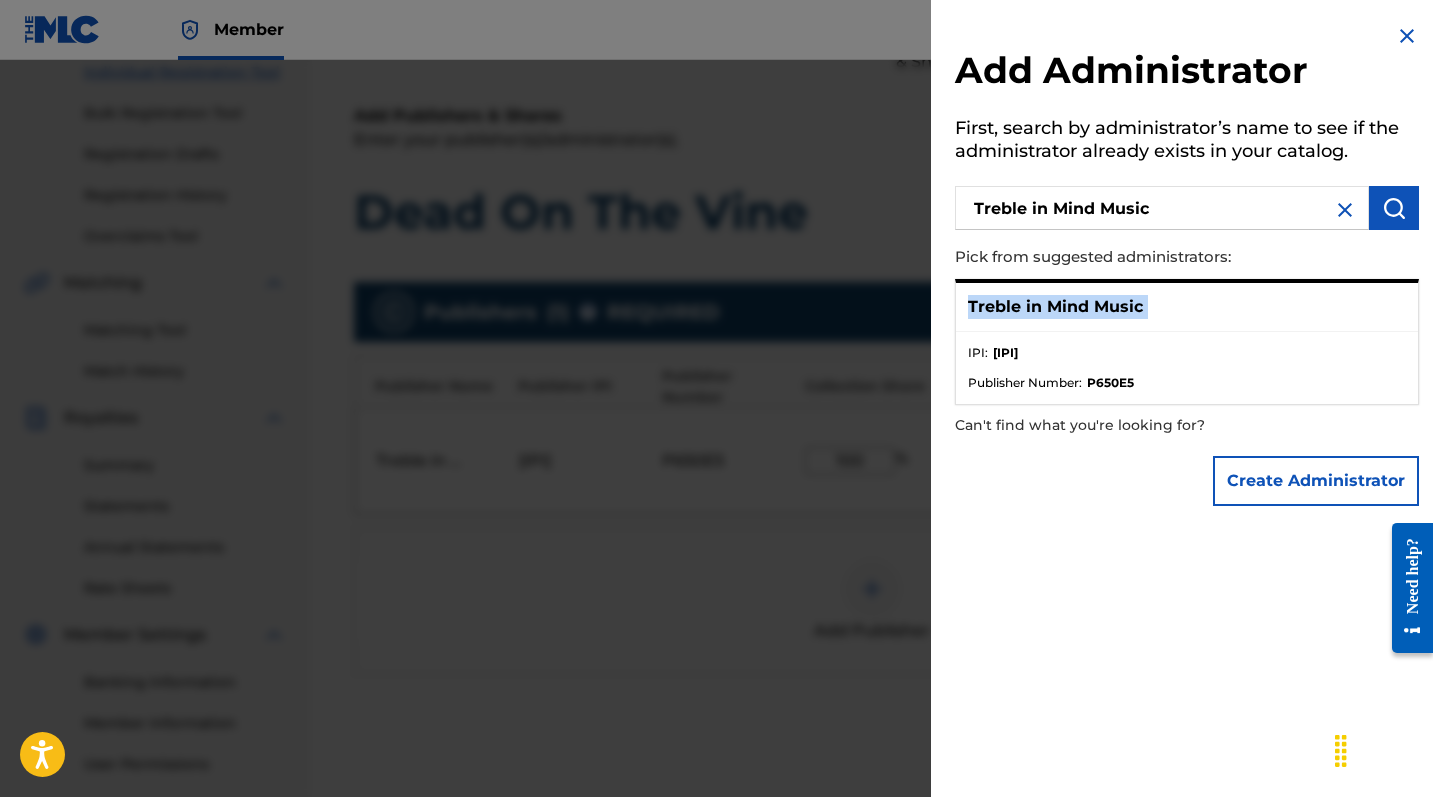 click on "Treble in Mind Music" at bounding box center [1055, 307] 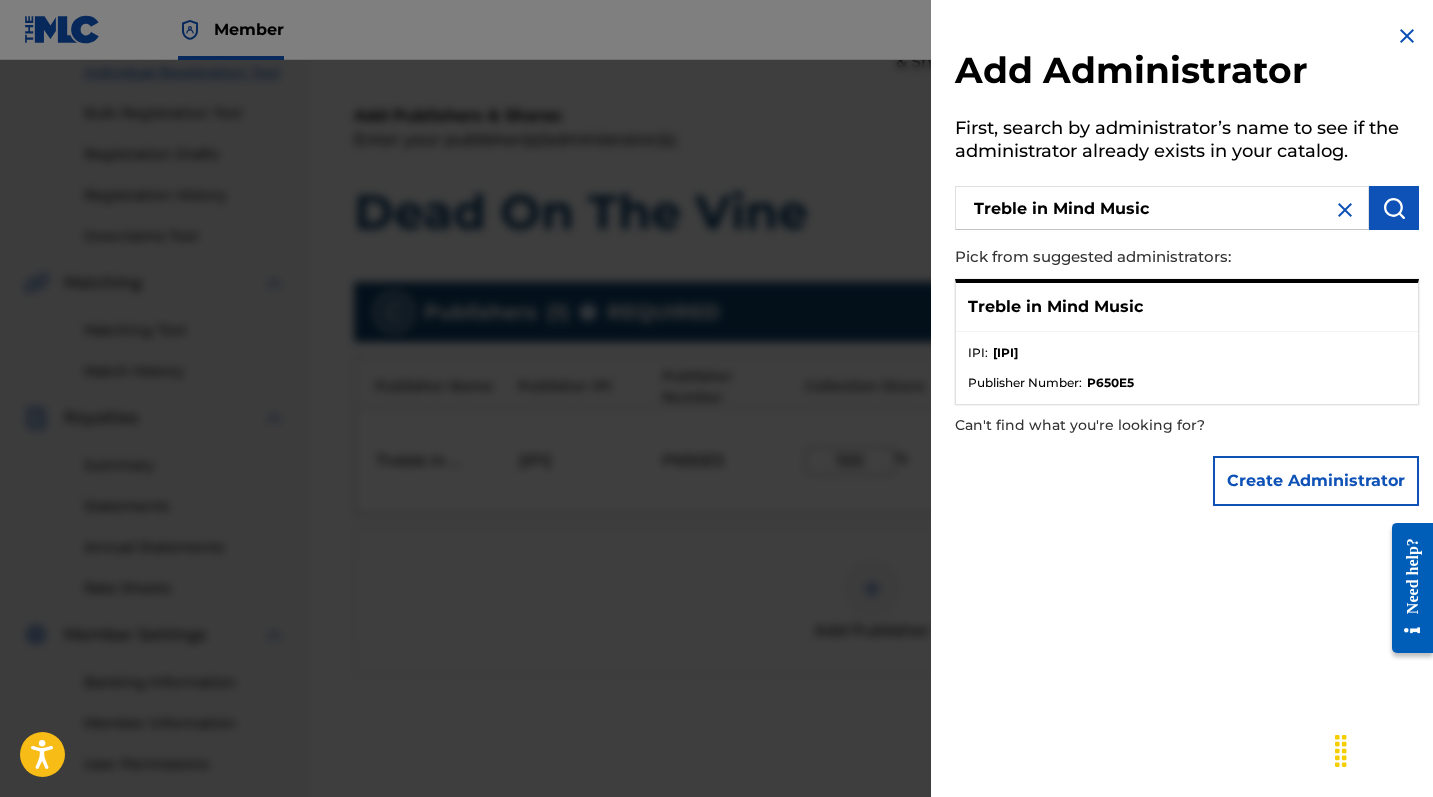 click on "[IPI]" at bounding box center [1005, 353] 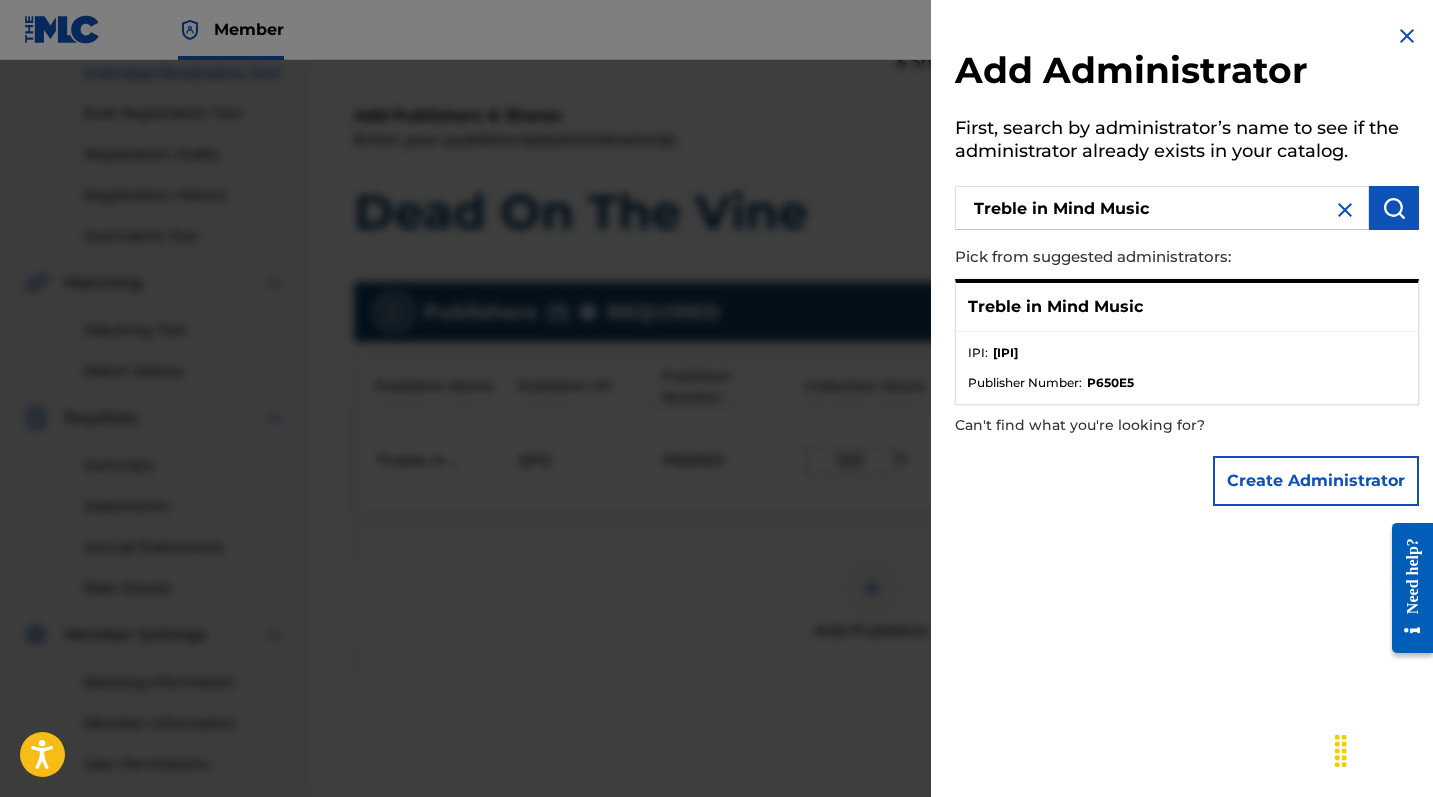 click at bounding box center (1407, 36) 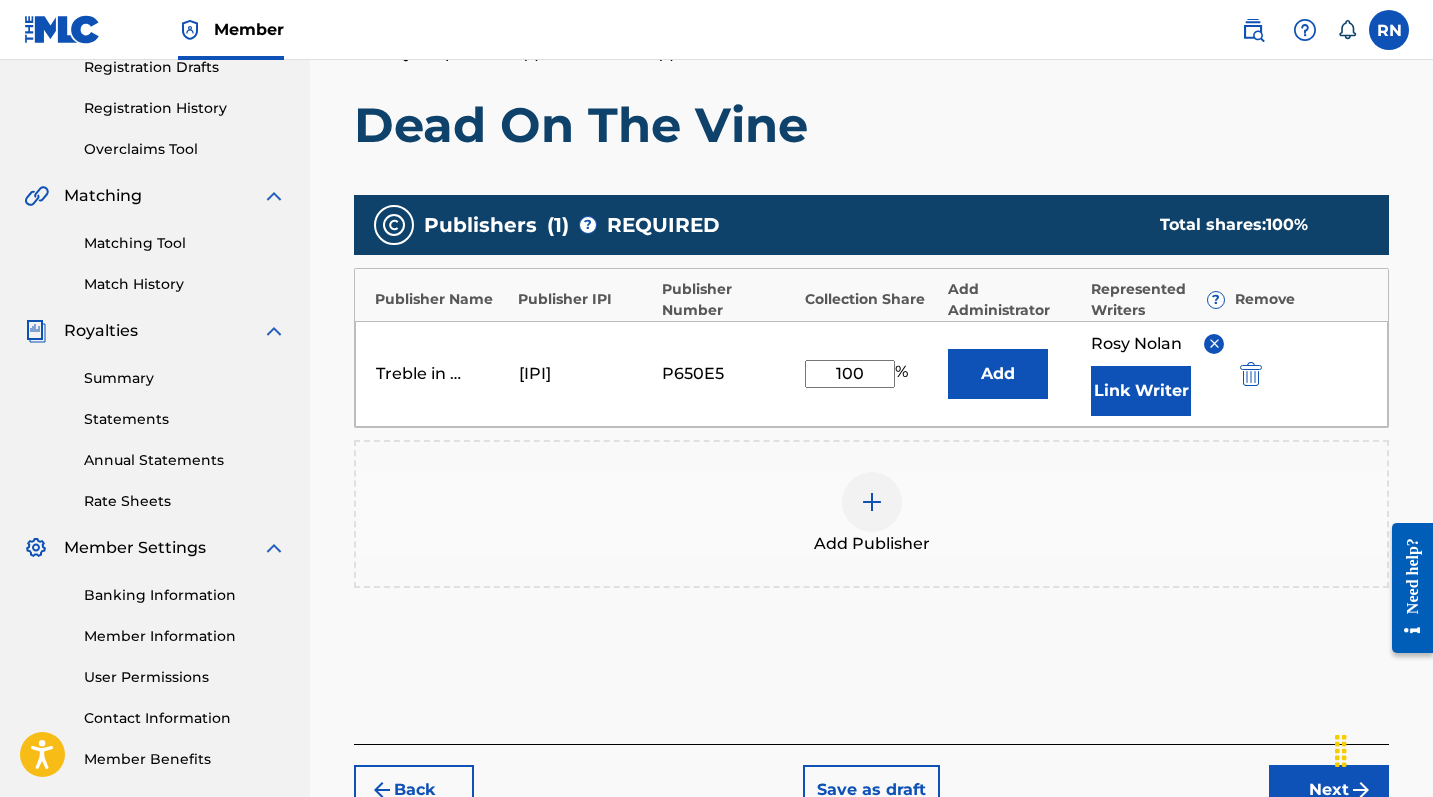 scroll, scrollTop: 348, scrollLeft: 0, axis: vertical 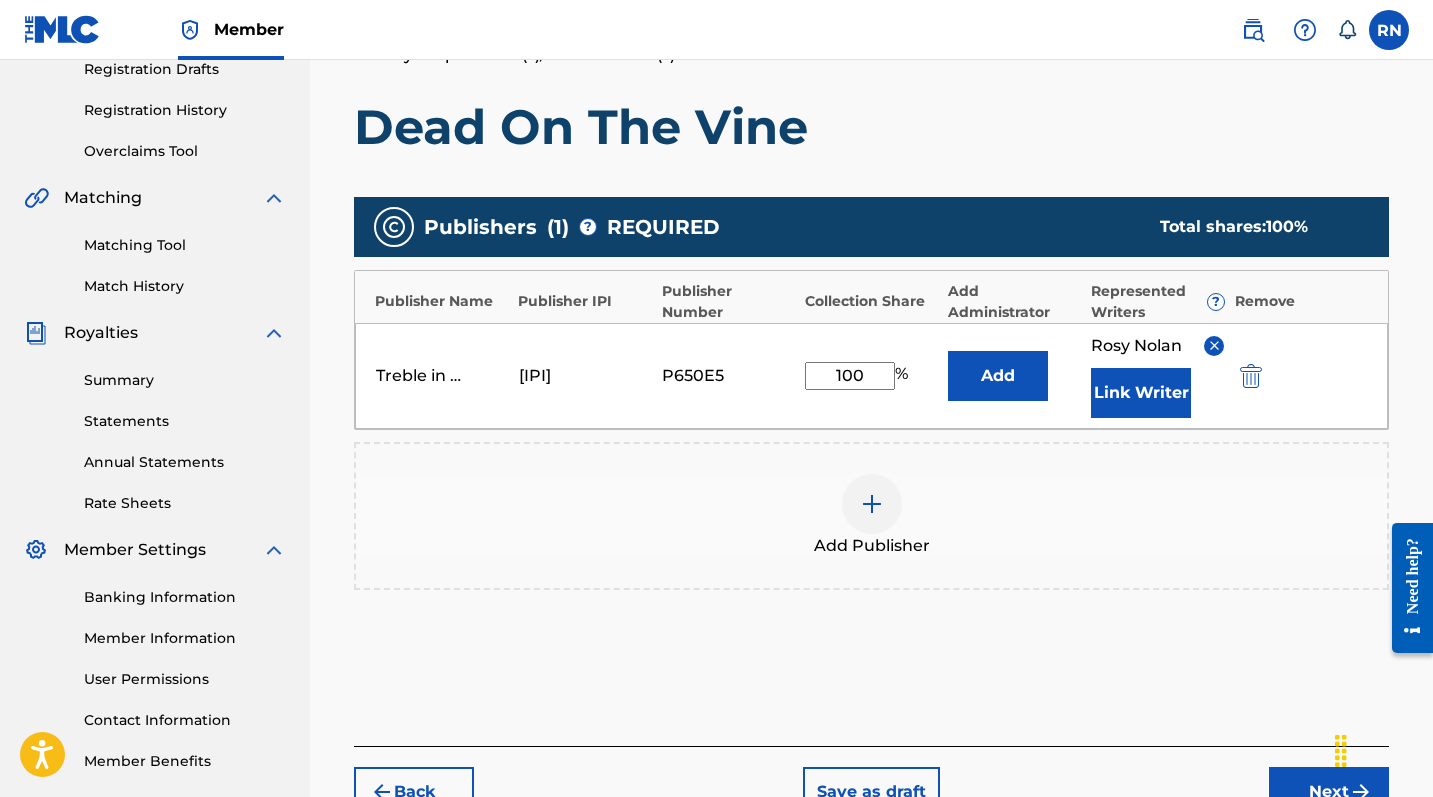 click on "Add" at bounding box center [998, 376] 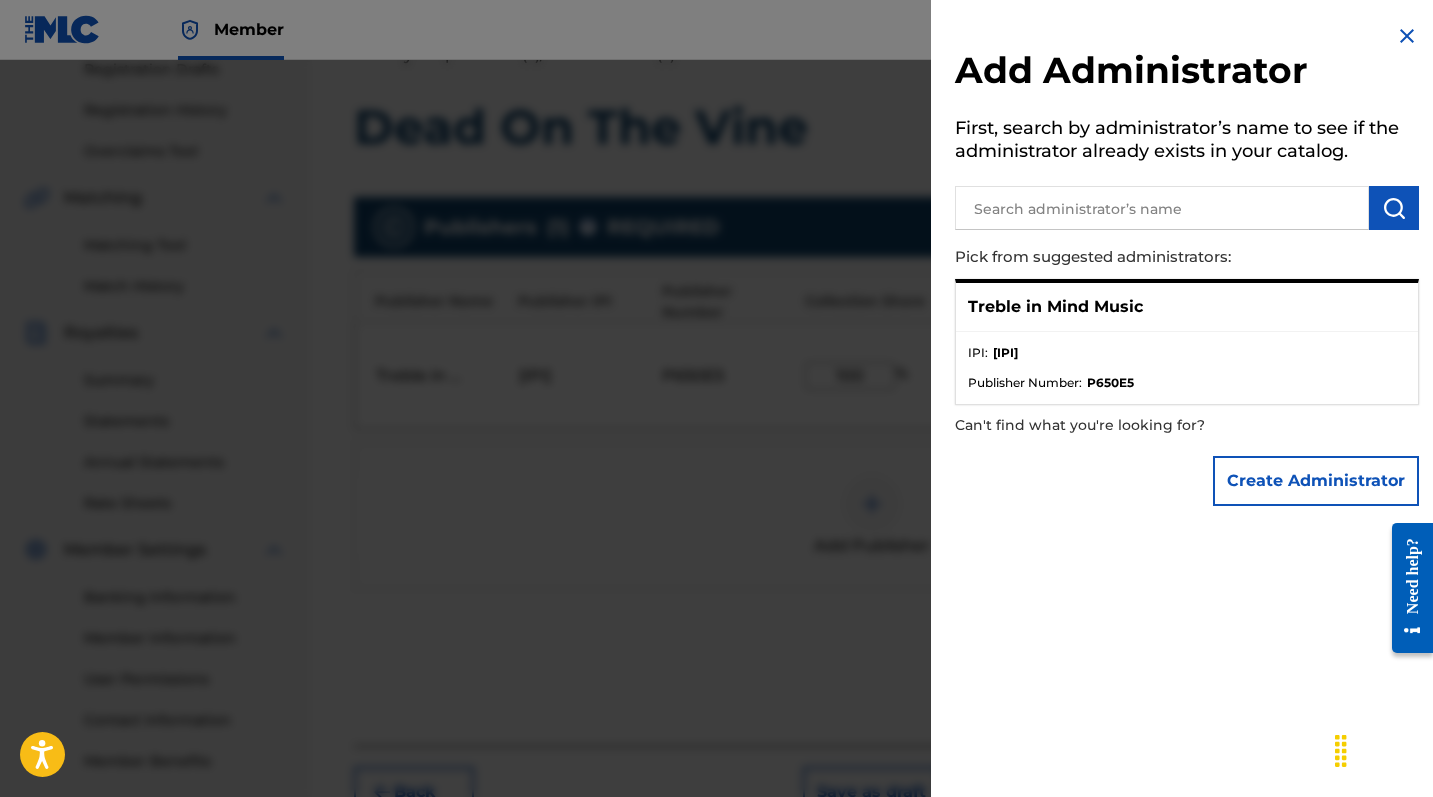 click at bounding box center [1162, 208] 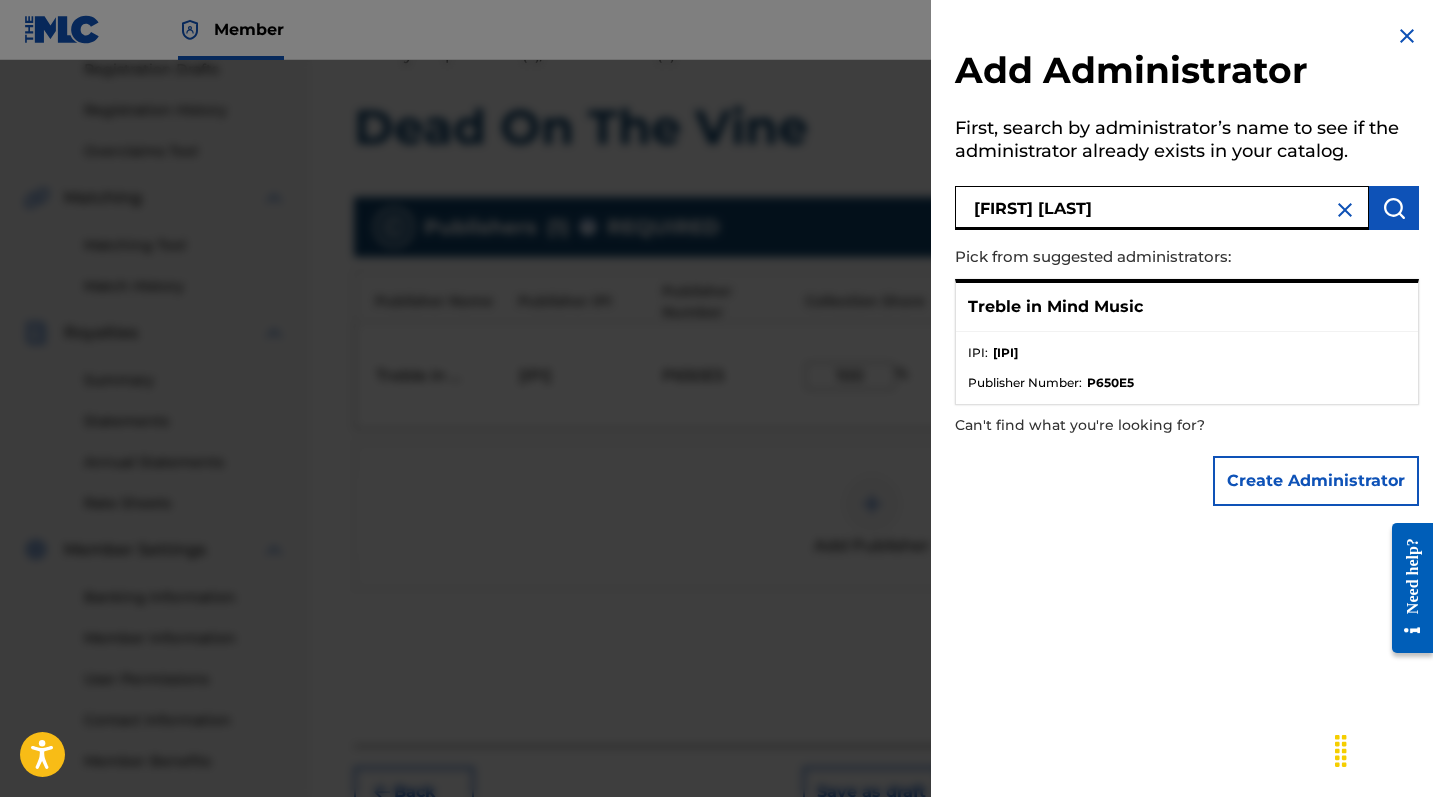 type on "[FIRST] [LAST]" 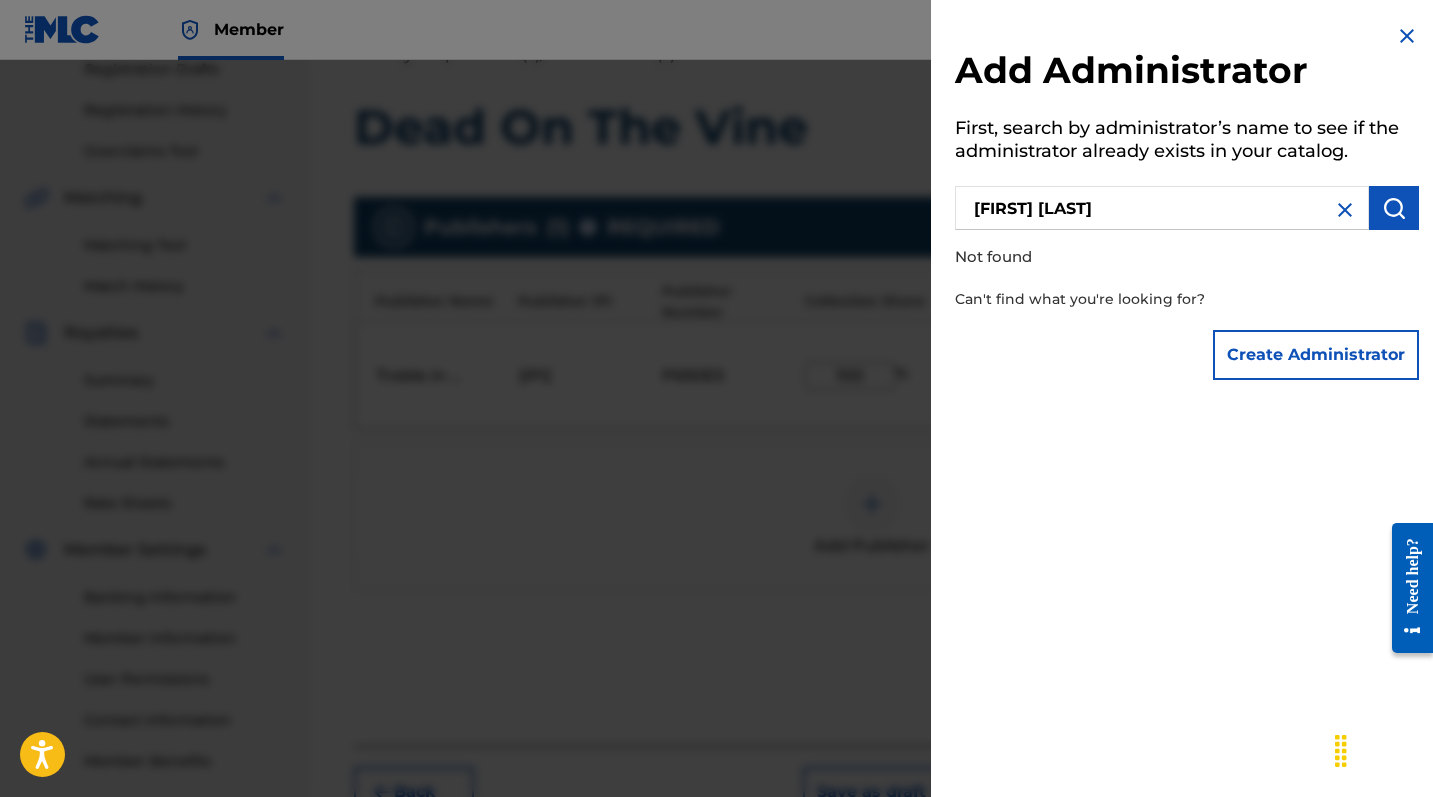 click at bounding box center [1345, 210] 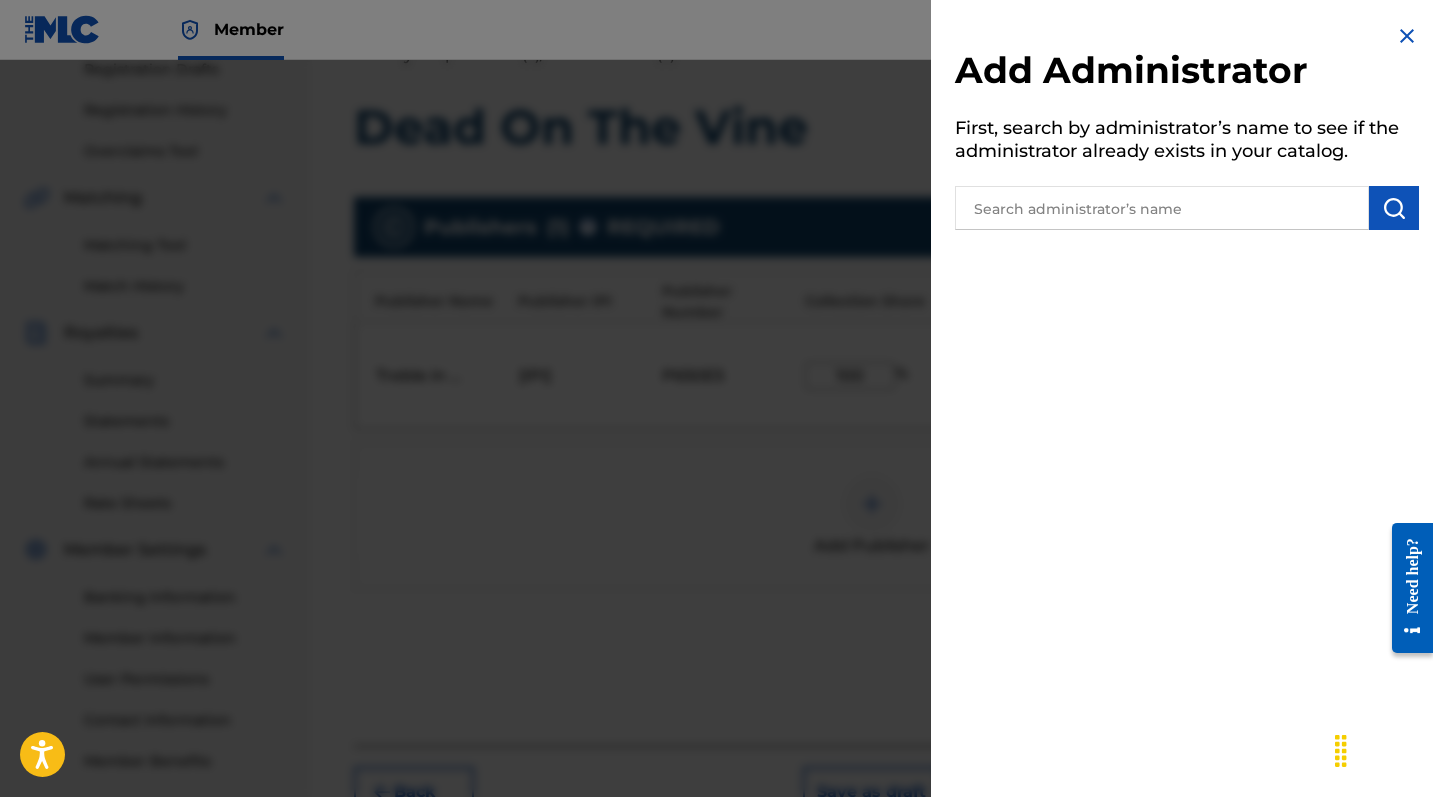 click at bounding box center [1162, 208] 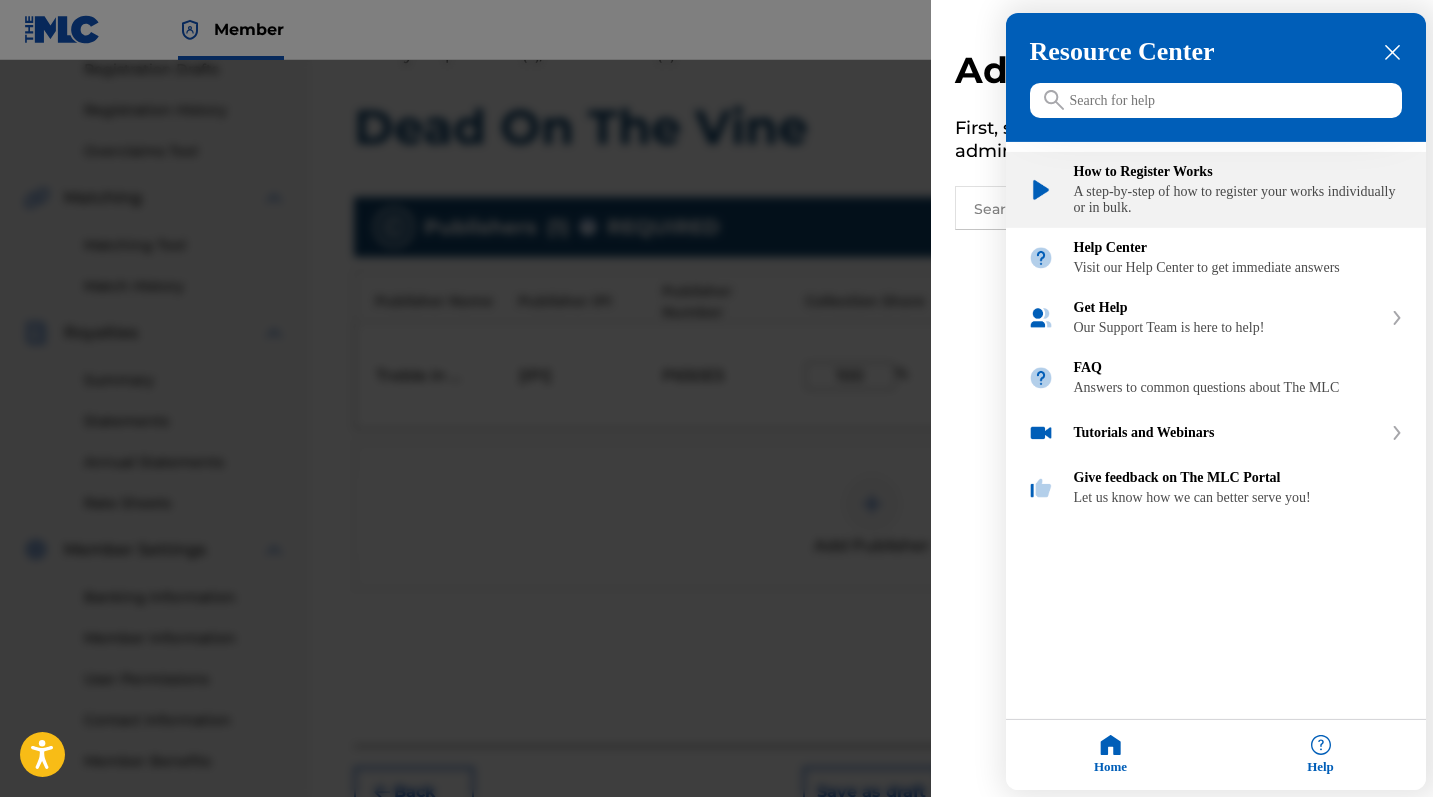 click at bounding box center (1041, 190) 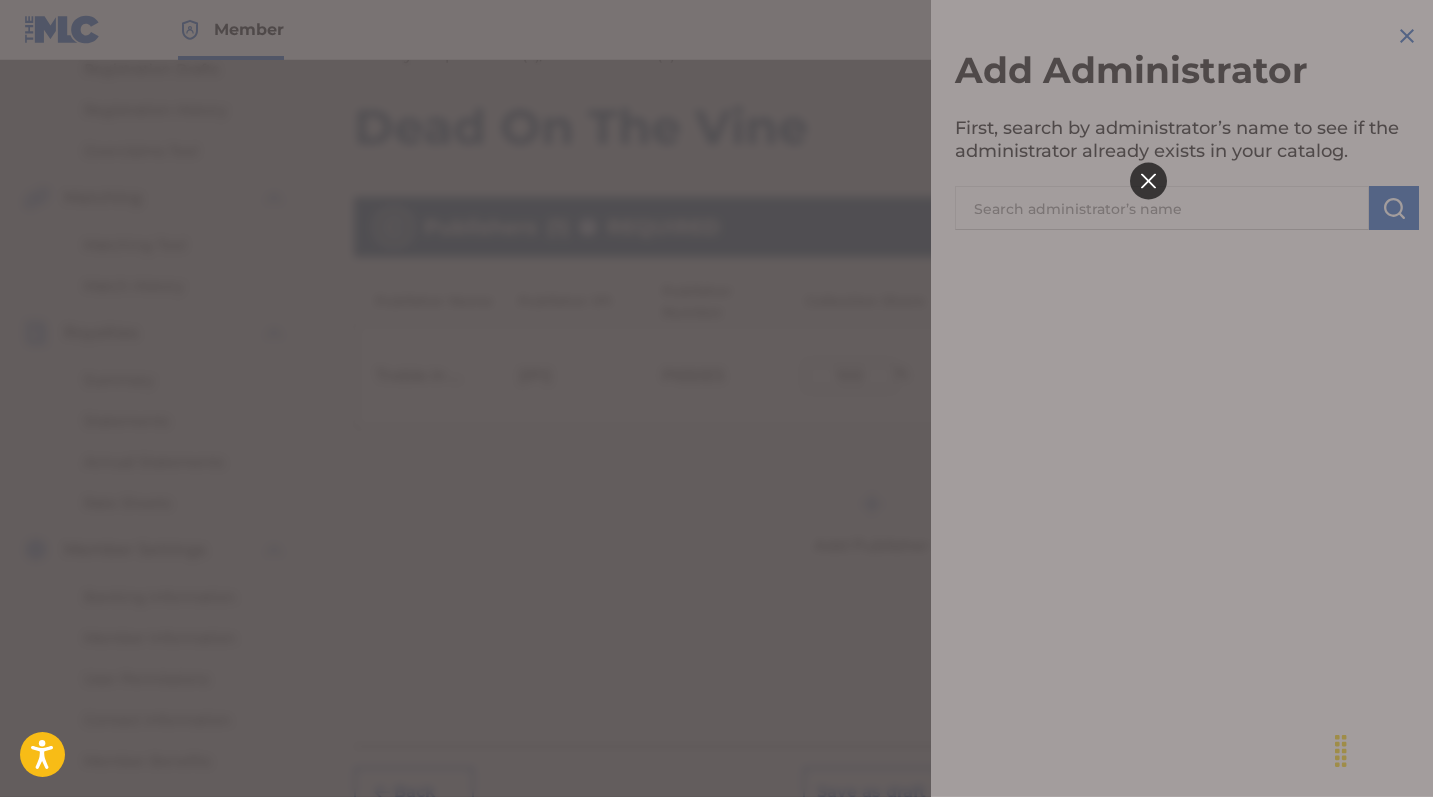 scroll, scrollTop: 0, scrollLeft: 0, axis: both 